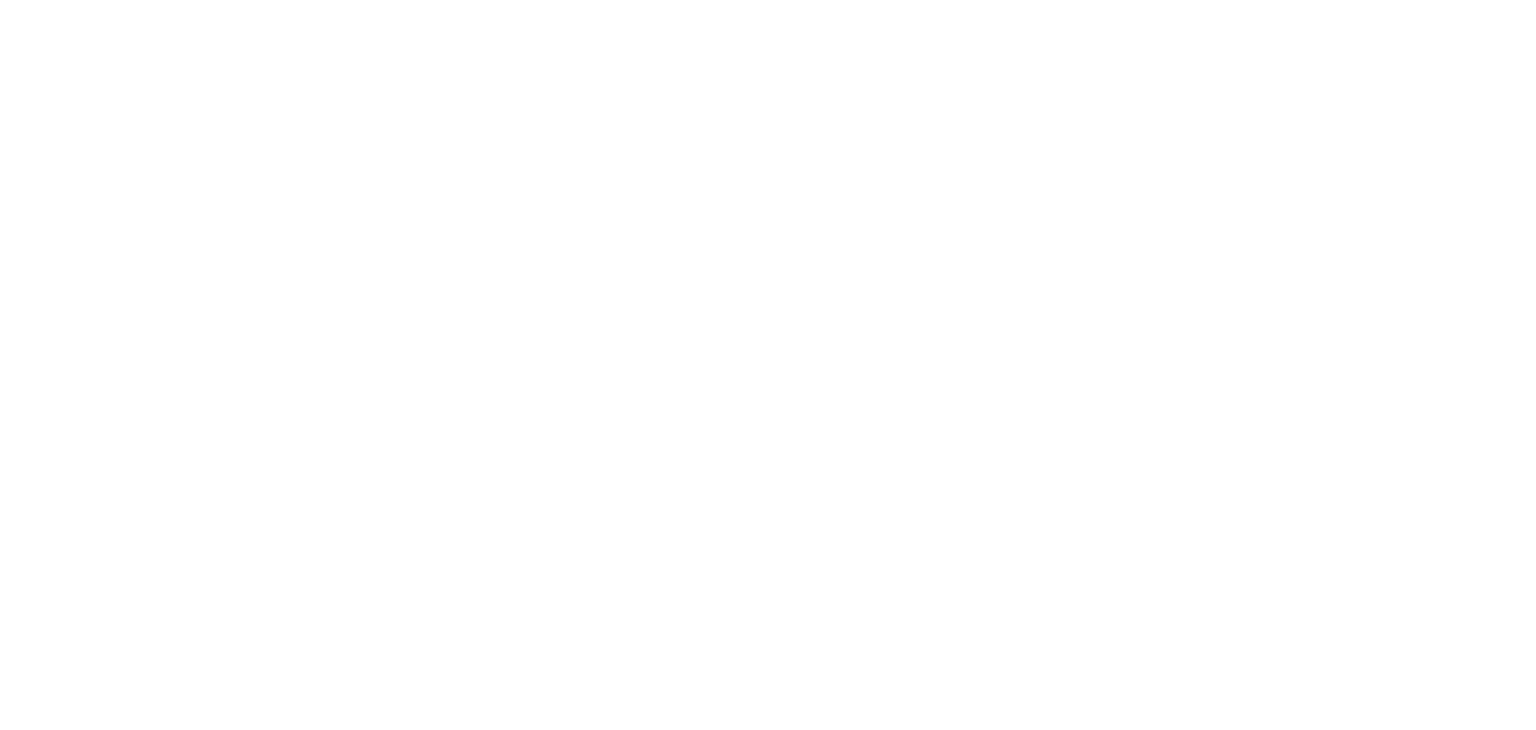 scroll, scrollTop: 0, scrollLeft: 0, axis: both 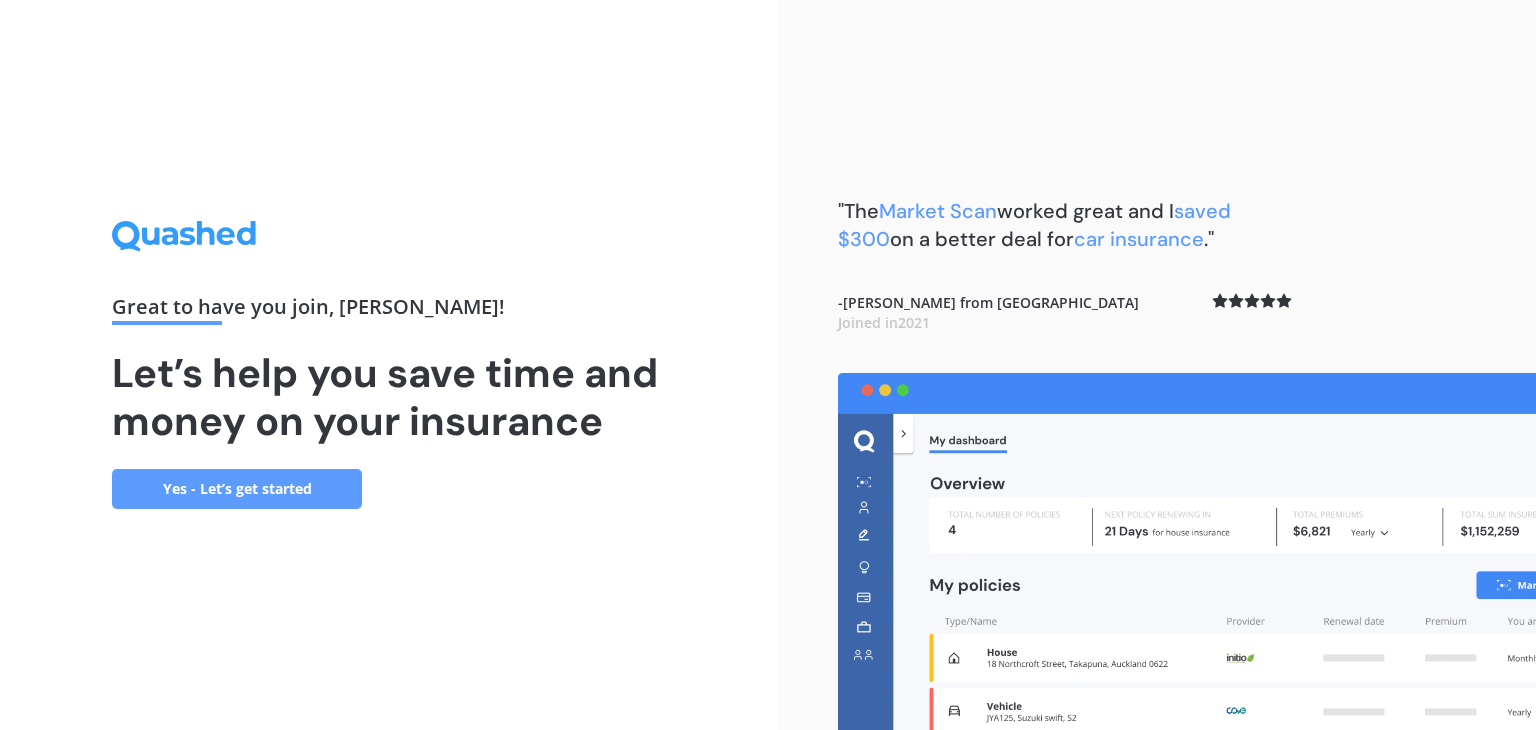 click on "Yes - Let’s get started" at bounding box center (237, 489) 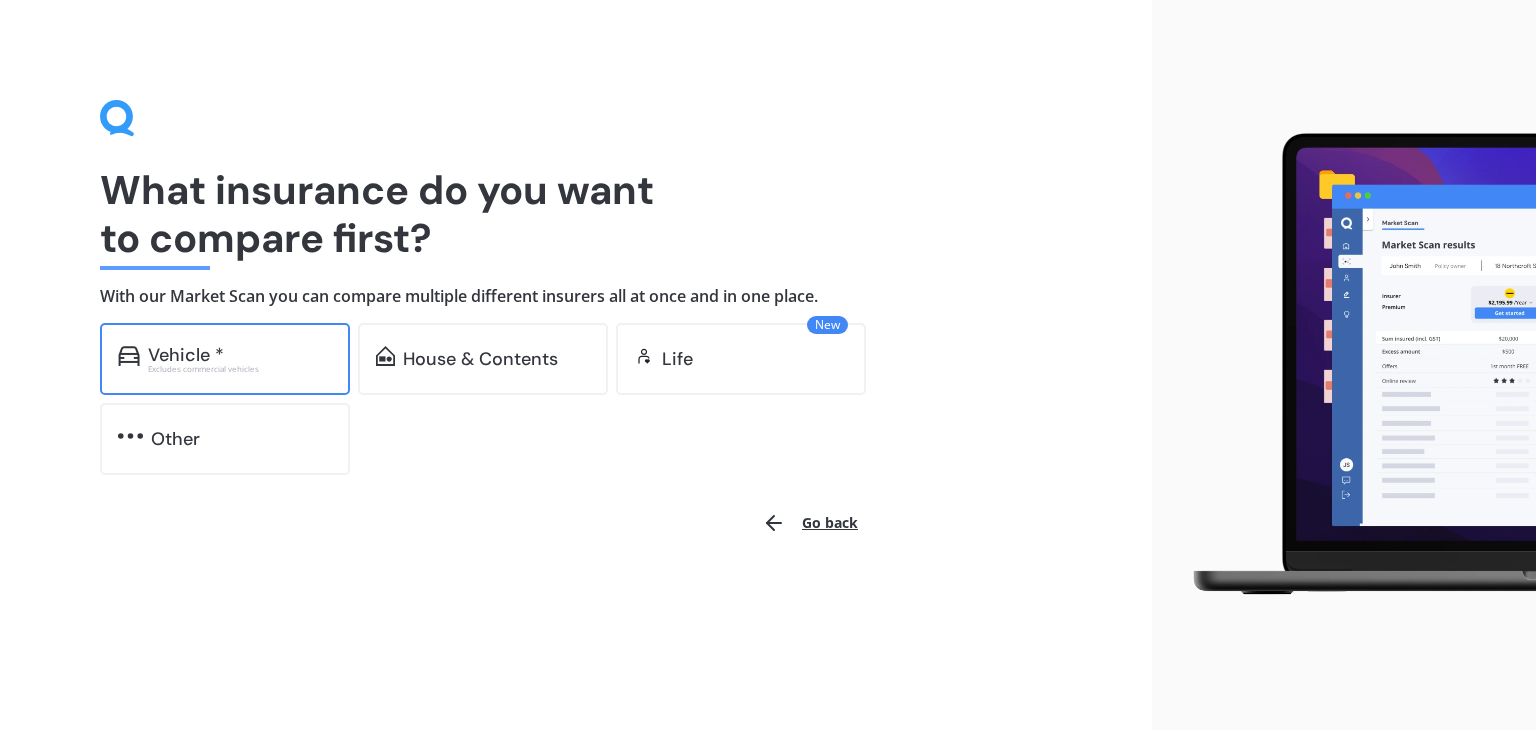 click on "Vehicle *" at bounding box center [240, 355] 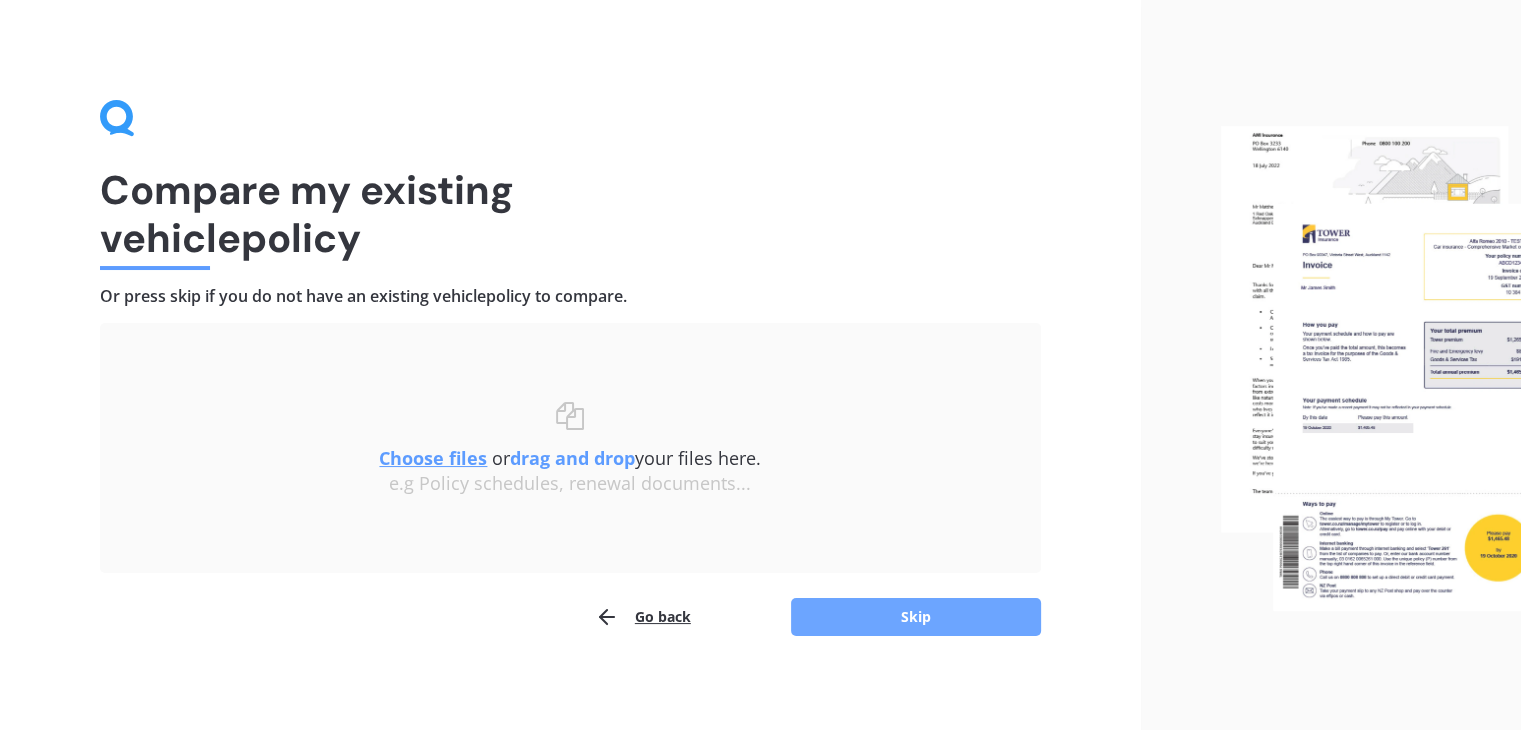 click on "Skip" at bounding box center (916, 617) 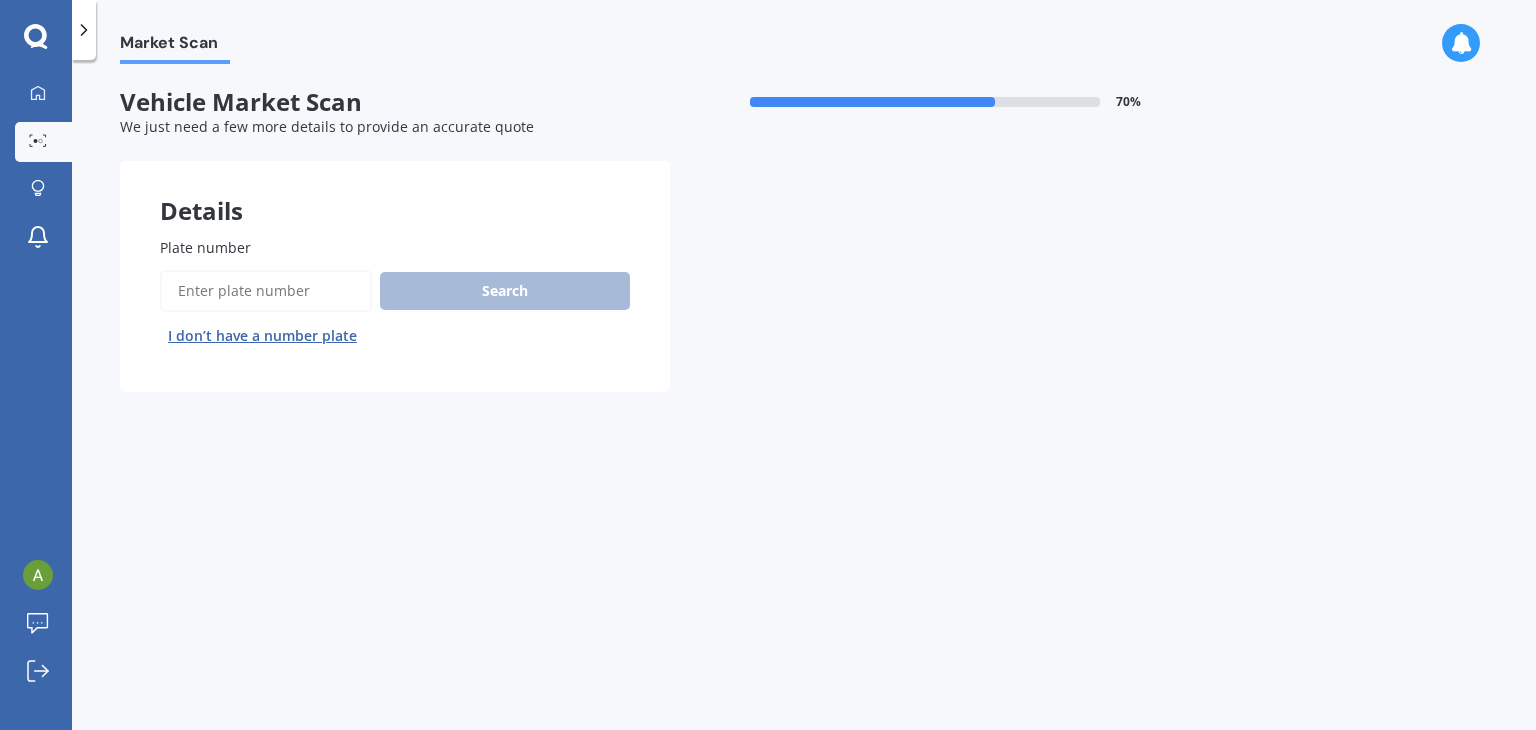 click on "Plate number" at bounding box center (266, 291) 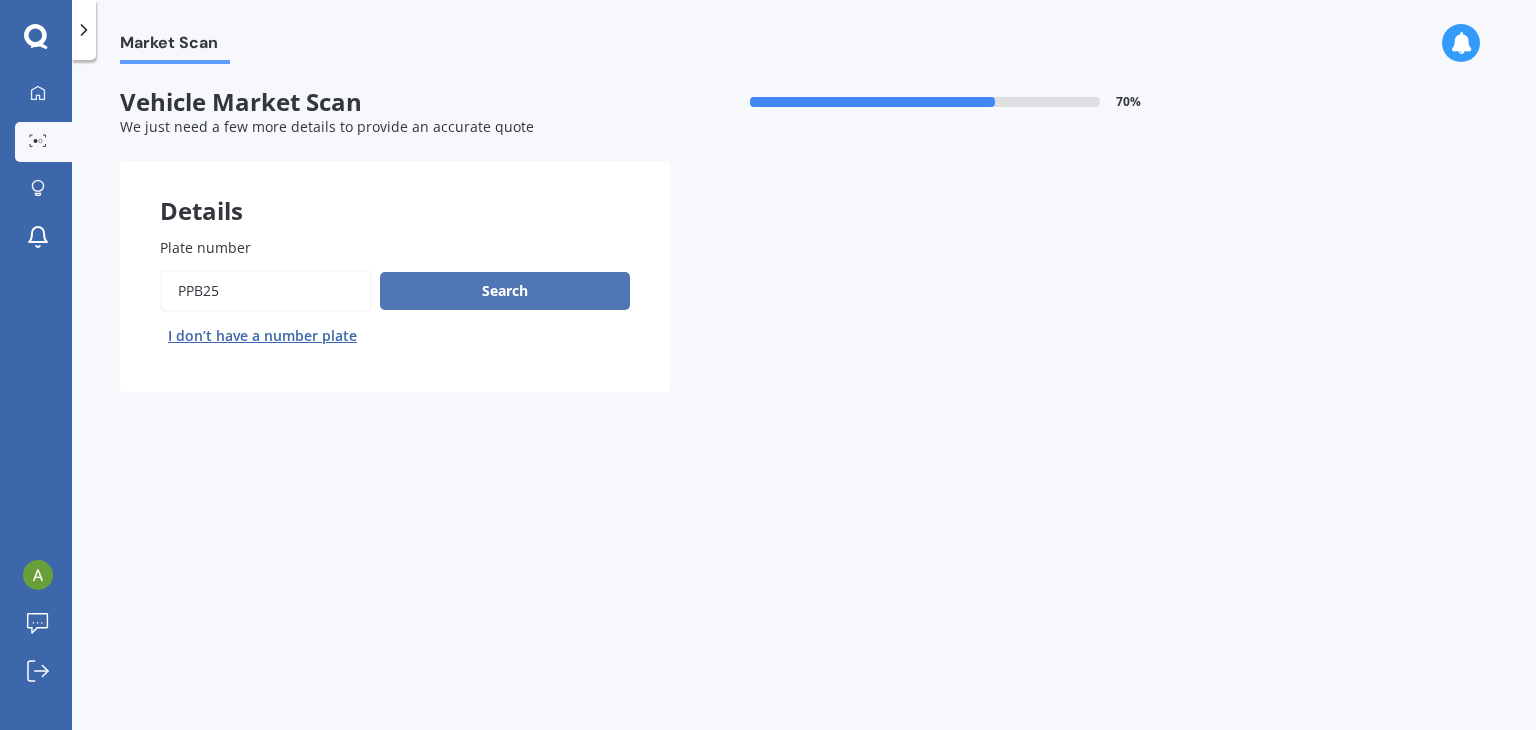 type on "PPB25" 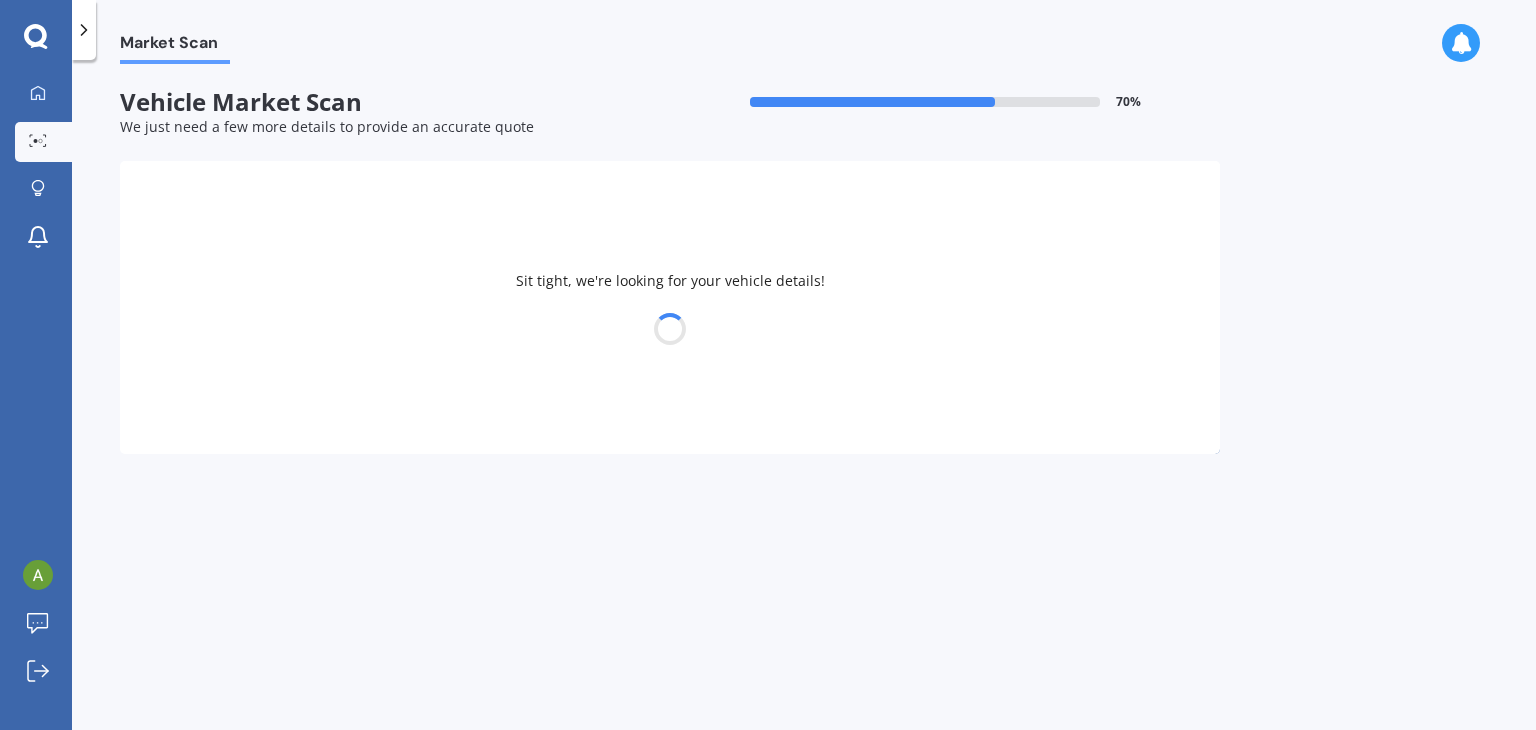 select on "FORD" 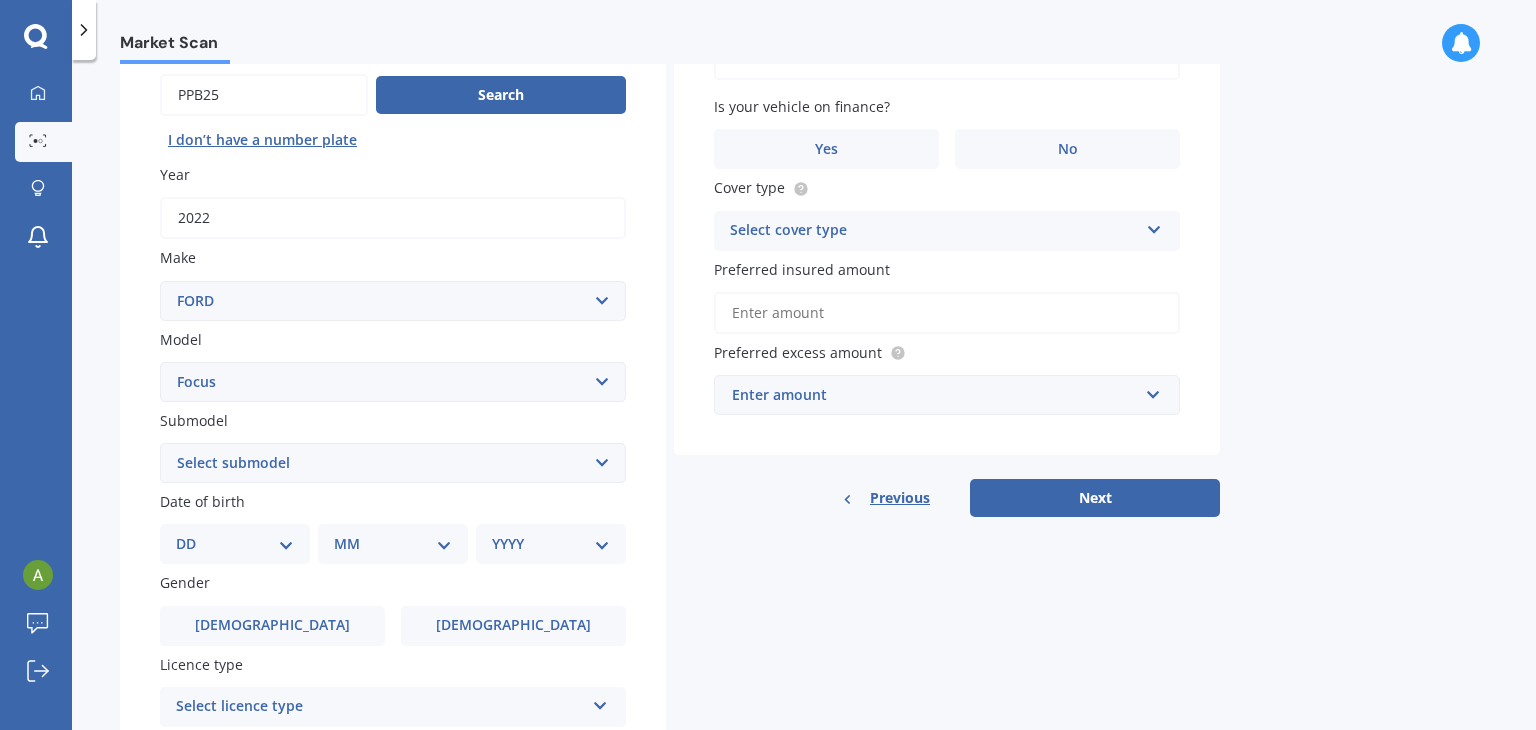 scroll, scrollTop: 200, scrollLeft: 0, axis: vertical 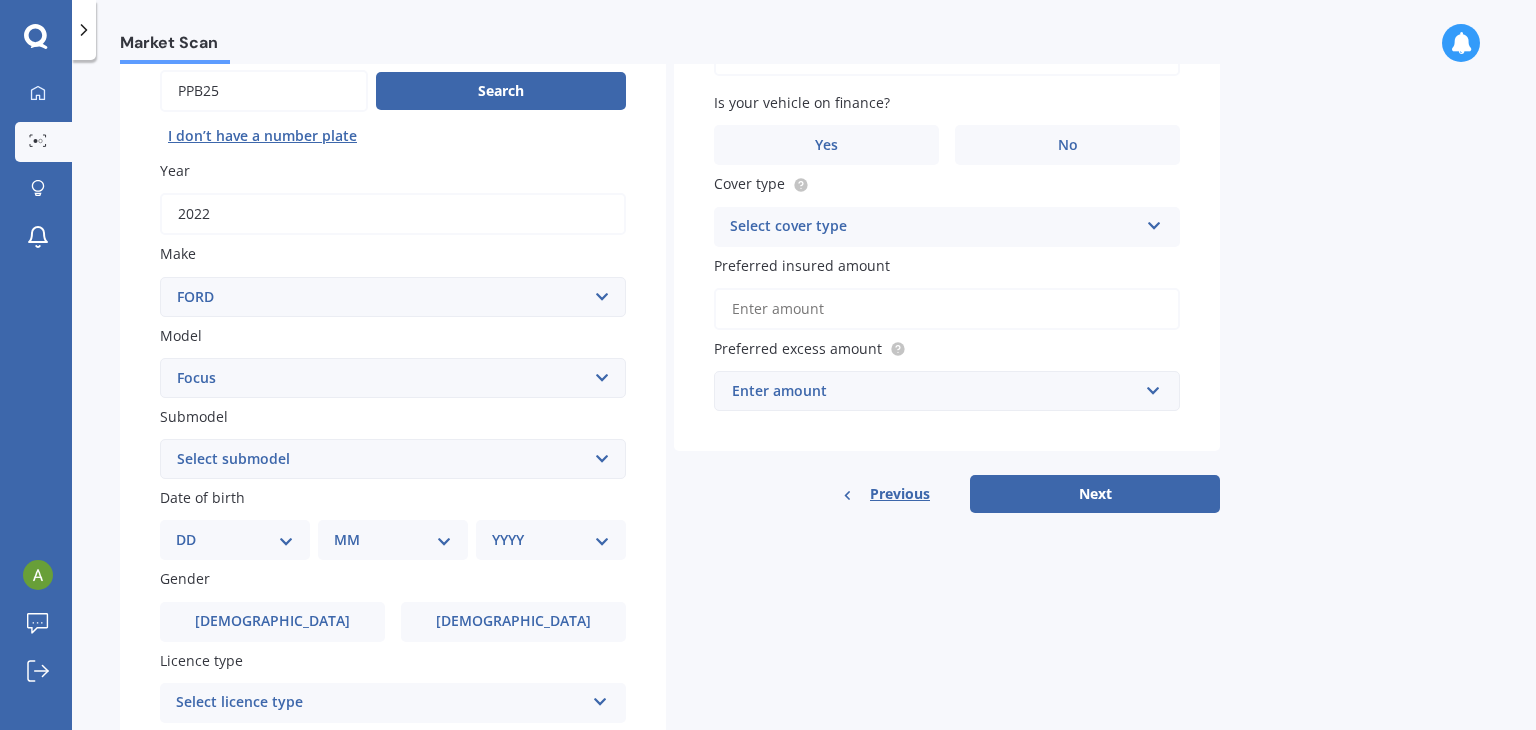 click on "DD 01 02 03 04 05 06 07 08 09 10 11 12 13 14 15 16 17 18 19 20 21 22 23 24 25 26 27 28 29 30 31" at bounding box center (235, 540) 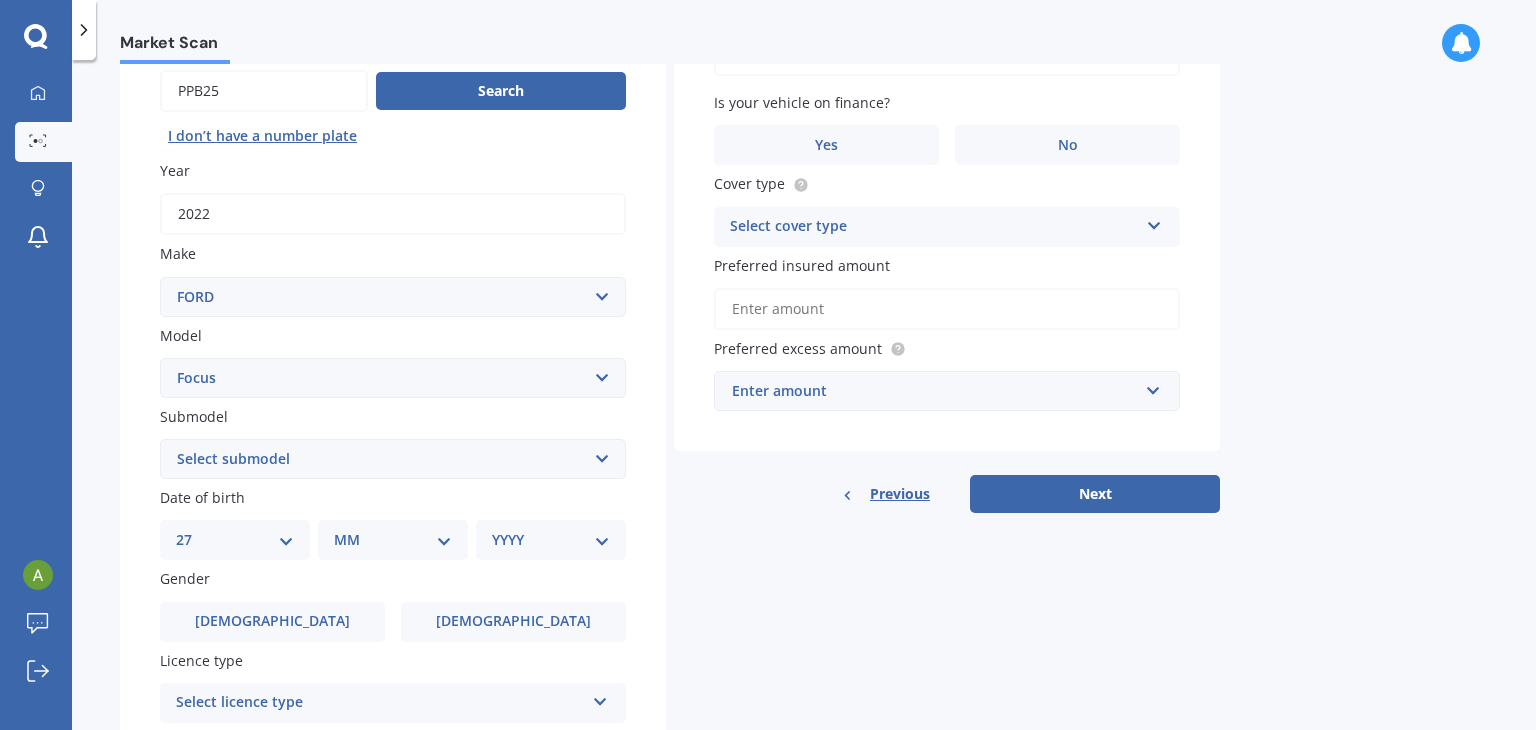 click on "DD 01 02 03 04 05 06 07 08 09 10 11 12 13 14 15 16 17 18 19 20 21 22 23 24 25 26 27 28 29 30 31" at bounding box center [235, 540] 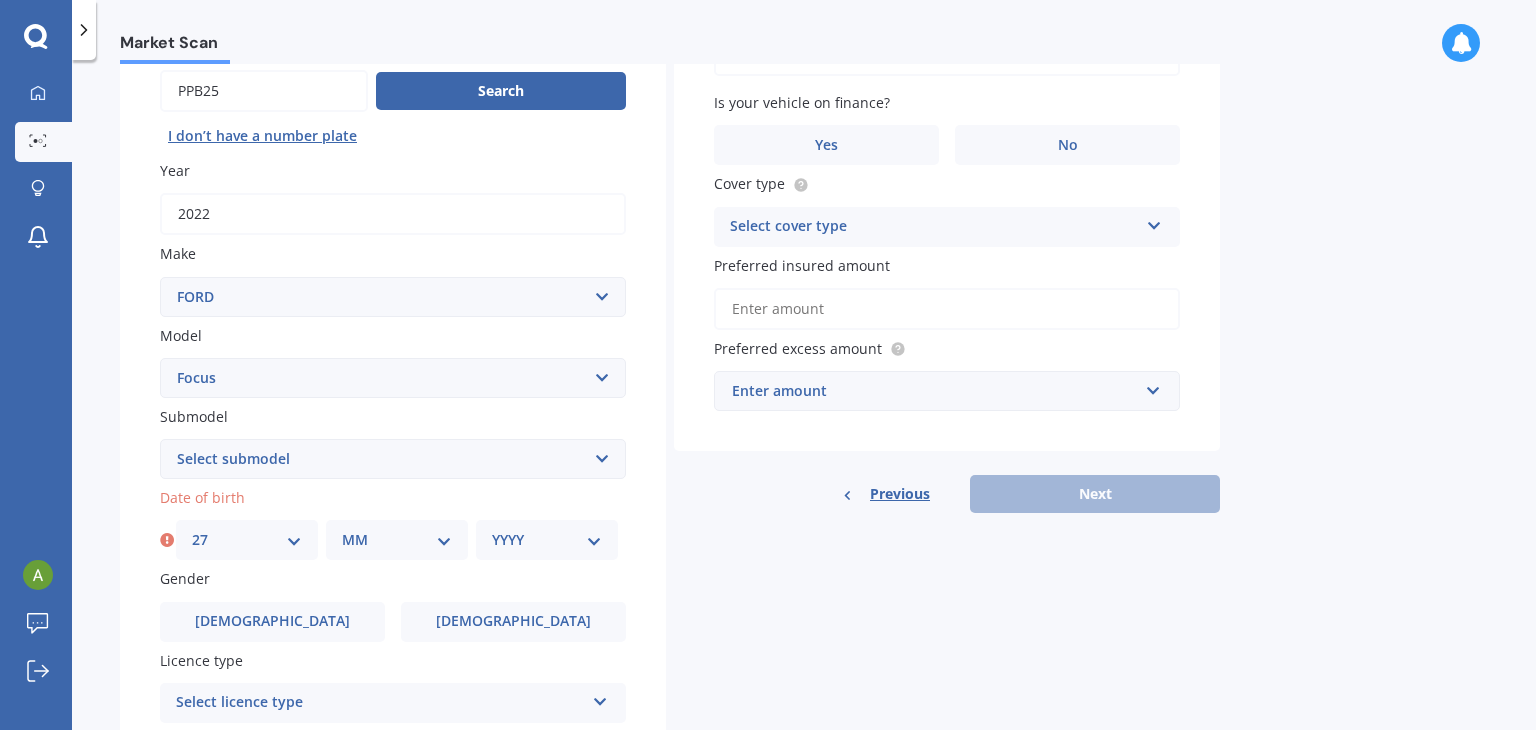 click on "MM 01 02 03 04 05 06 07 08 09 10 11 12" at bounding box center [397, 540] 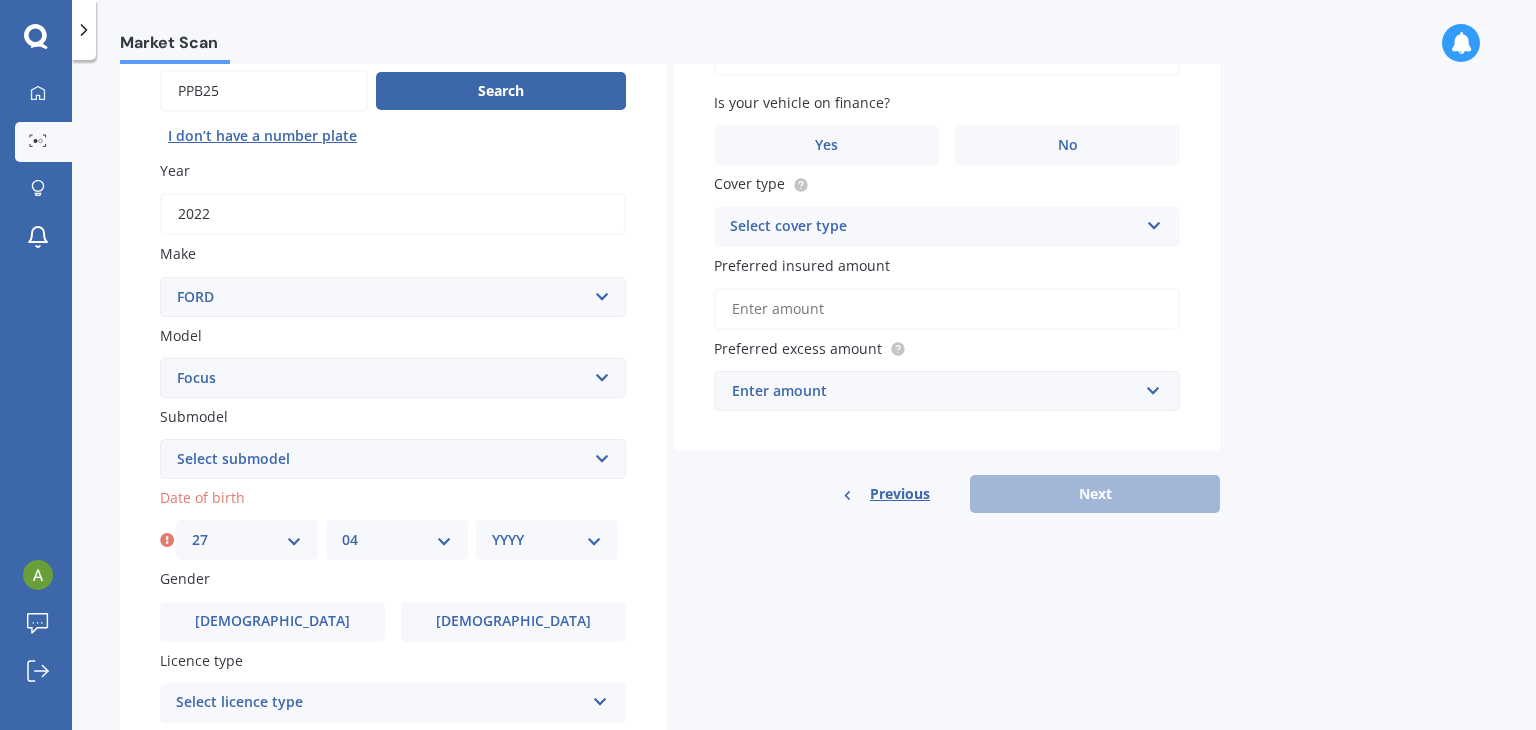 click on "MM 01 02 03 04 05 06 07 08 09 10 11 12" at bounding box center (397, 540) 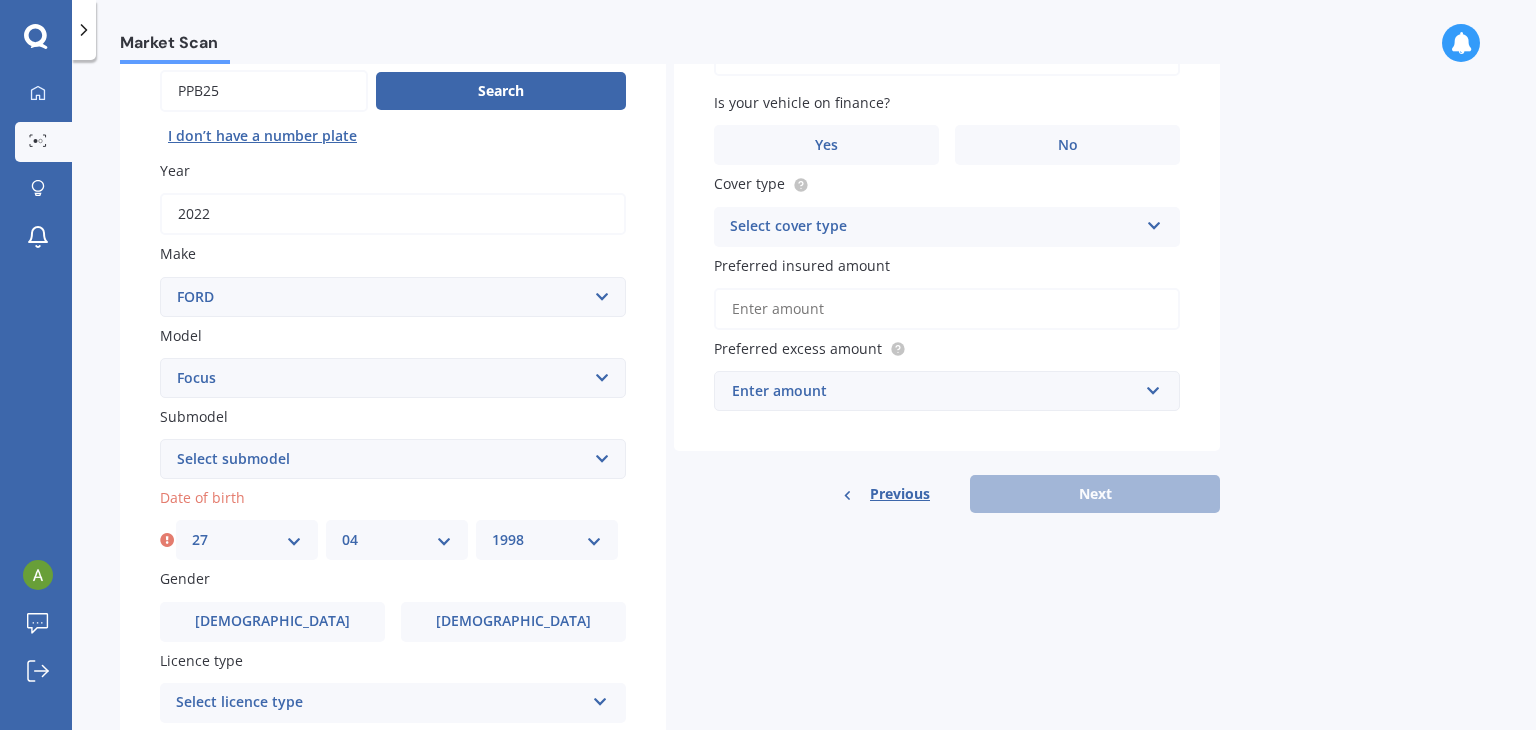 click on "YYYY 2025 2024 2023 2022 2021 2020 2019 2018 2017 2016 2015 2014 2013 2012 2011 2010 2009 2008 2007 2006 2005 2004 2003 2002 2001 2000 1999 1998 1997 1996 1995 1994 1993 1992 1991 1990 1989 1988 1987 1986 1985 1984 1983 1982 1981 1980 1979 1978 1977 1976 1975 1974 1973 1972 1971 1970 1969 1968 1967 1966 1965 1964 1963 1962 1961 1960 1959 1958 1957 1956 1955 1954 1953 1952 1951 1950 1949 1948 1947 1946 1945 1944 1943 1942 1941 1940 1939 1938 1937 1936 1935 1934 1933 1932 1931 1930 1929 1928 1927 1926" at bounding box center (547, 540) 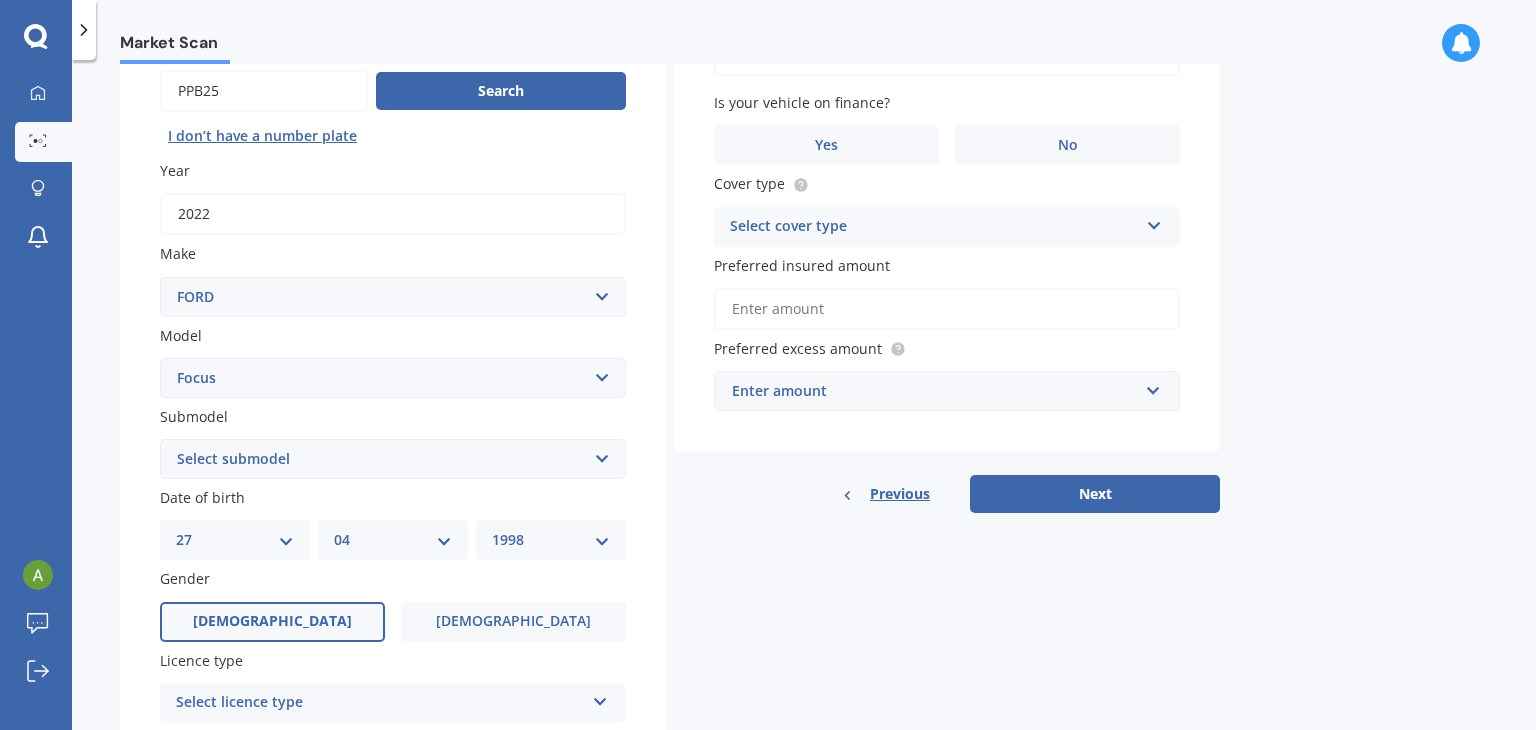 click on "[DEMOGRAPHIC_DATA]" at bounding box center (272, 622) 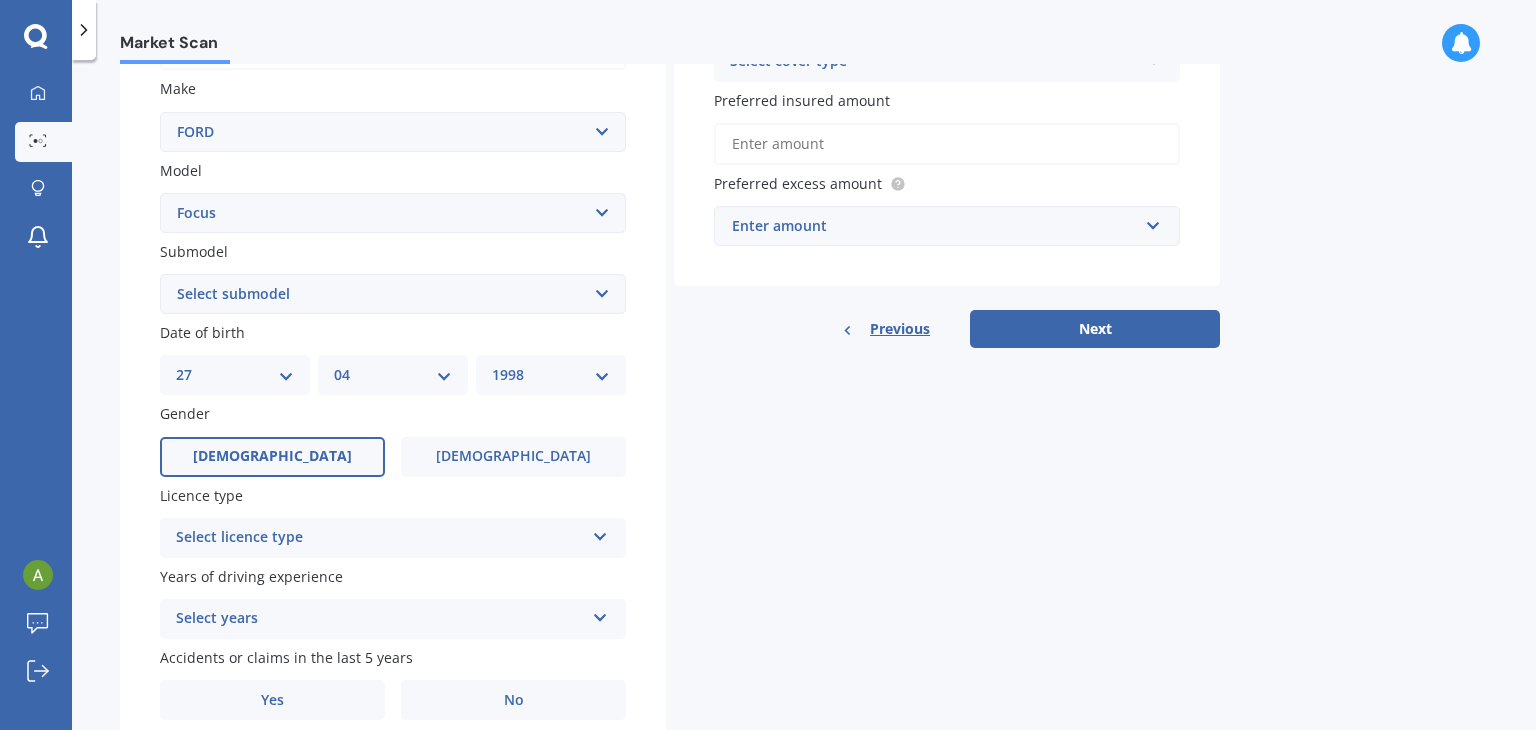 scroll, scrollTop: 448, scrollLeft: 0, axis: vertical 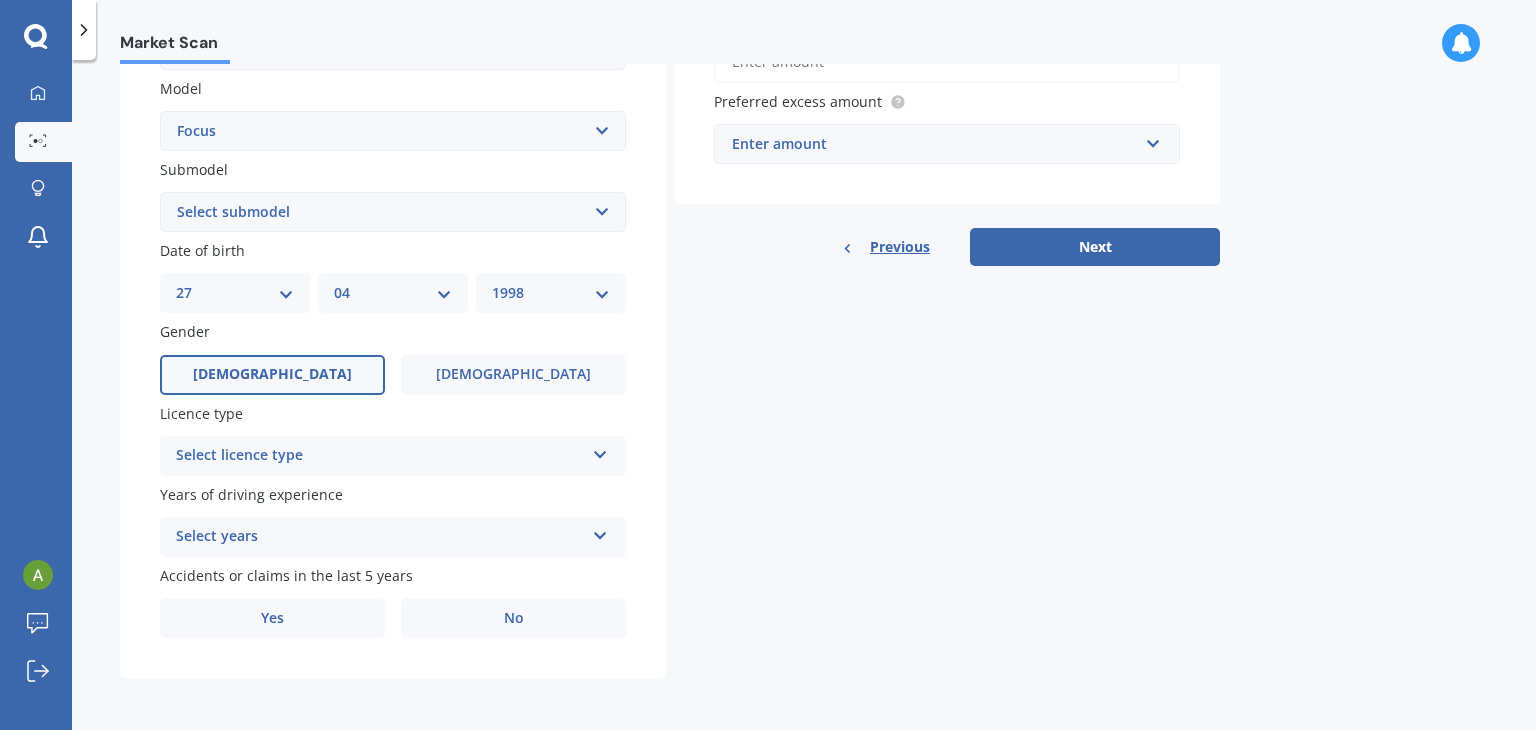 click on "Licence type Select licence type NZ Full NZ Restricted NZ Learners [GEOGRAPHIC_DATA] [GEOGRAPHIC_DATA] [GEOGRAPHIC_DATA] [GEOGRAPHIC_DATA] International / Other overseas licence" at bounding box center (393, 439) 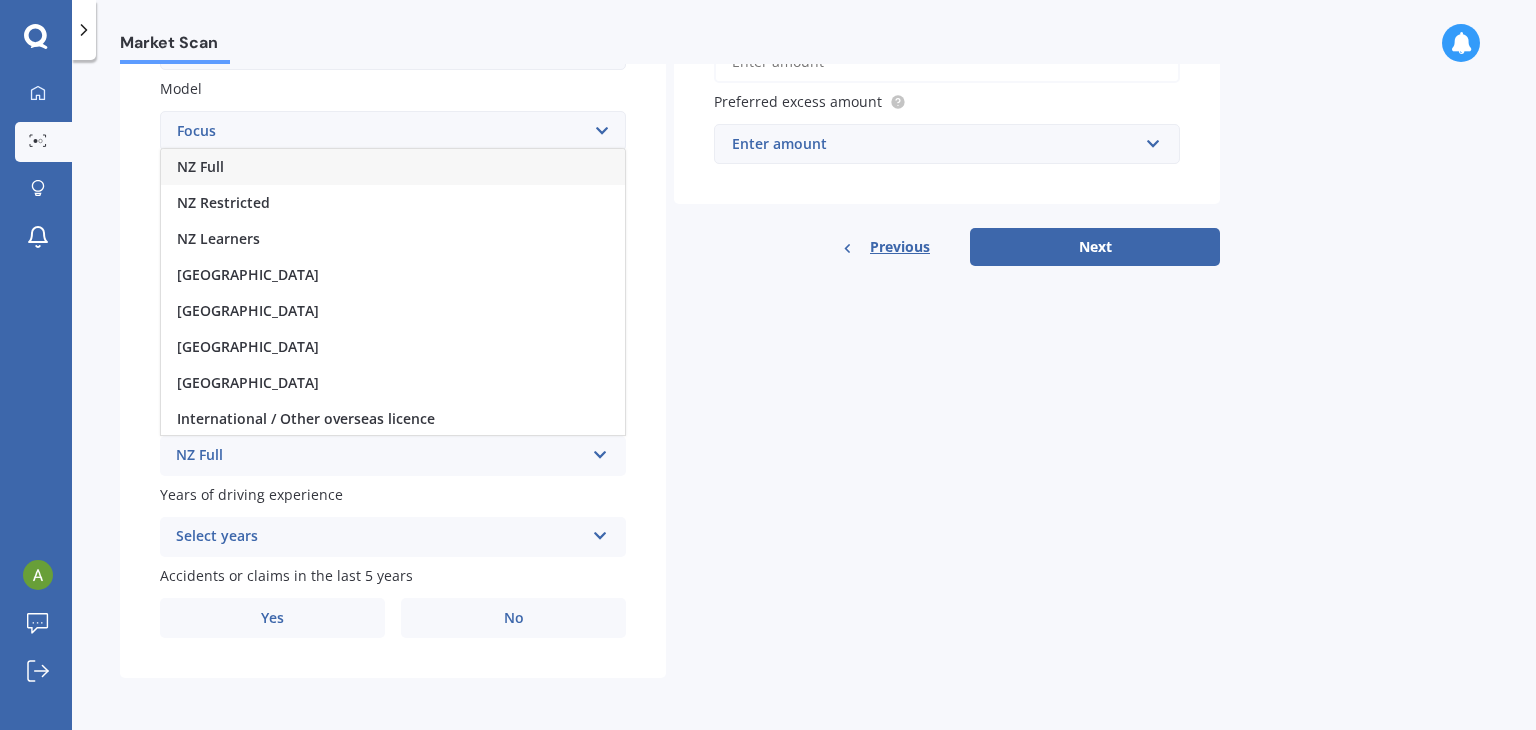 click on "NZ Full" at bounding box center [393, 167] 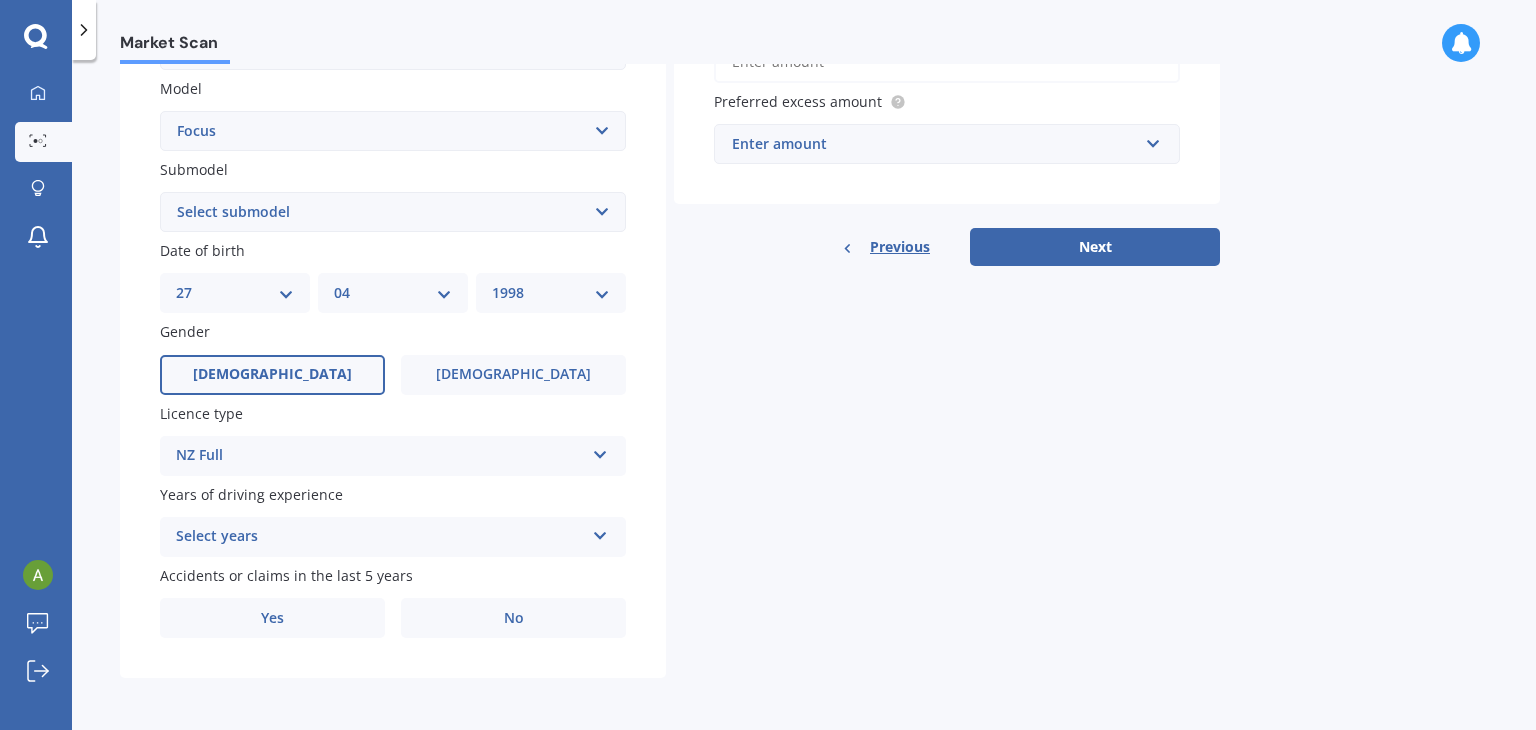 click on "Select years" at bounding box center [380, 537] 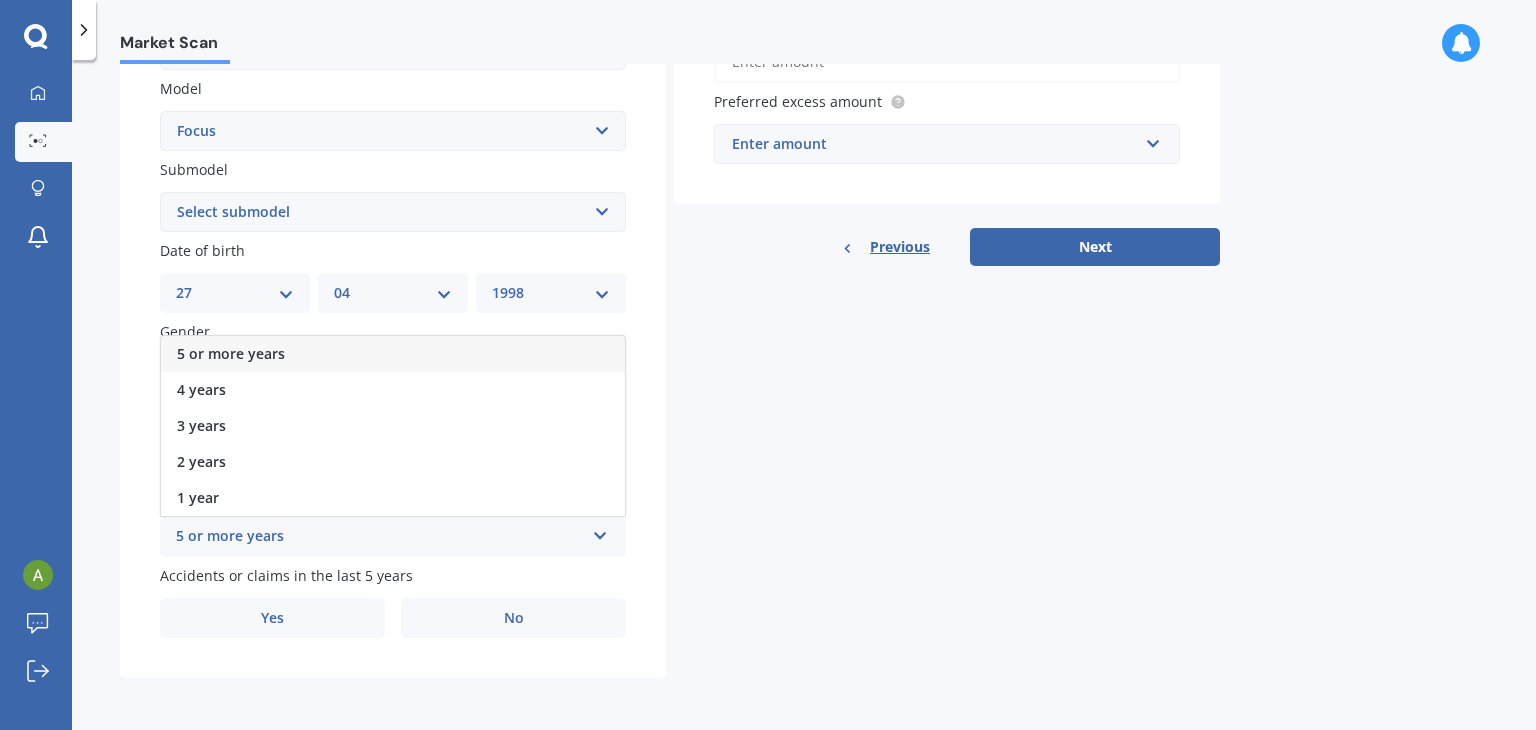 click on "5 or more years" at bounding box center (393, 354) 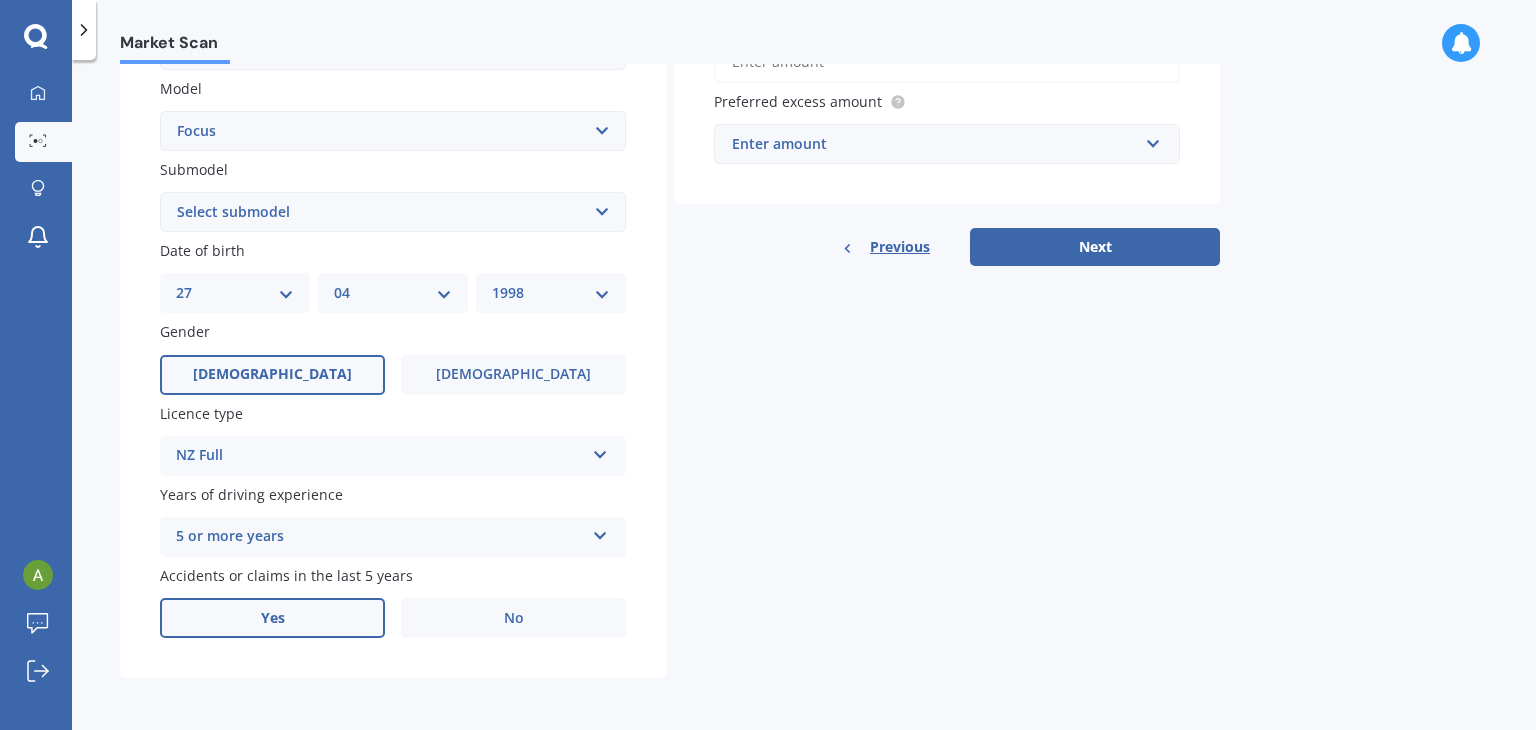 click on "Yes" at bounding box center (272, 618) 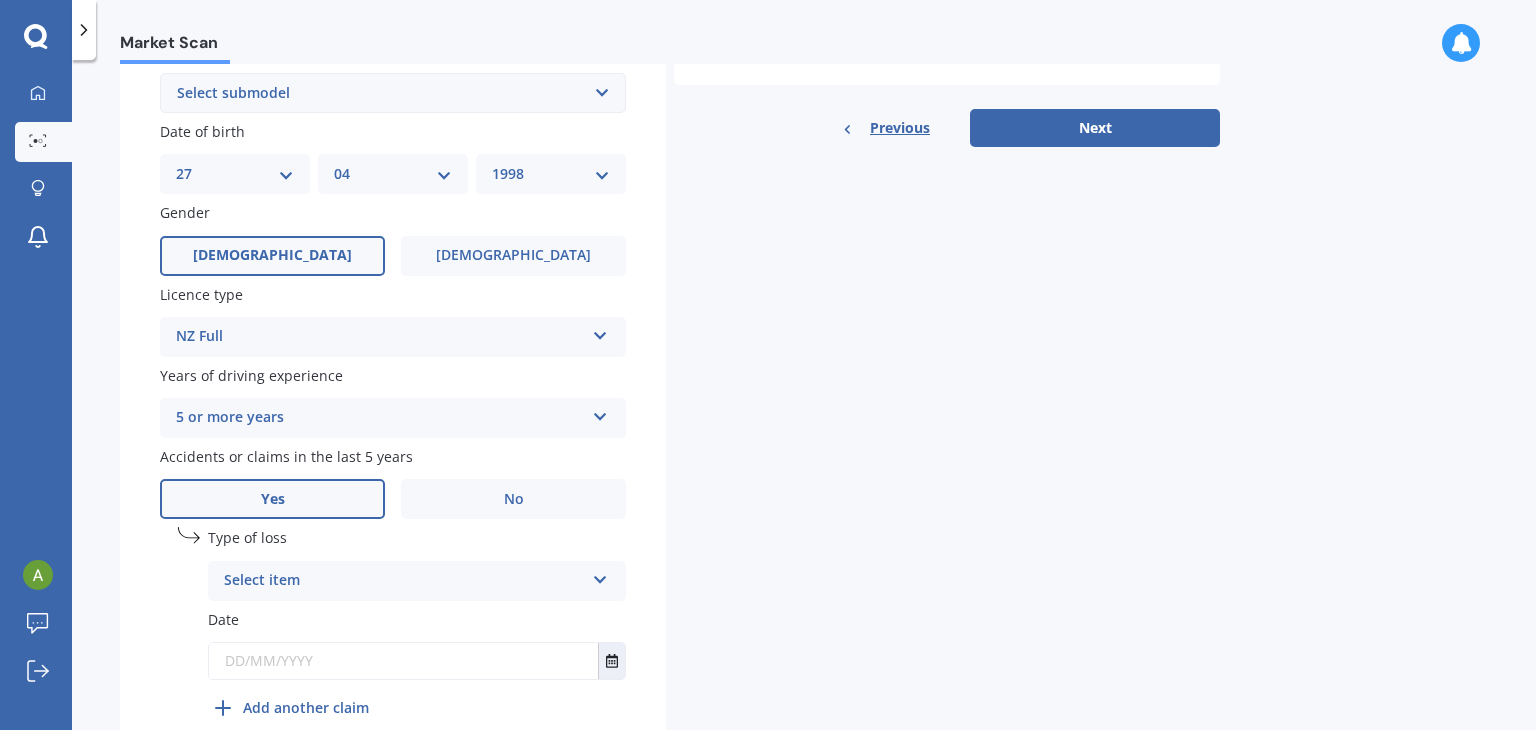 scroll, scrollTop: 648, scrollLeft: 0, axis: vertical 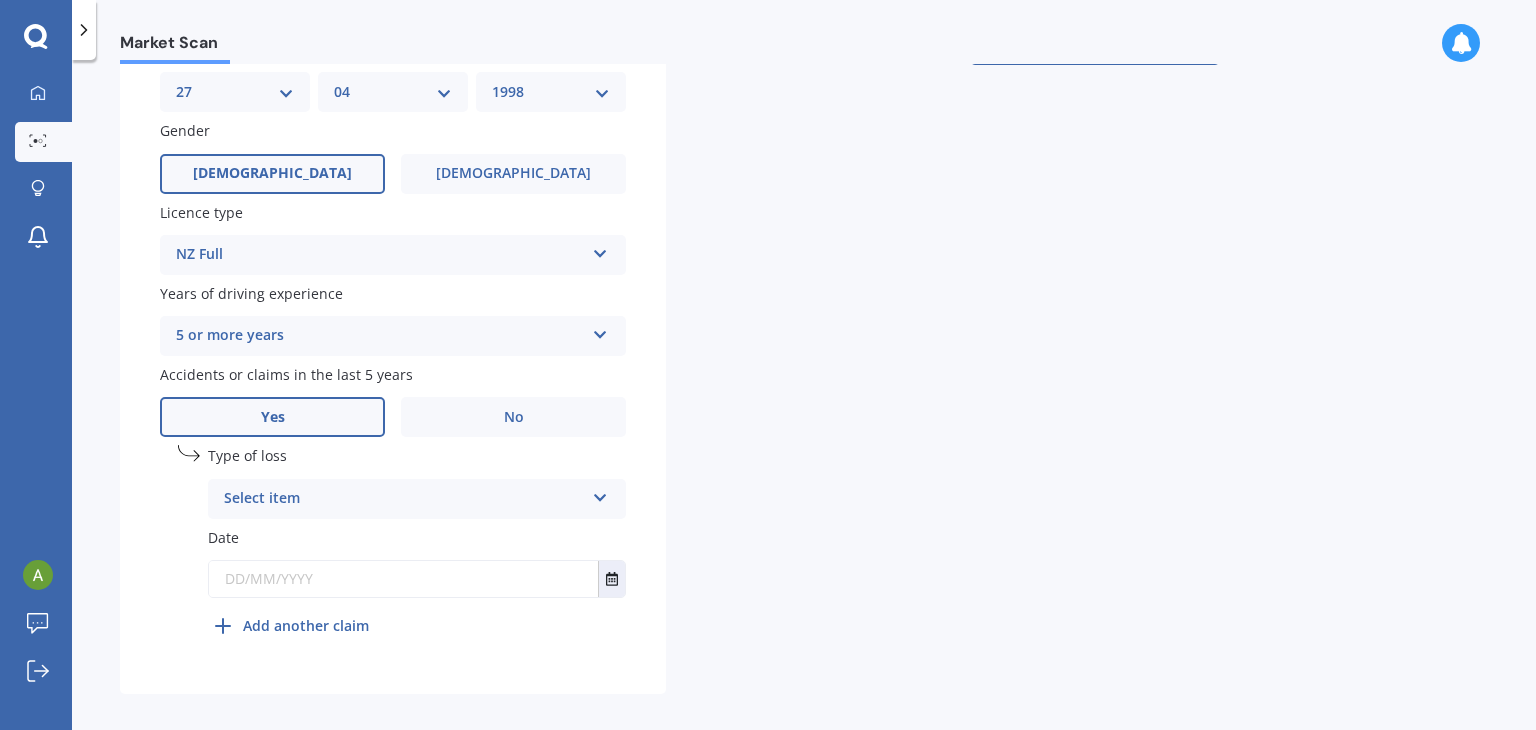 click on "Type of loss Select item At fault accident Not at fault accident Date" at bounding box center (417, 525) 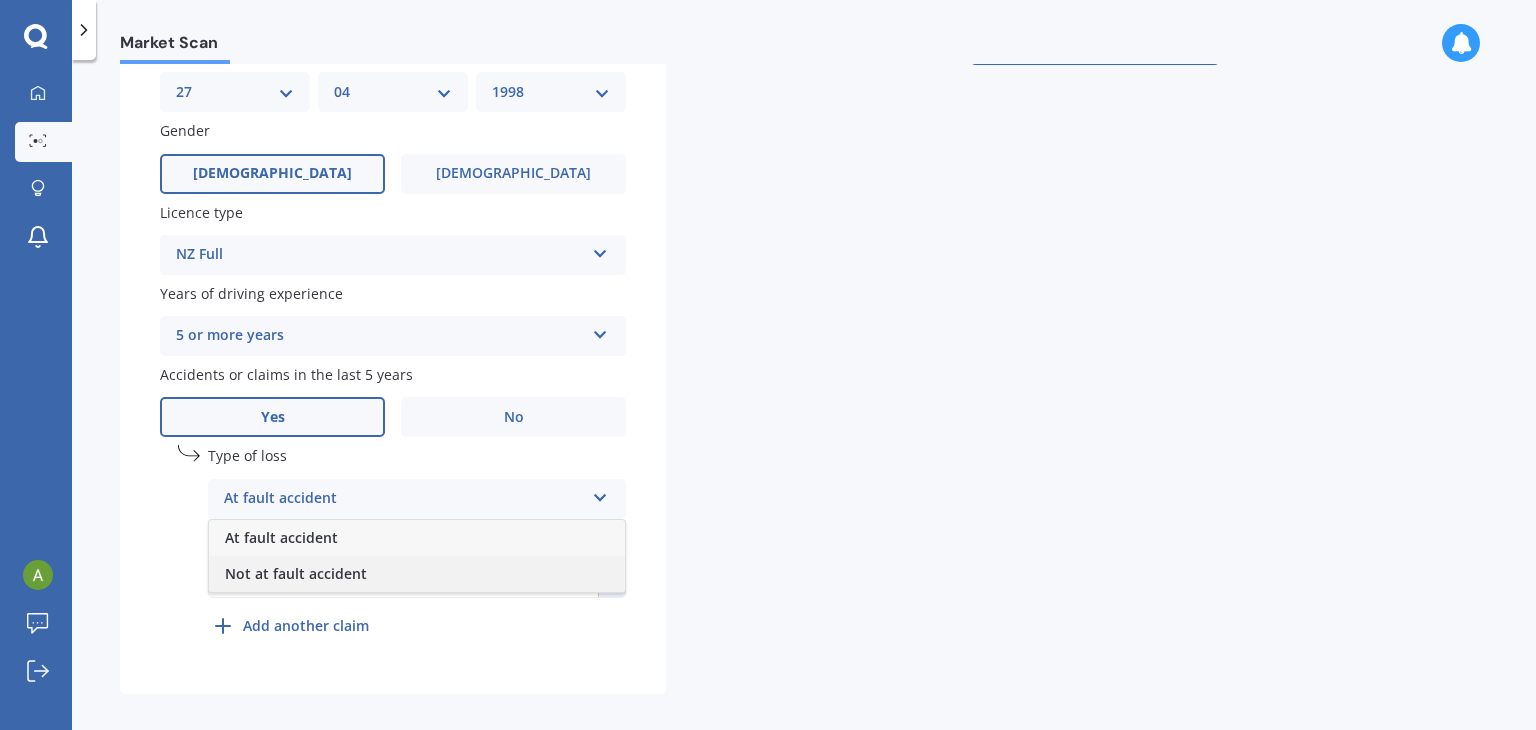 click on "Not at fault accident" at bounding box center (417, 574) 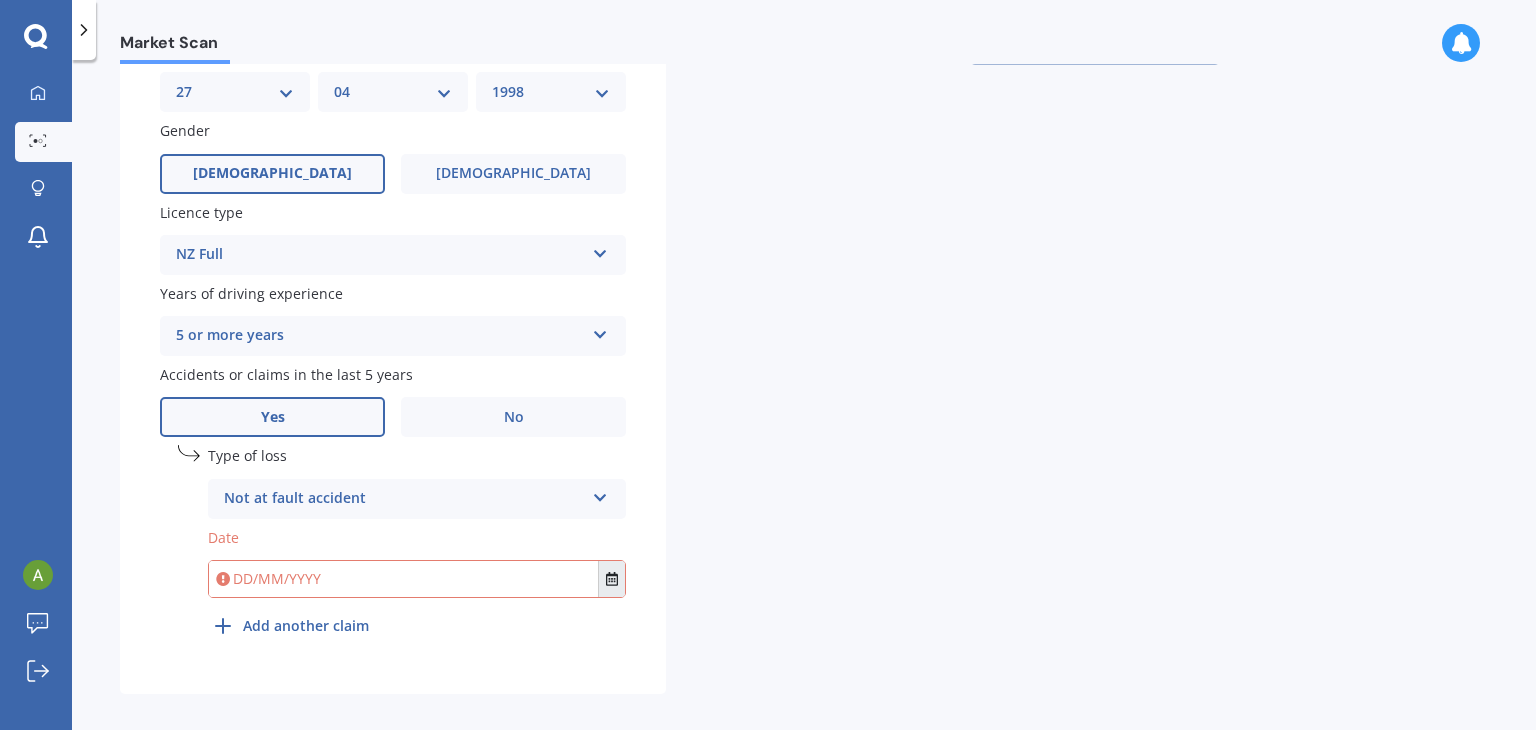 click 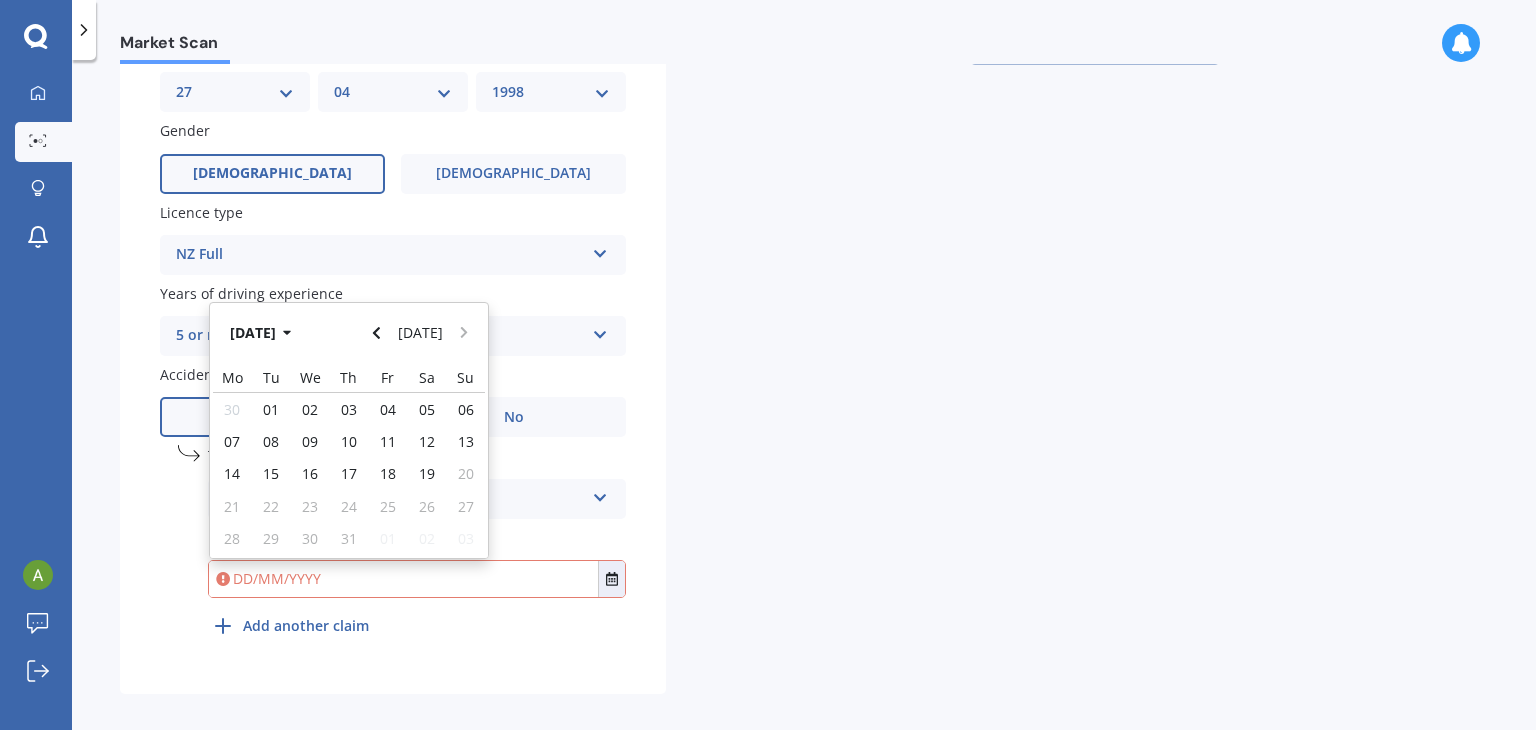 click on "Details Plate number Search I don’t have a number plate Year [DATE] Make Select make AC ALFA ROMEO ASTON [PERSON_NAME] AUDI AUSTIN BEDFORD Bentley BMW BYD CADILLAC CAN-AM CHERY CHEVROLET CHRYSLER Citroen CRUISEAIR CUPRA DAEWOO DAIHATSU DAIMLER DAMON DIAHATSU DODGE EXOCET FACTORY FIVE FERRARI FIAT Fiord FLEETWOOD FORD FOTON FRASER GEELY GENESIS GEORGIE BOY GMC GREAT WALL GWM [PERSON_NAME] HINO [PERSON_NAME] HOLIDAY RAMBLER HONDA HUMMER HYUNDAI INFINITI ISUZU IVECO JAC JAECOO JAGUAR JEEP KGM KIA LADA LAMBORGHINI LANCIA LANDROVER LDV LEXUS LINCOLN LOTUS LUNAR M.G M.G. MAHINDRA MASERATI MAZDA MCLAREN MERCEDES AMG Mercedes Benz MERCEDES-AMG MERCURY MINI MITSUBISHI [PERSON_NAME] NEWMAR NISSAN OMODA OPEL OXFORD PEUGEOT Plymouth Polestar PONTIAC PORSCHE PROTON RAM Range Rover Rayne RENAULT ROLLS ROYCE ROVER SAAB SATURN SEAT SHELBY SKODA SMART SSANGYONG SUBARU SUZUKI TATA TESLA TIFFIN Toyota TRIUMPH TVR Vauxhall VOLKSWAGEN VOLVO WESTFIELD WINNEBAGO ZX Model Select model Bronco 4WD C-MAX Capri Cortina Courier Econovan Ecosport F150" at bounding box center (670, 103) 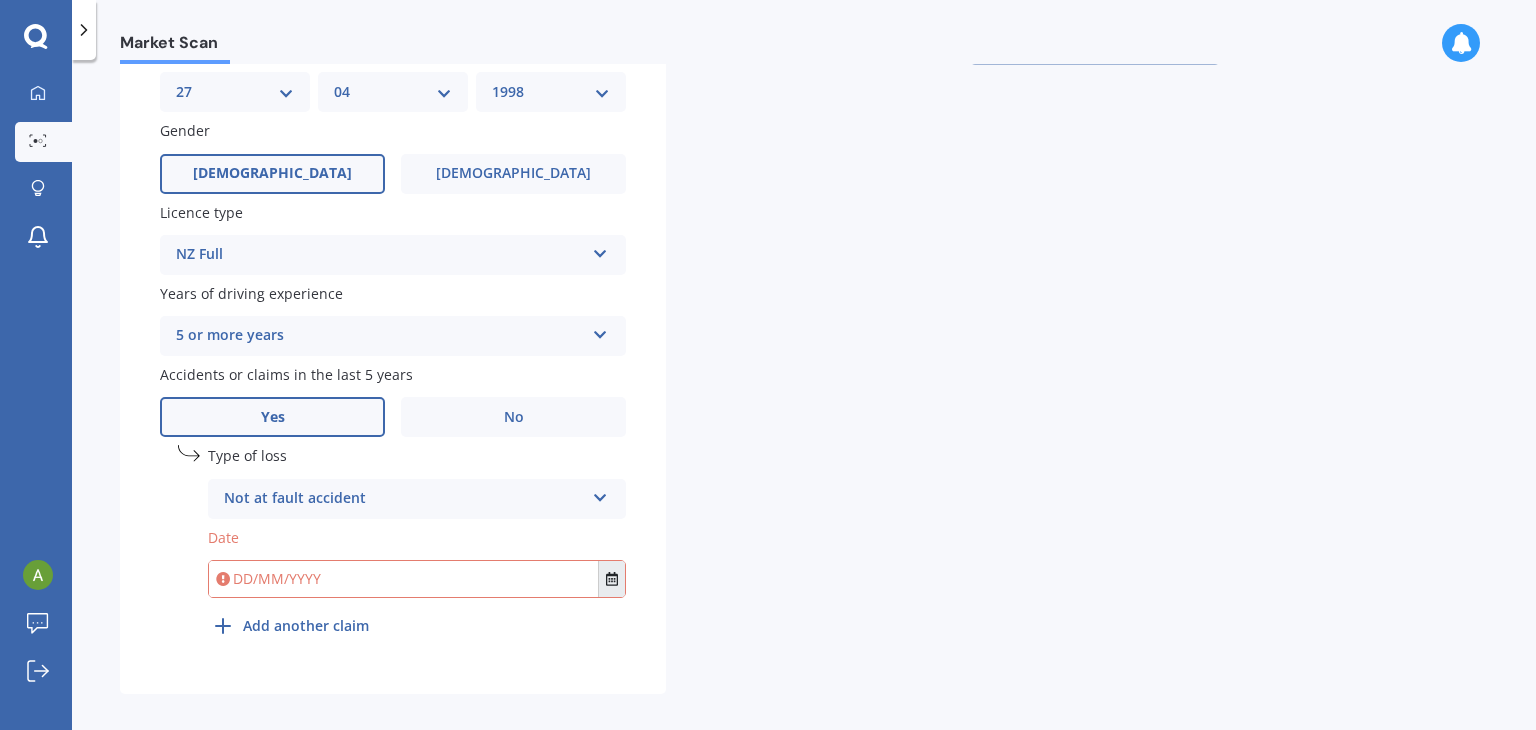 click at bounding box center (611, 579) 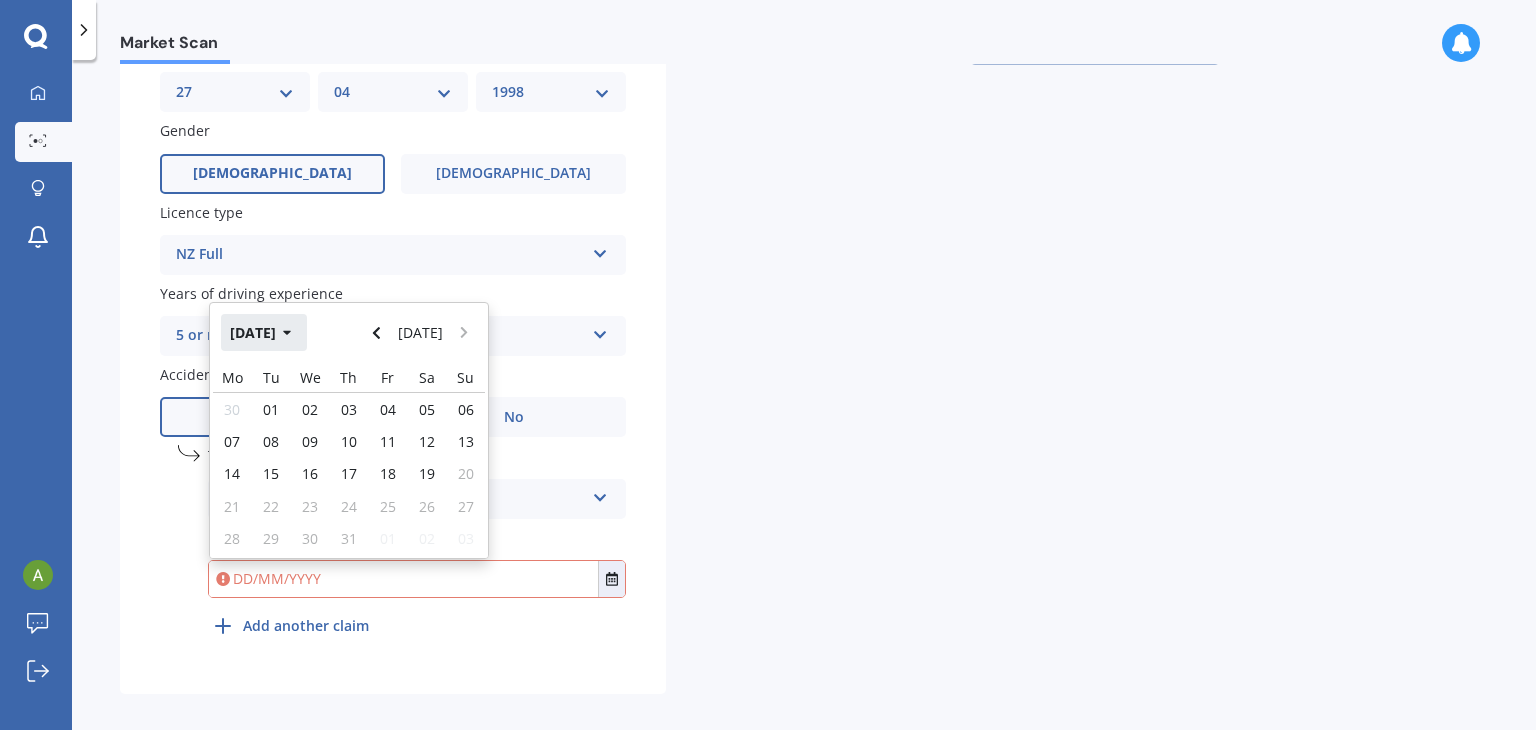 click 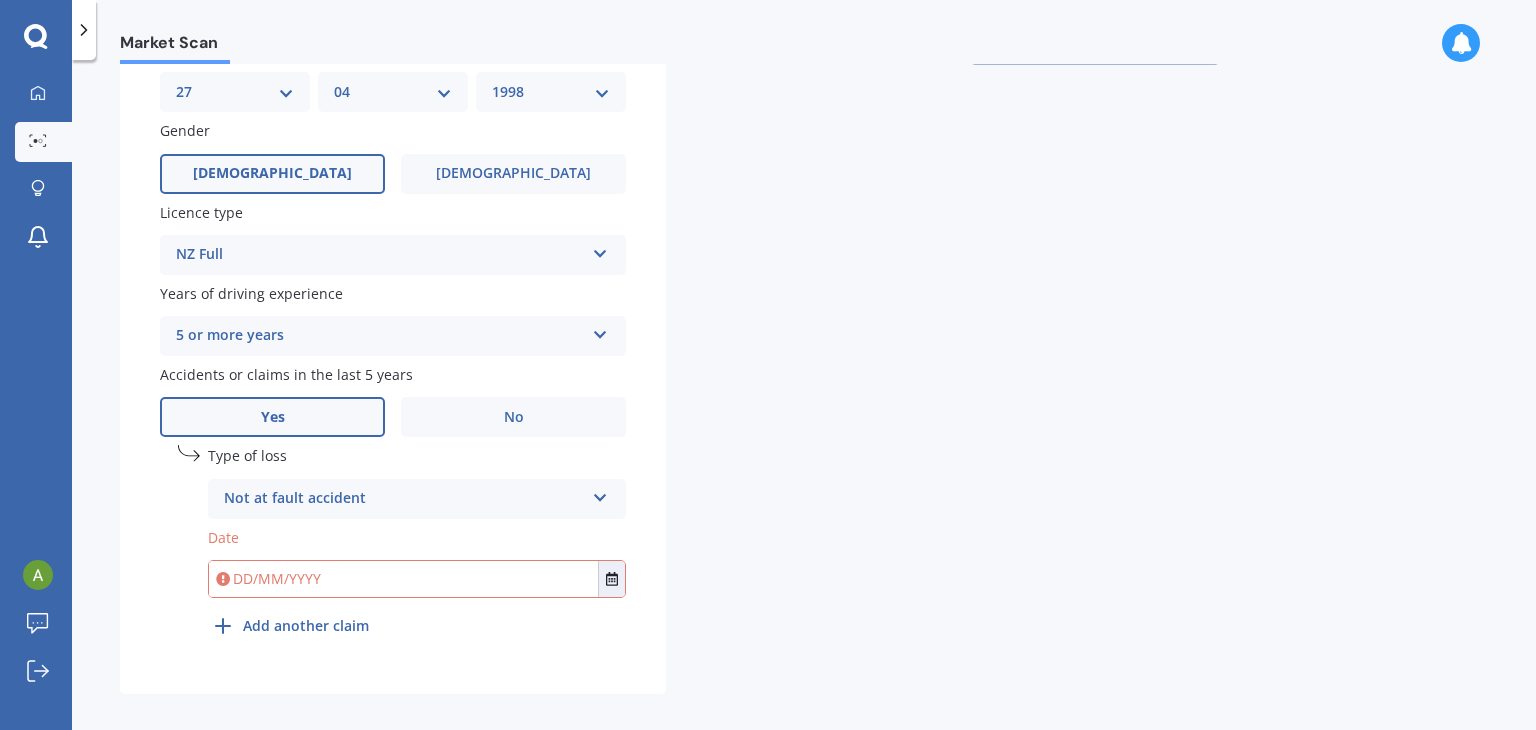 click on "Details Plate number Search I don’t have a number plate Year [DATE] Make Select make AC ALFA ROMEO ASTON [PERSON_NAME] AUDI AUSTIN BEDFORD Bentley BMW BYD CADILLAC CAN-AM CHERY CHEVROLET CHRYSLER Citroen CRUISEAIR CUPRA DAEWOO DAIHATSU DAIMLER DAMON DIAHATSU DODGE EXOCET FACTORY FIVE FERRARI FIAT Fiord FLEETWOOD FORD FOTON FRASER GEELY GENESIS GEORGIE BOY GMC GREAT WALL GWM [PERSON_NAME] HINO [PERSON_NAME] HOLIDAY RAMBLER HONDA HUMMER HYUNDAI INFINITI ISUZU IVECO JAC JAECOO JAGUAR JEEP KGM KIA LADA LAMBORGHINI LANCIA LANDROVER LDV LEXUS LINCOLN LOTUS LUNAR M.G M.G. MAHINDRA MASERATI MAZDA MCLAREN MERCEDES AMG Mercedes Benz MERCEDES-AMG MERCURY MINI MITSUBISHI [PERSON_NAME] NEWMAR NISSAN OMODA OPEL OXFORD PEUGEOT Plymouth Polestar PONTIAC PORSCHE PROTON RAM Range Rover Rayne RENAULT ROLLS ROYCE ROVER SAAB SATURN SEAT SHELBY SKODA SMART SSANGYONG SUBARU SUZUKI TATA TESLA TIFFIN Toyota TRIUMPH TVR Vauxhall VOLKSWAGEN VOLVO WESTFIELD WINNEBAGO ZX Model Select model Bronco 4WD C-MAX Capri Cortina Courier Econovan Ecosport F150" at bounding box center [670, 103] 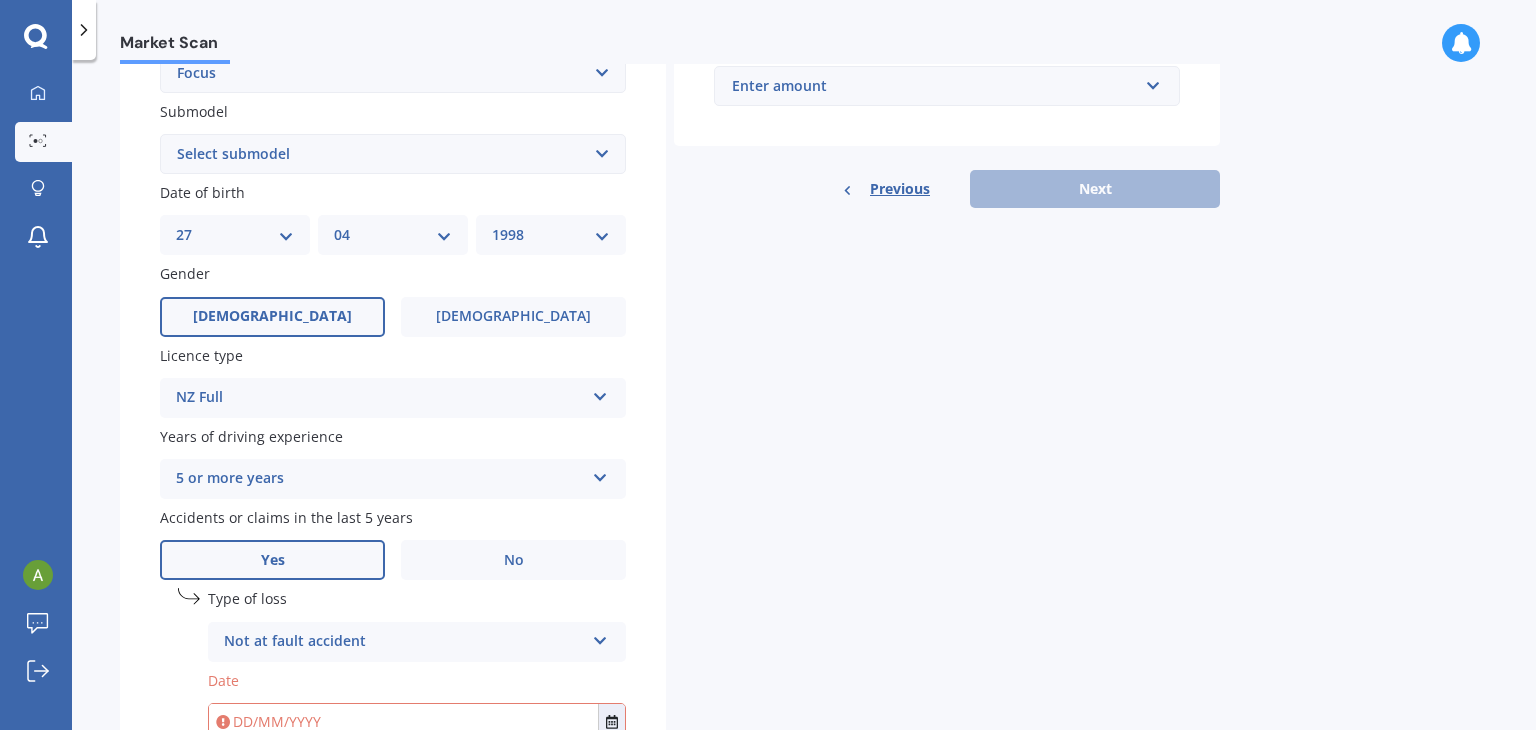 scroll, scrollTop: 664, scrollLeft: 0, axis: vertical 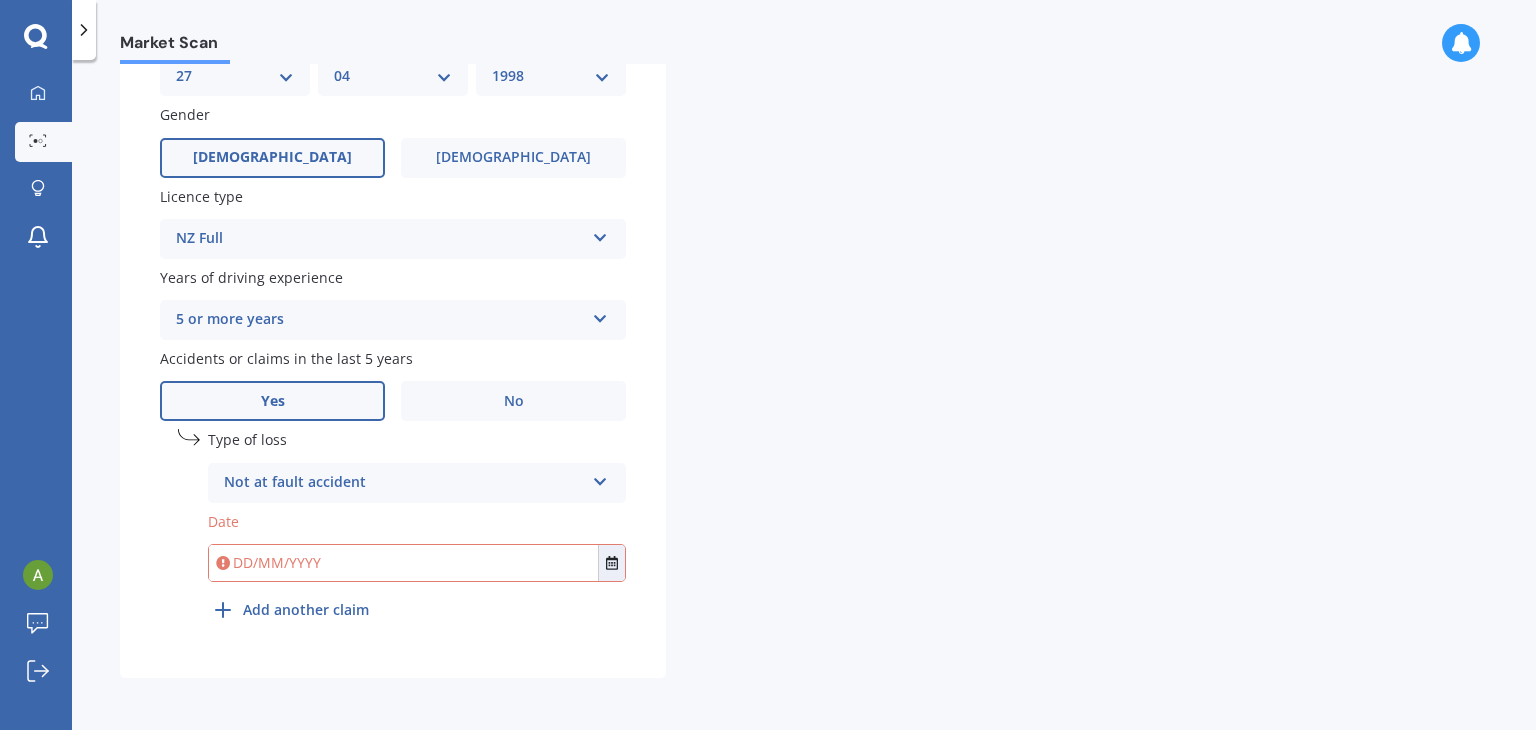 click on "Not at fault accident At fault accident Not at fault accident" at bounding box center [417, 483] 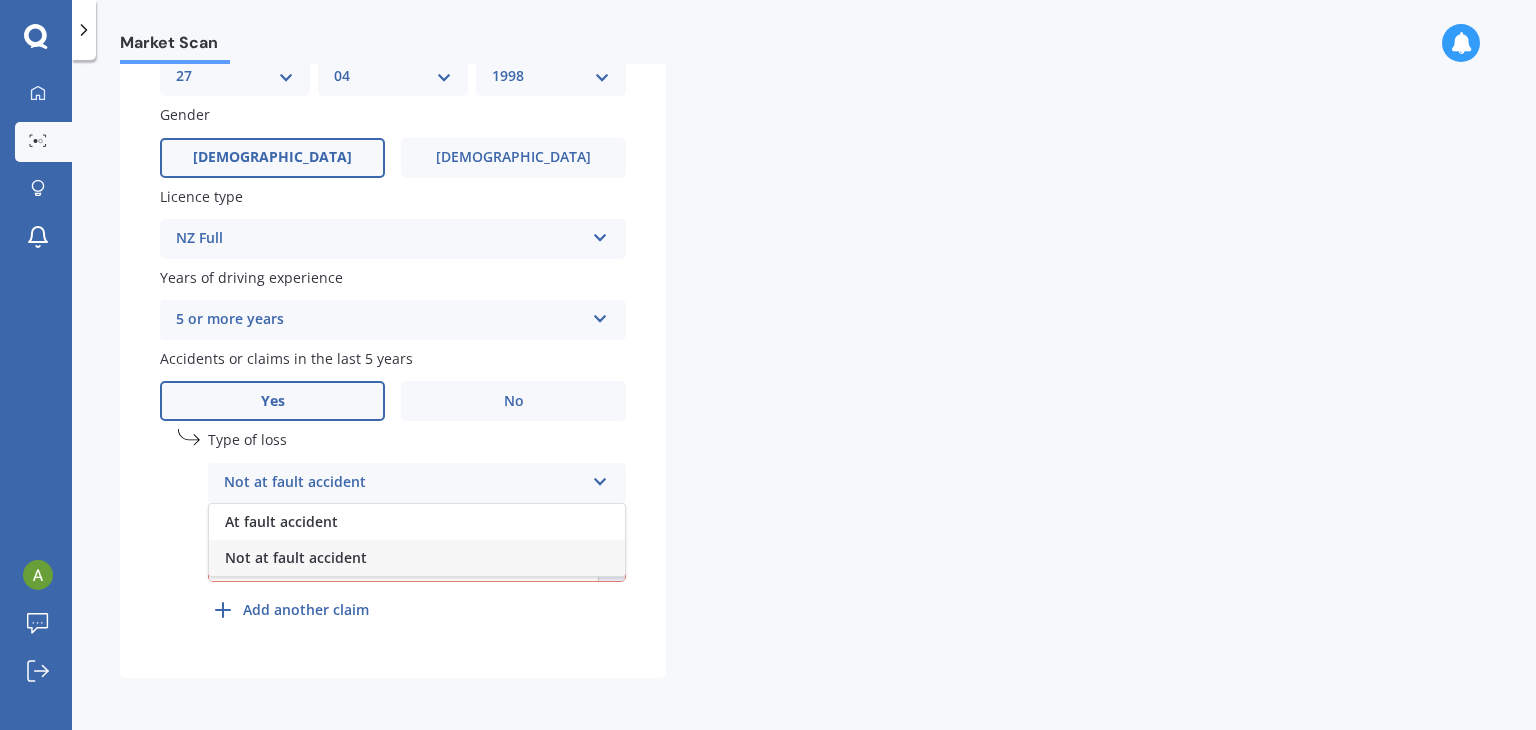 click on "Not at fault accident" at bounding box center (417, 558) 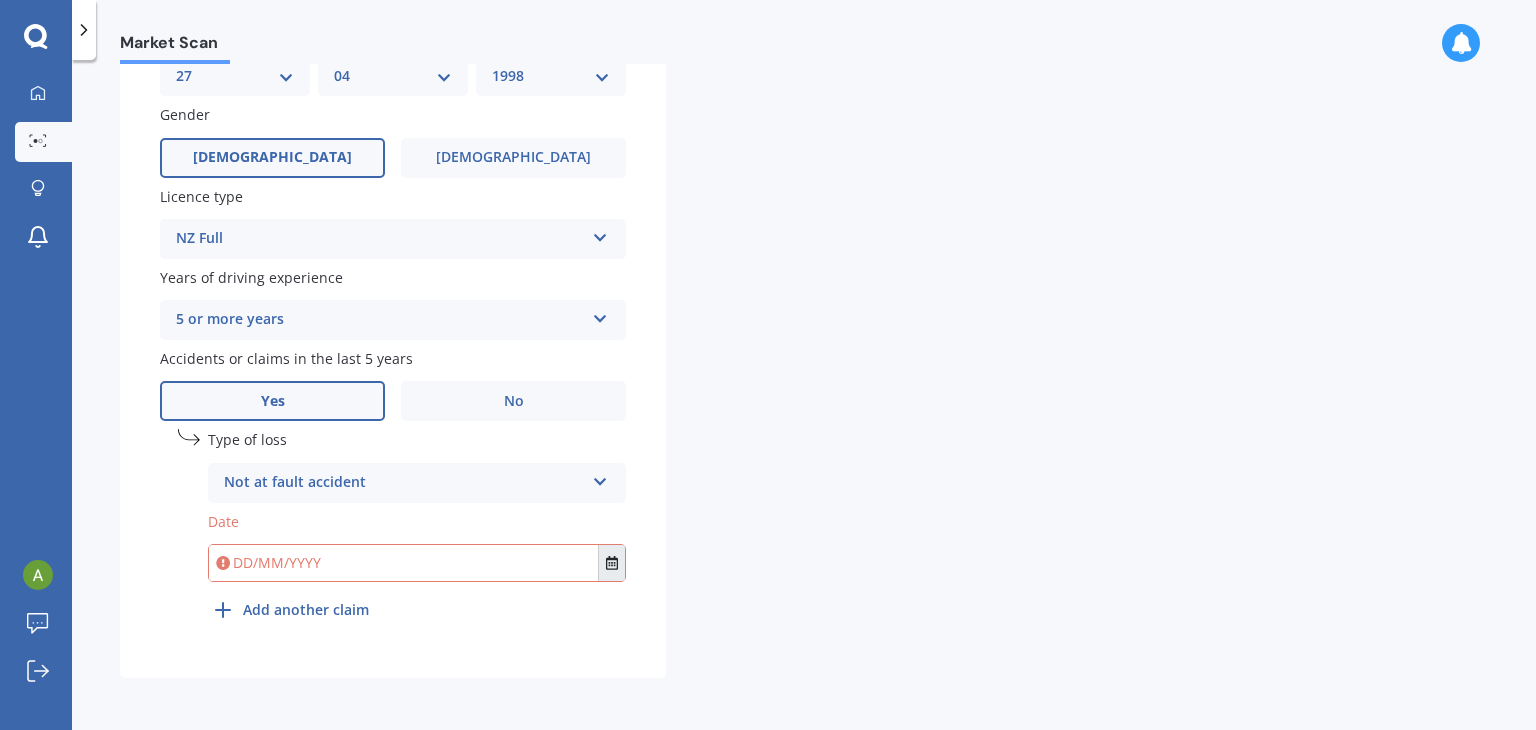 click 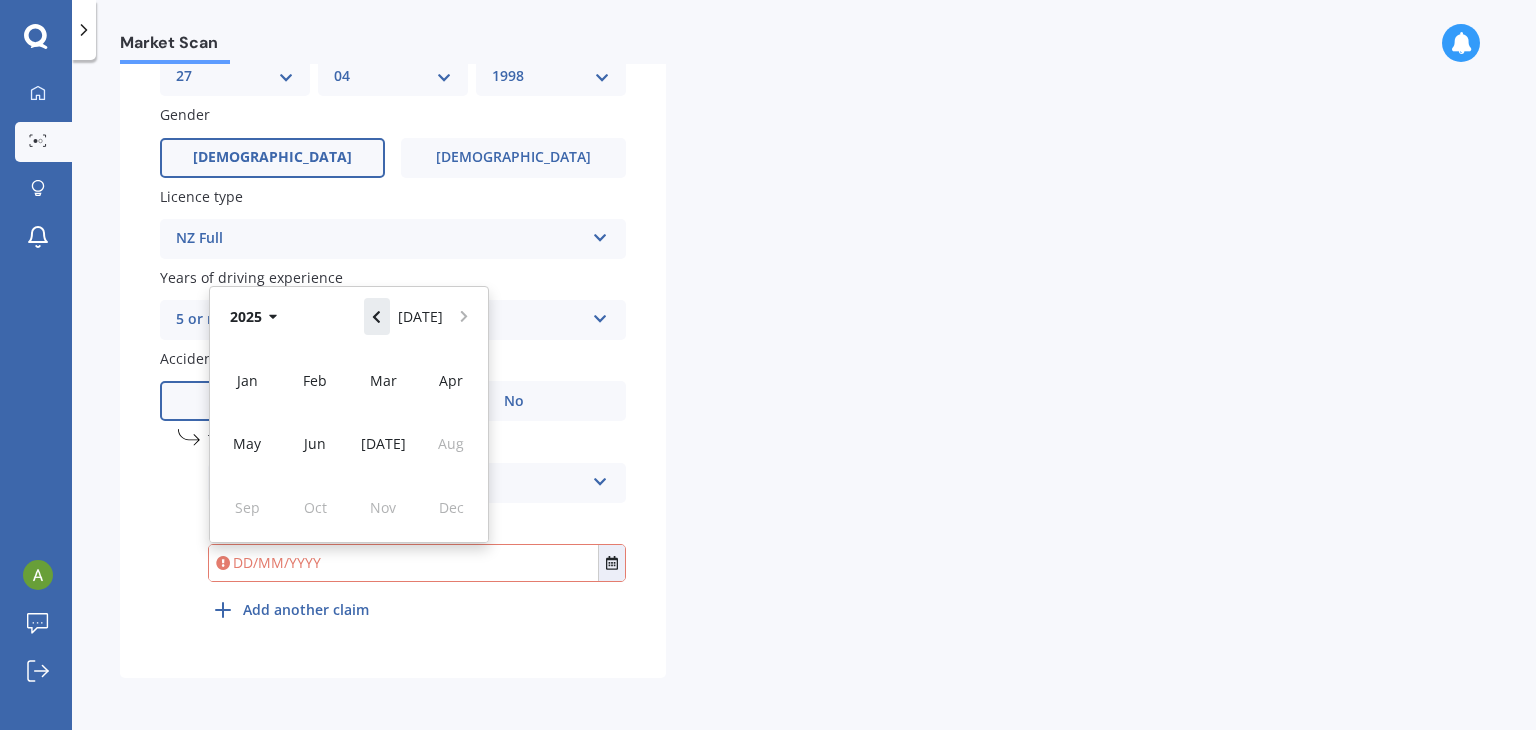 click at bounding box center (377, 316) 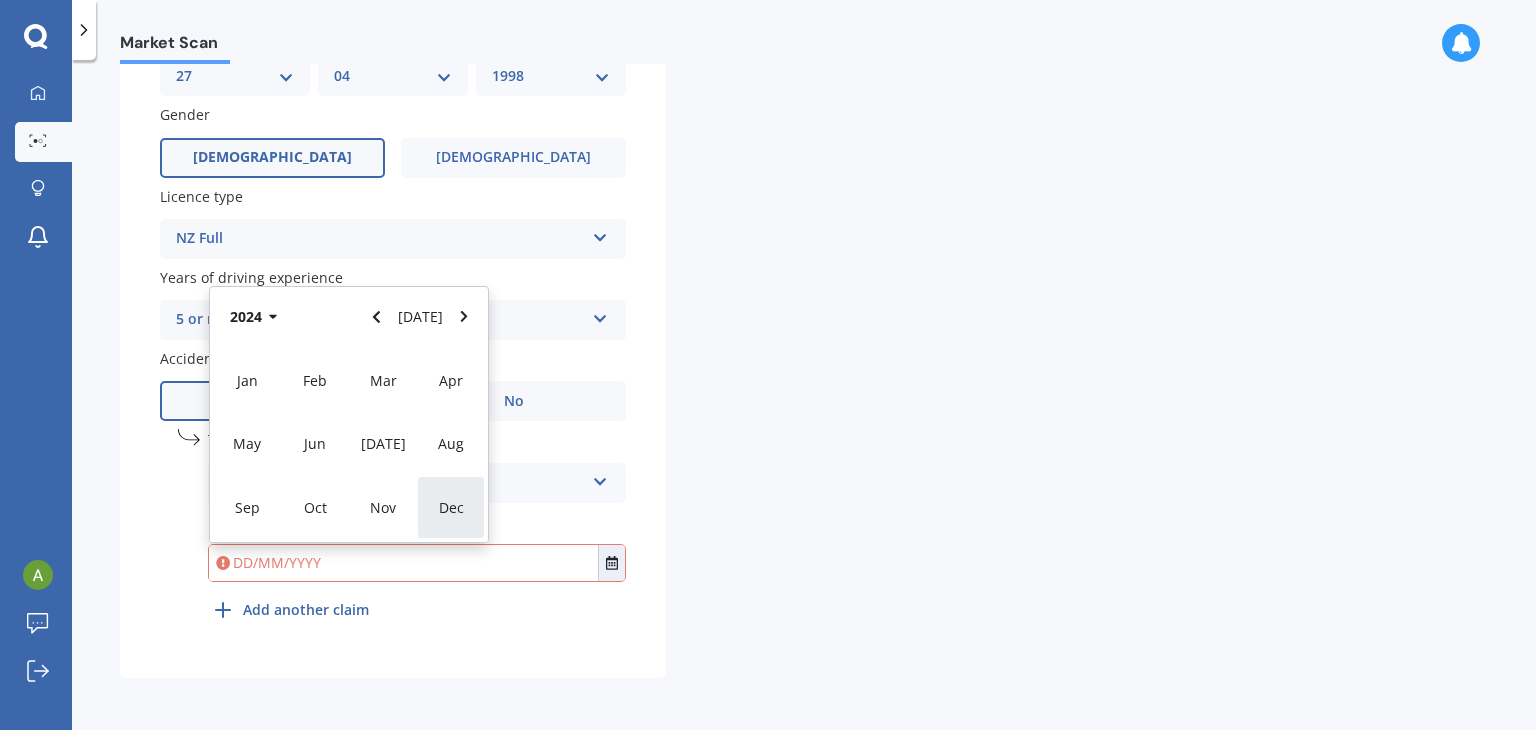 click on "Dec" at bounding box center [451, 507] 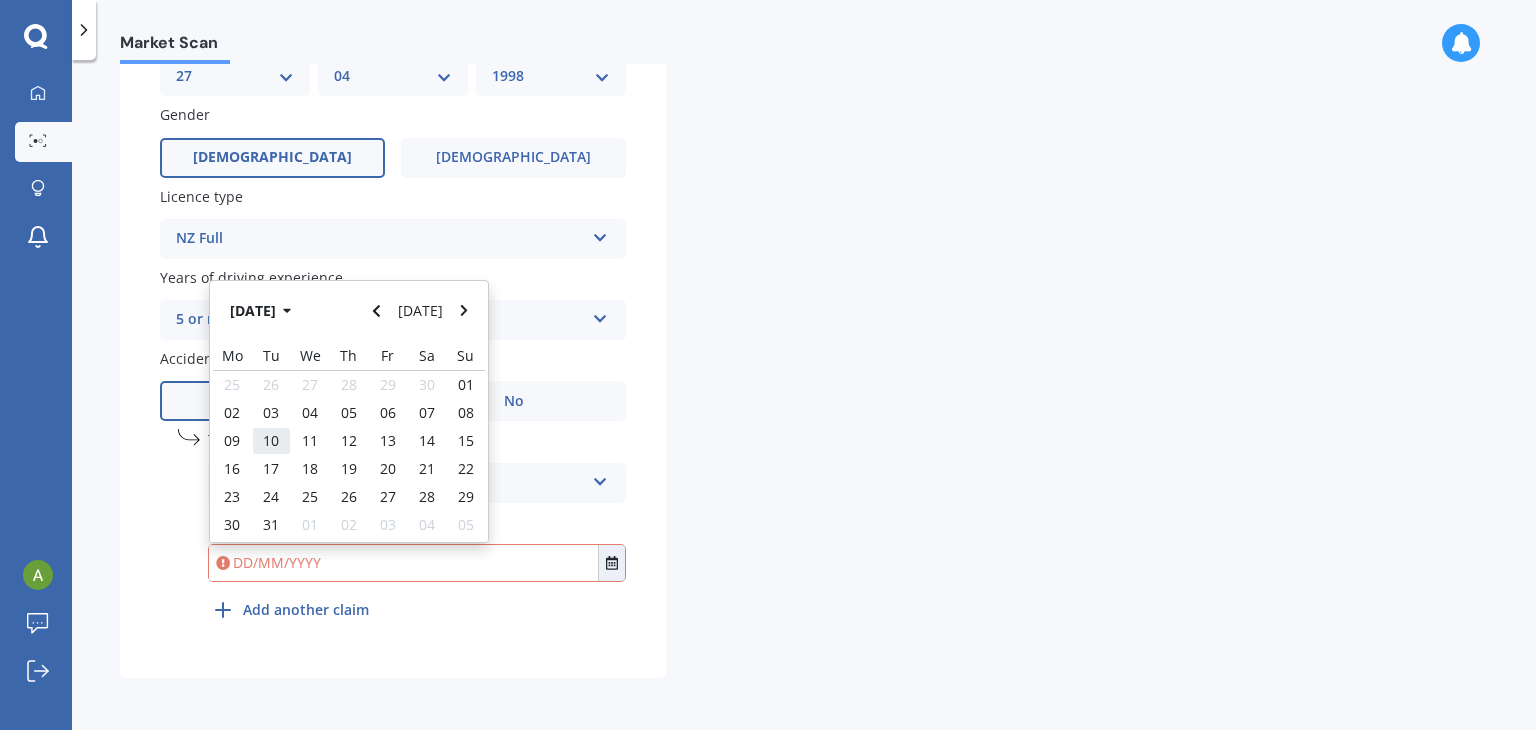 click on "10" at bounding box center (271, 440) 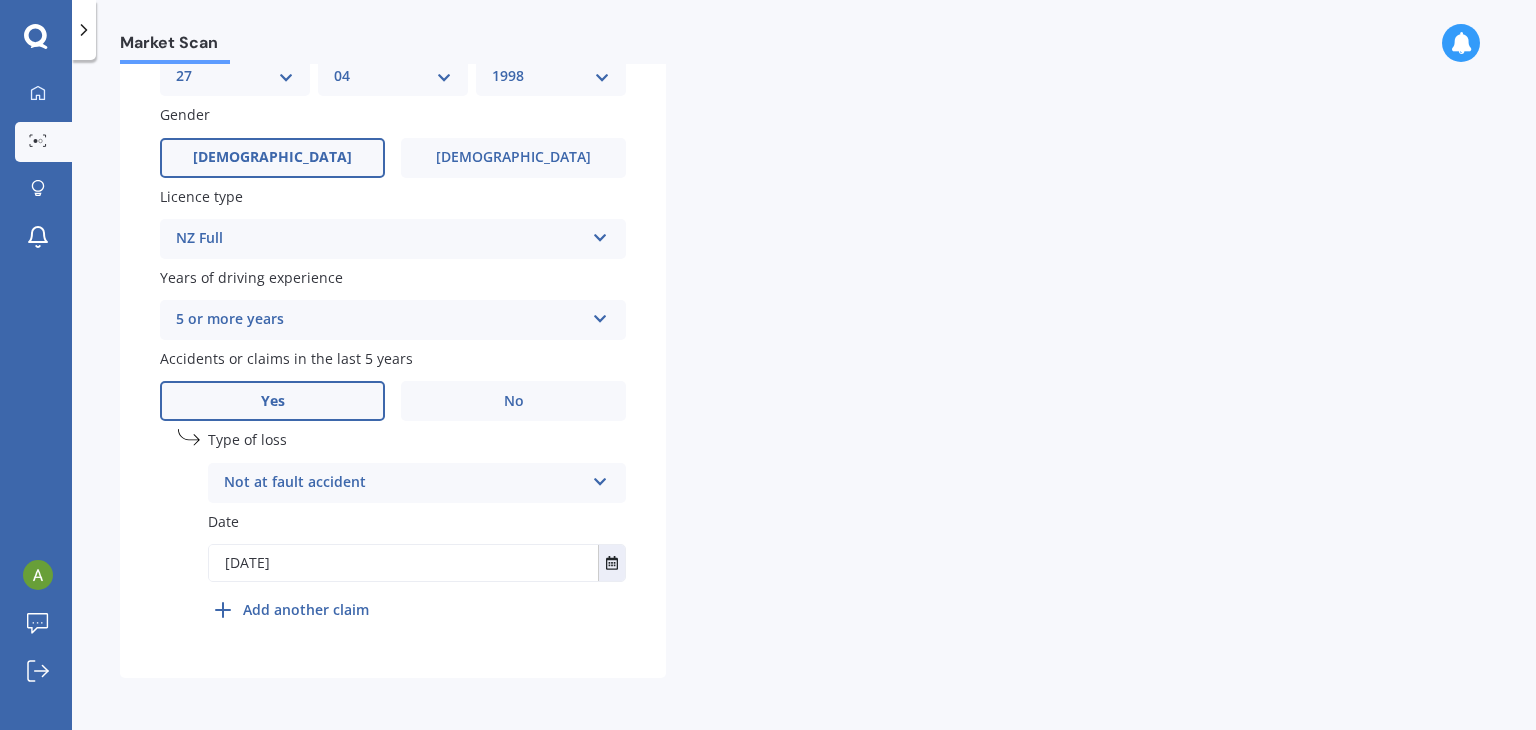 click on "Add another claim" at bounding box center (306, 609) 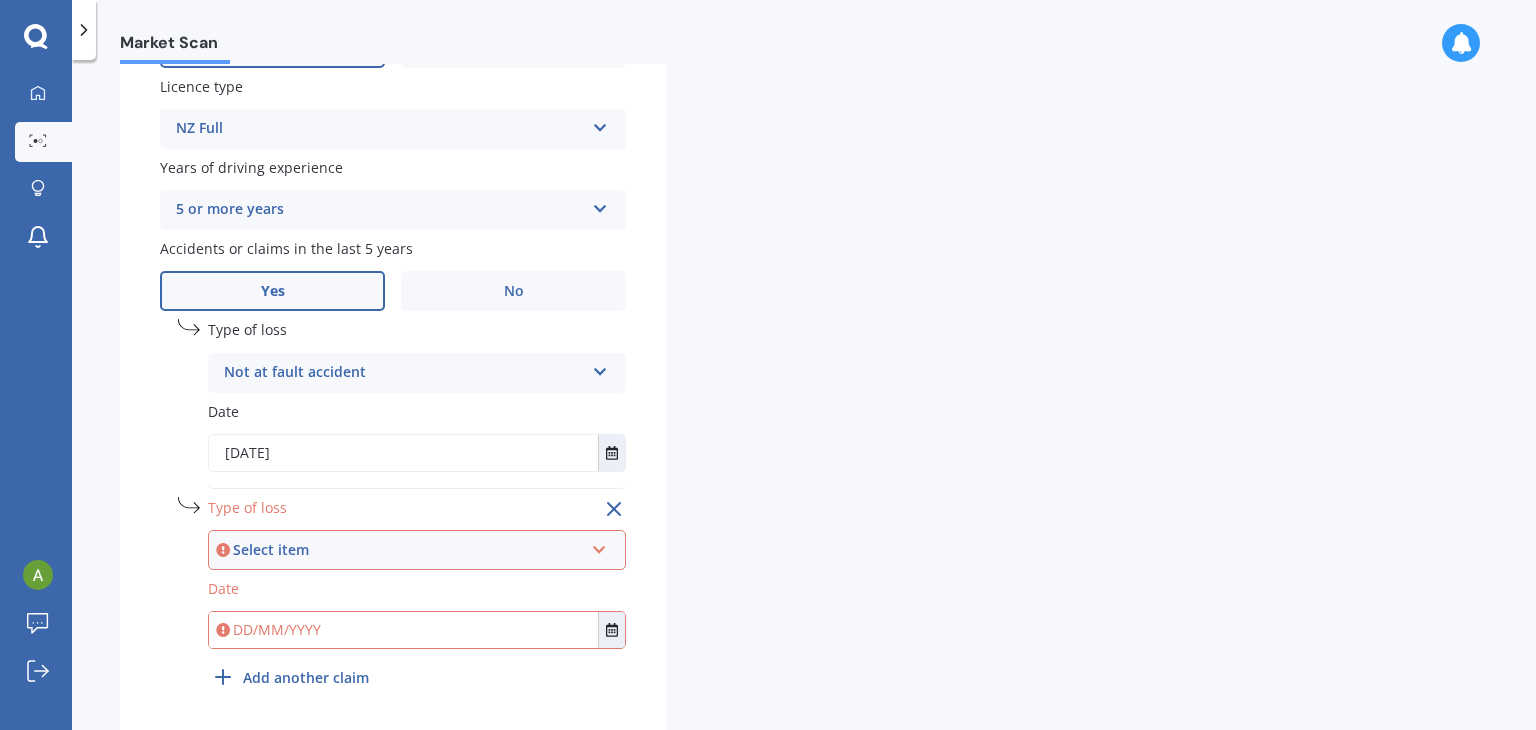 scroll, scrollTop: 841, scrollLeft: 0, axis: vertical 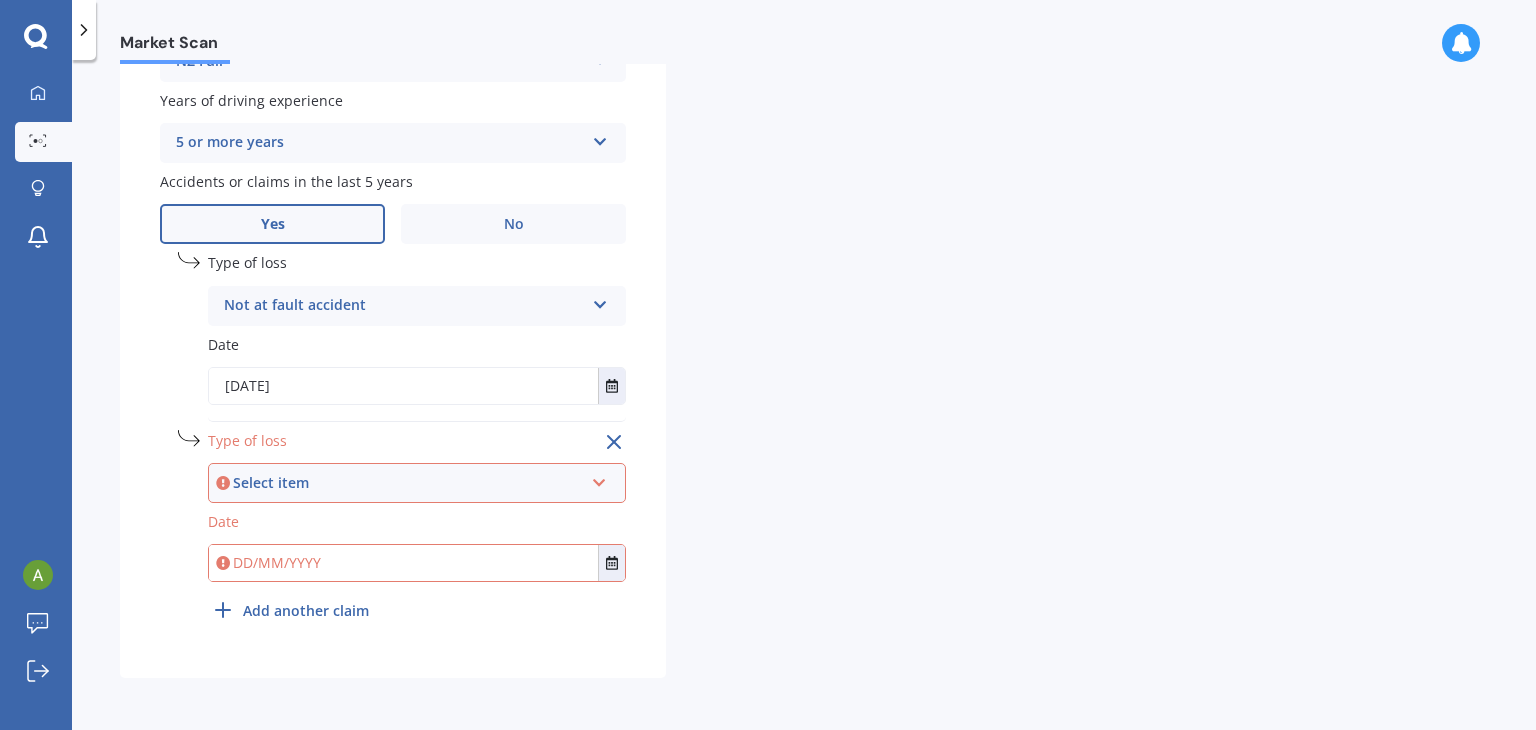 click on "Select item" at bounding box center [408, 483] 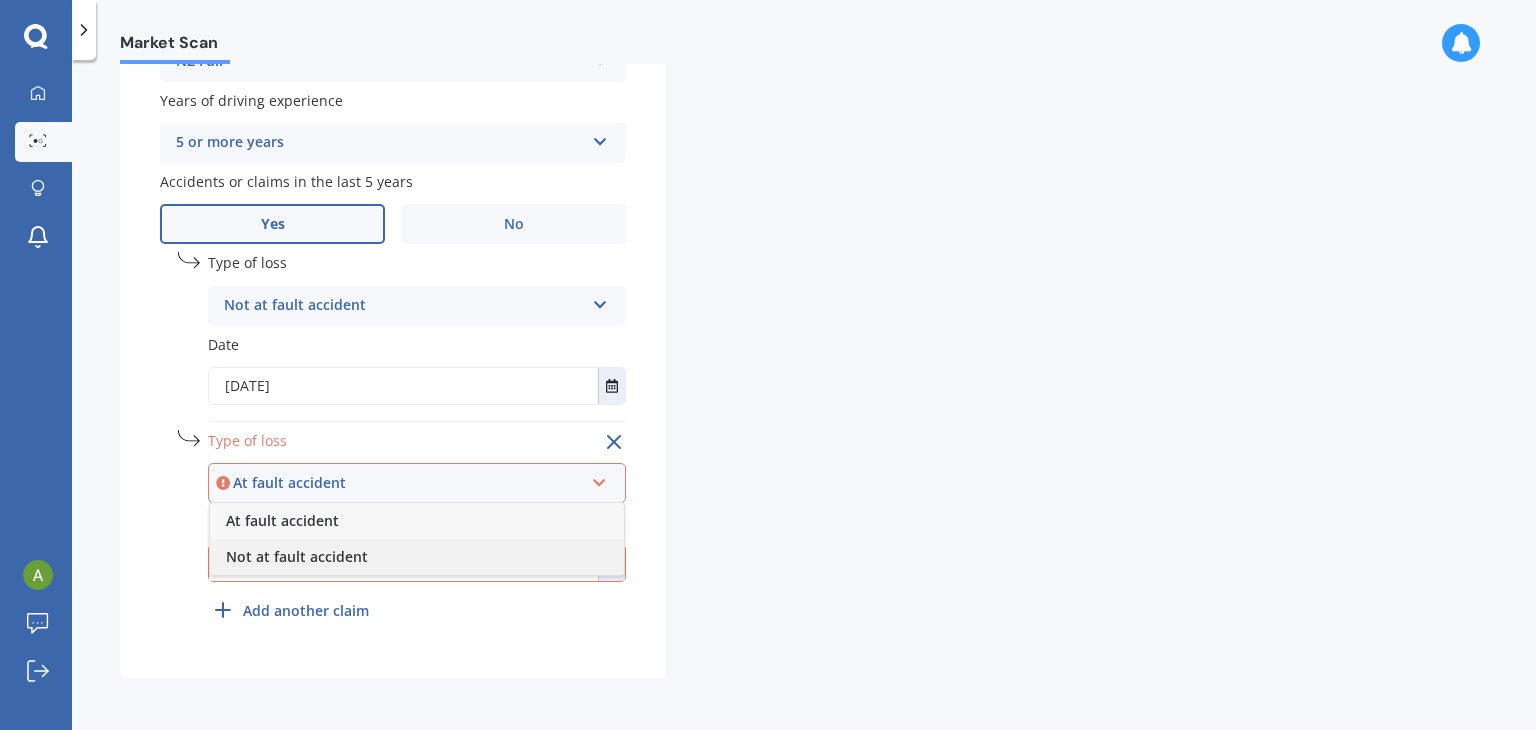 click on "Not at fault accident" at bounding box center [417, 557] 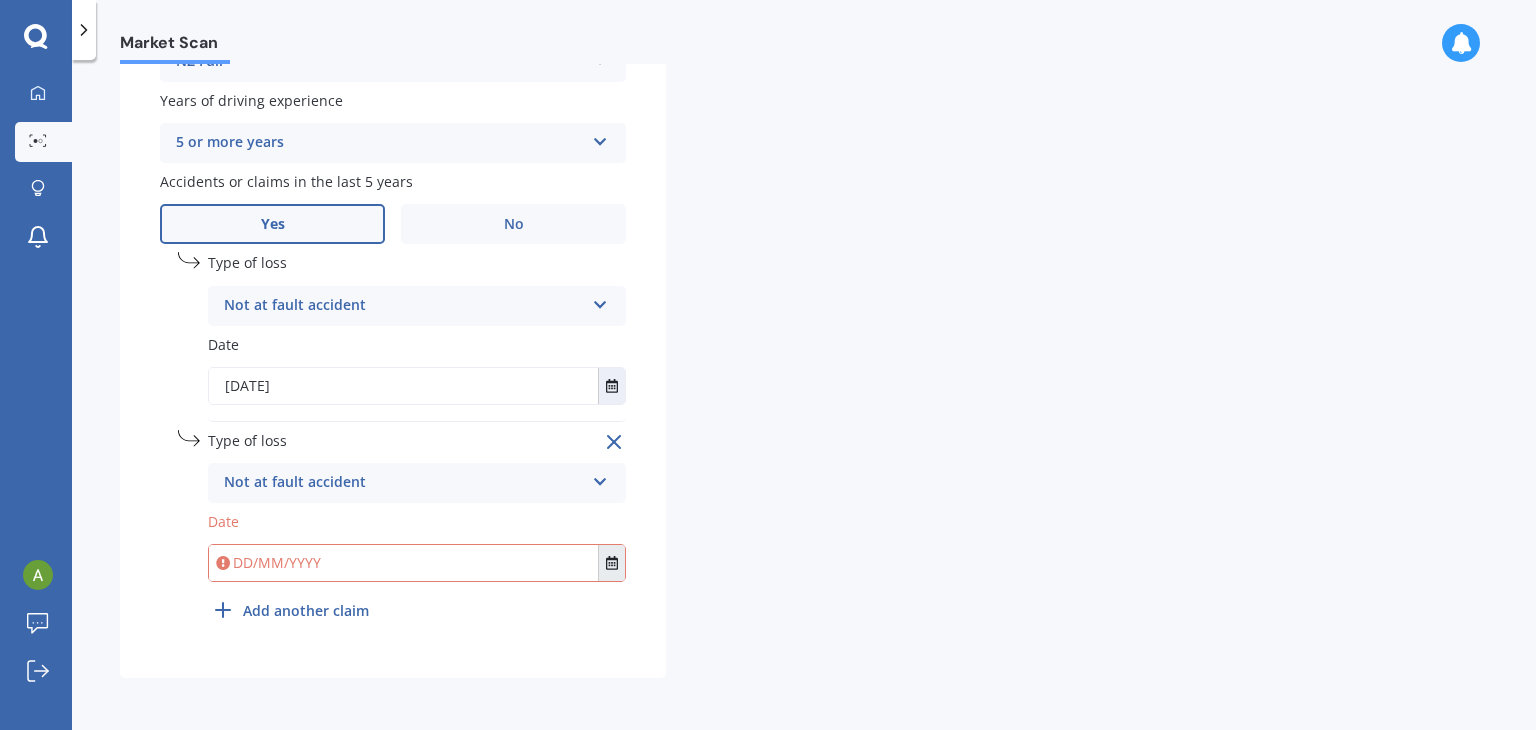 click 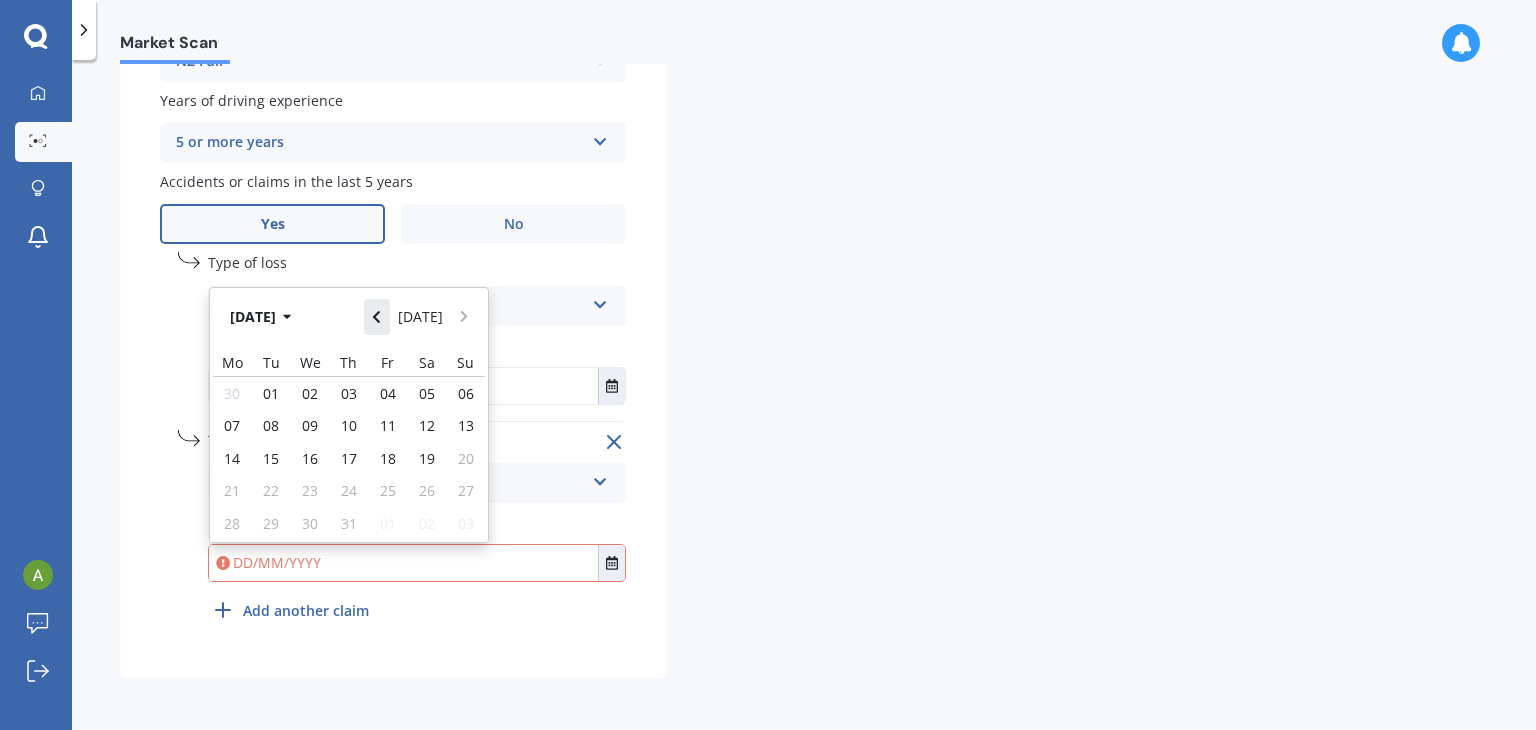 click 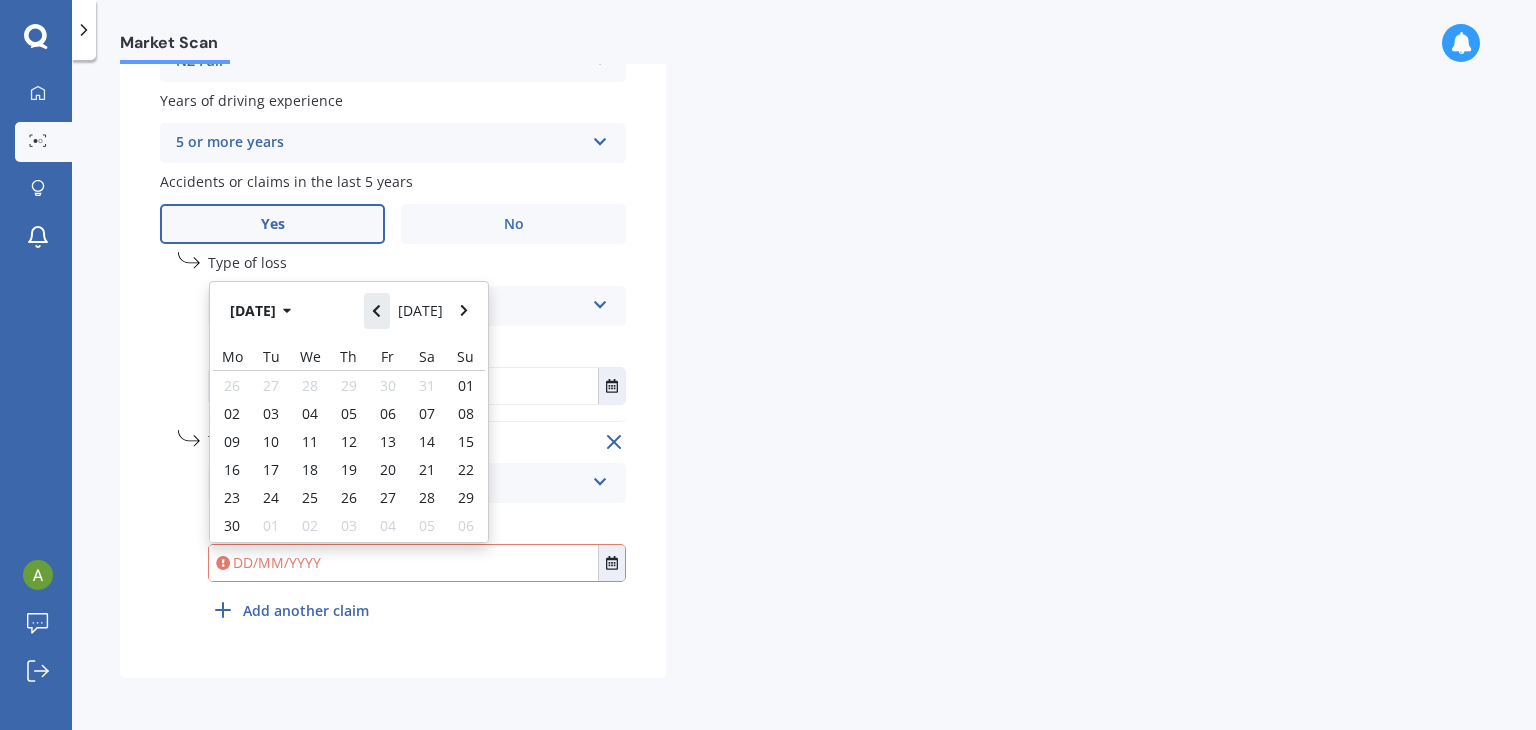 click 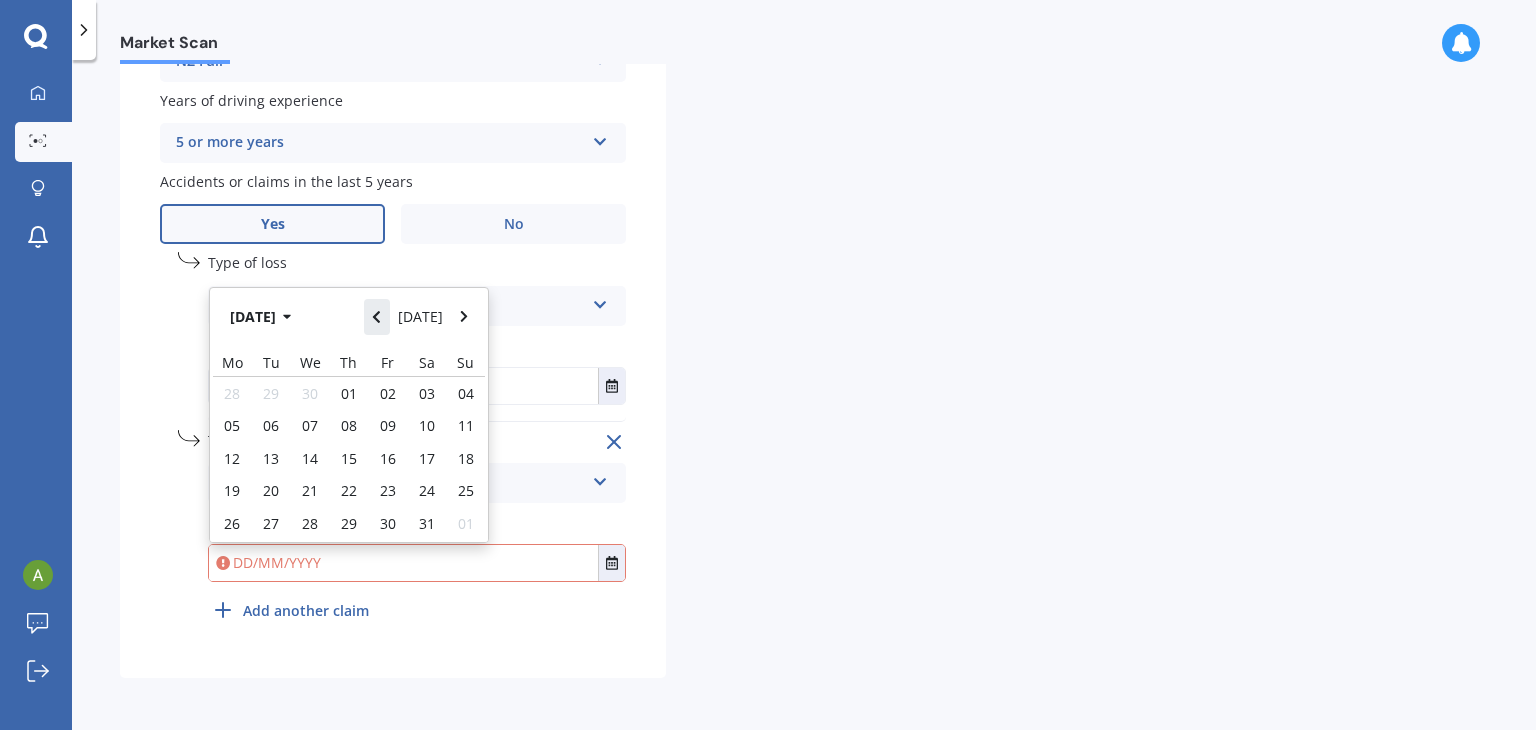 click 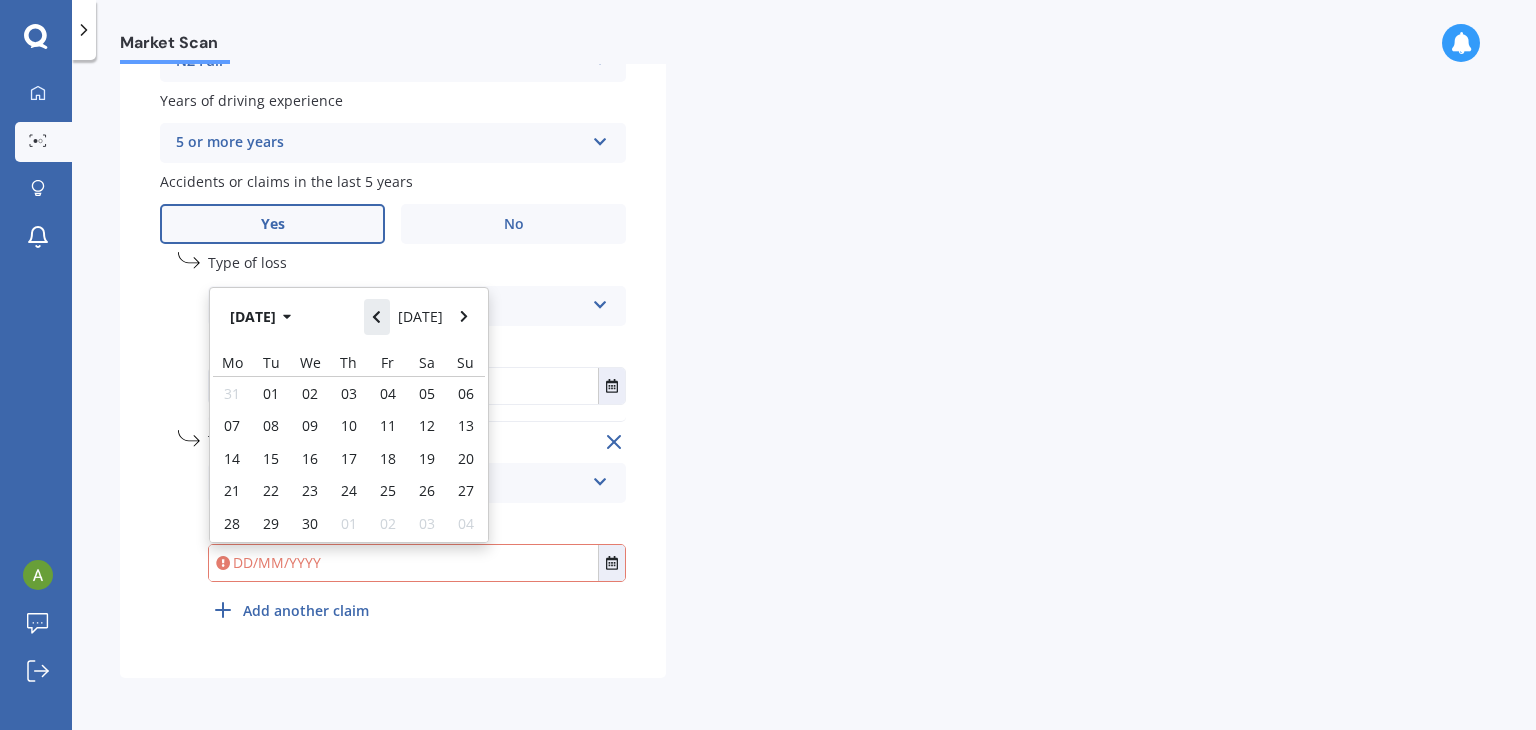 click 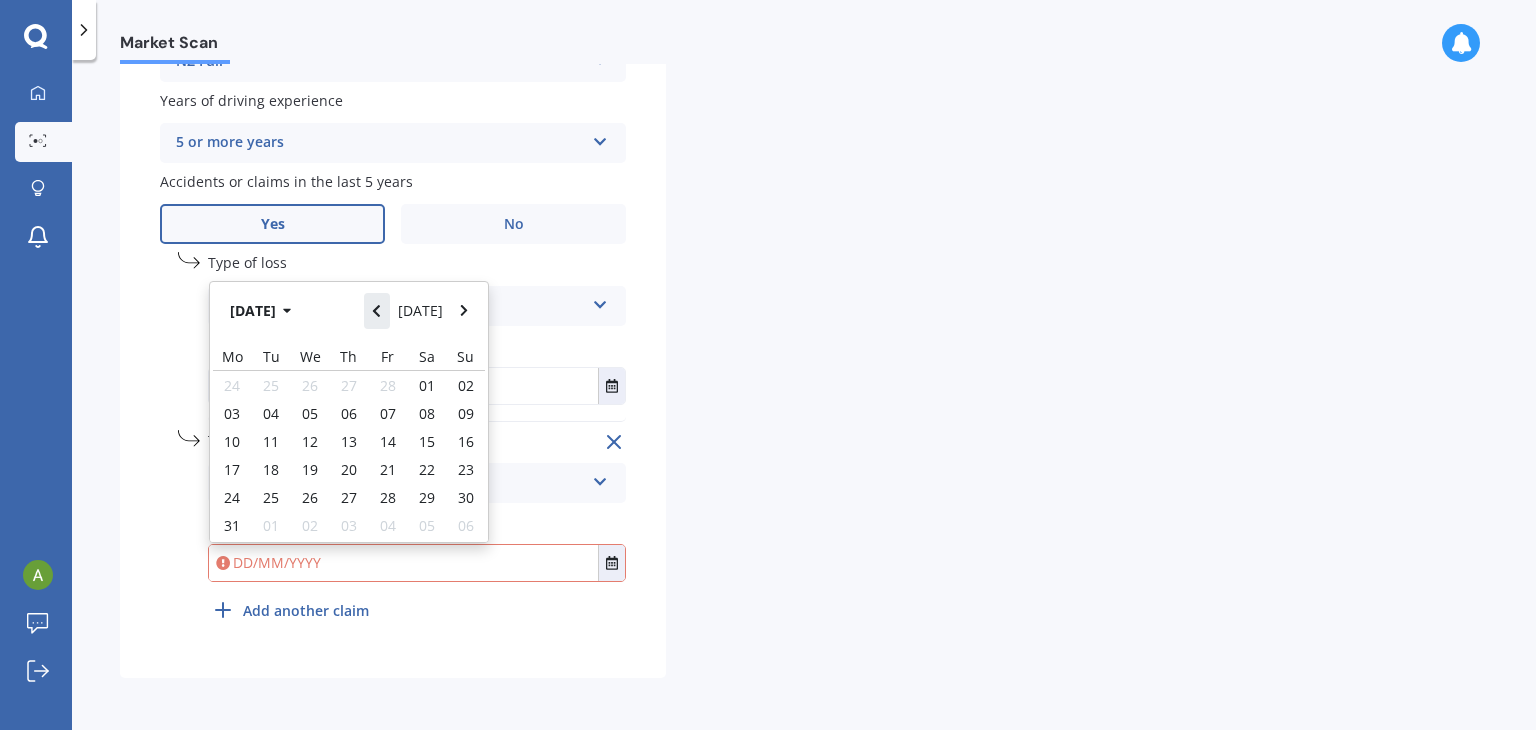 click 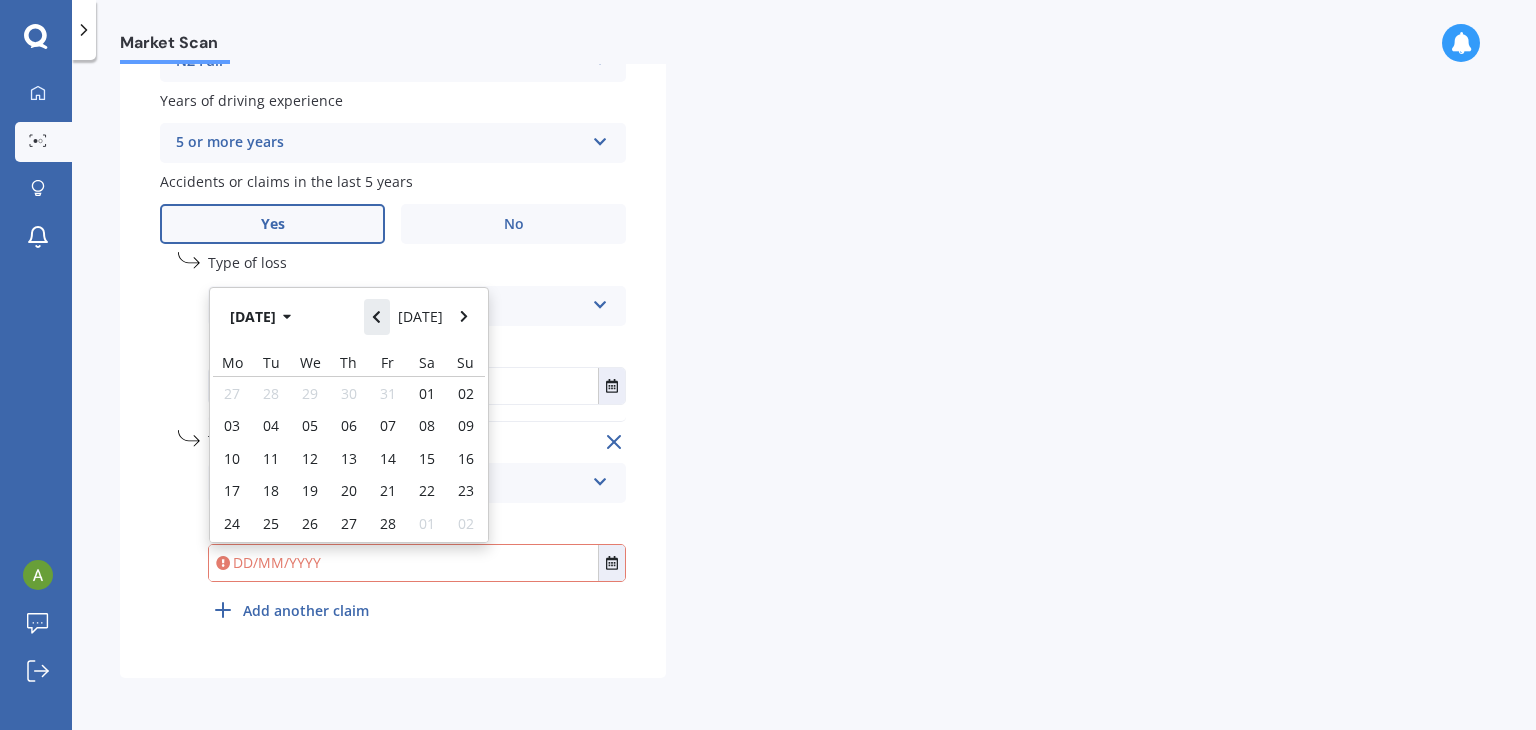 click 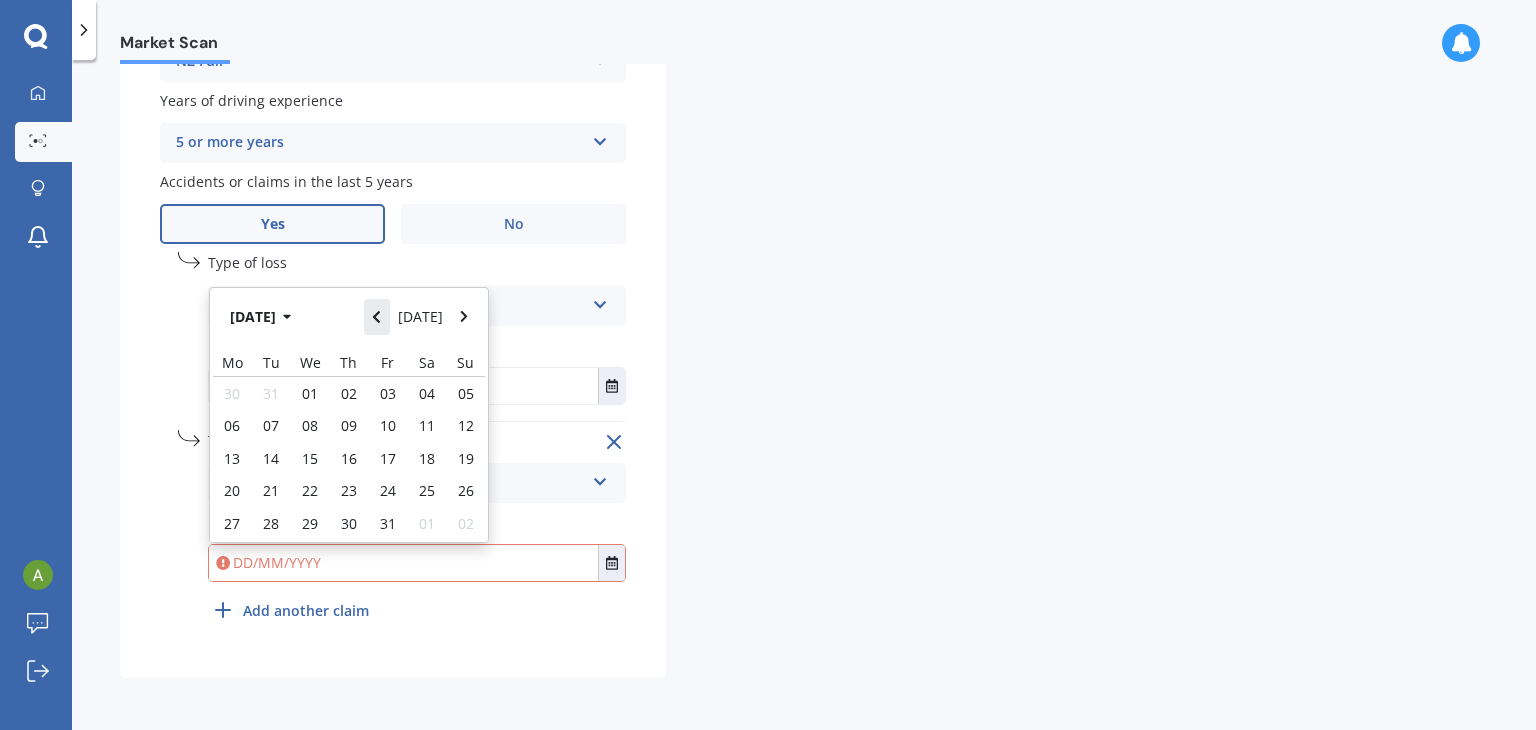 click 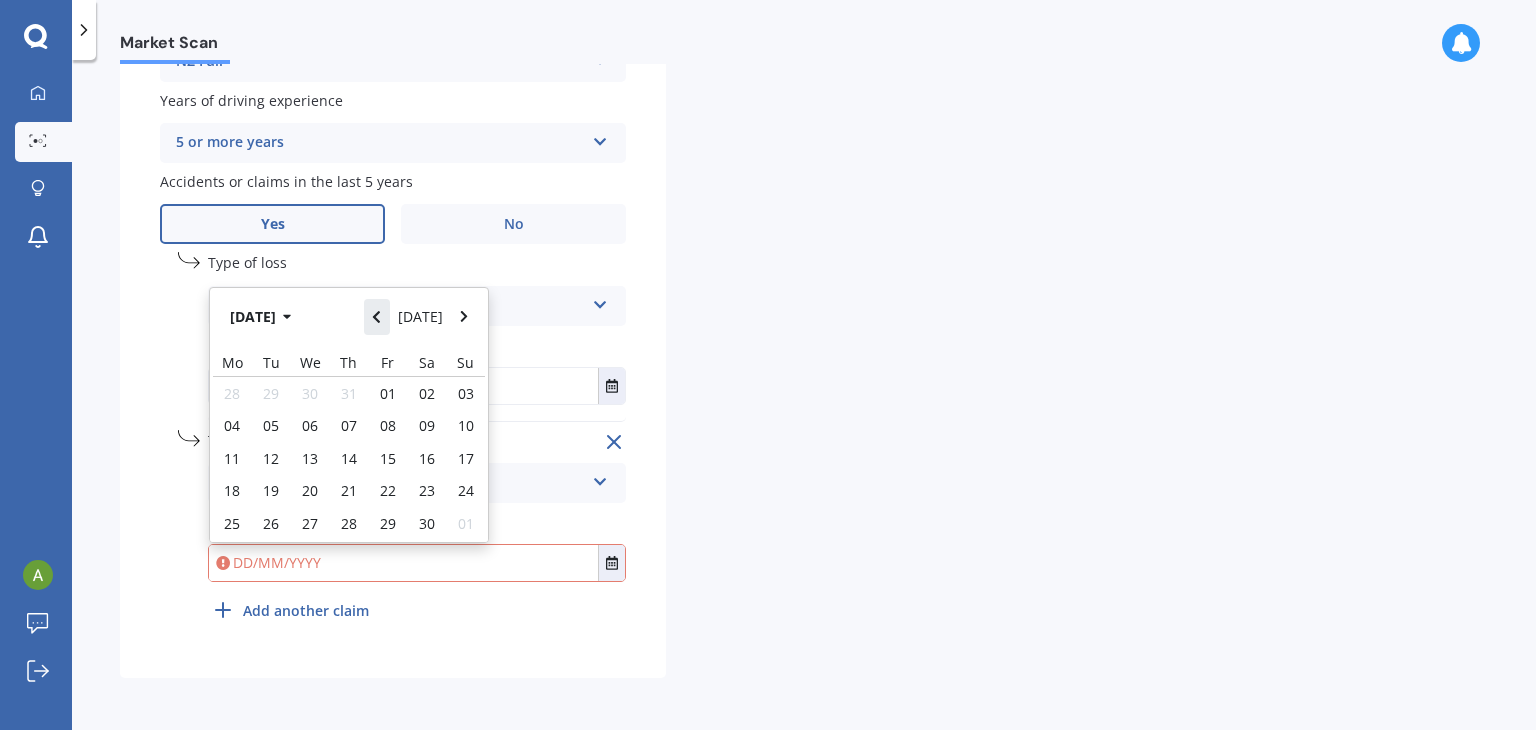 click 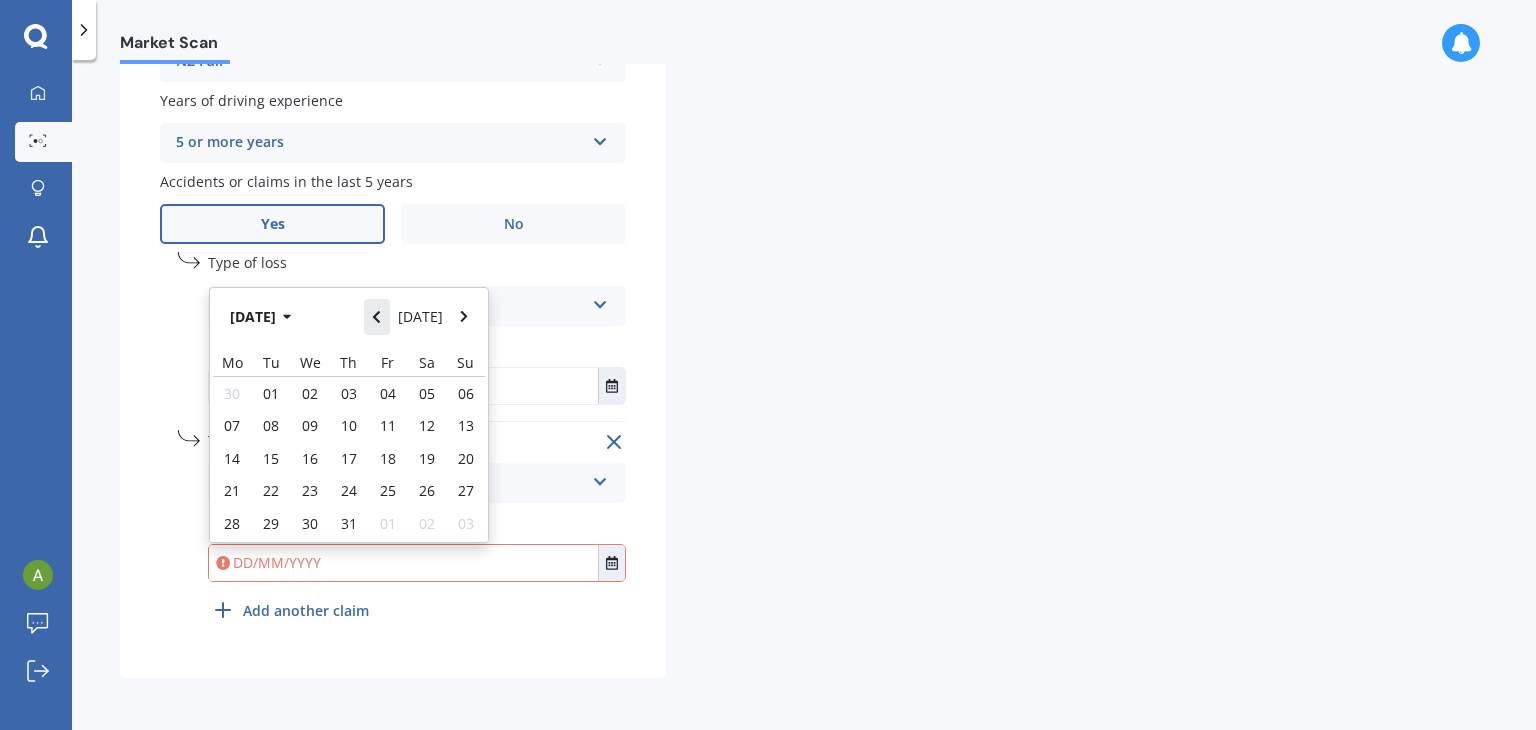 click 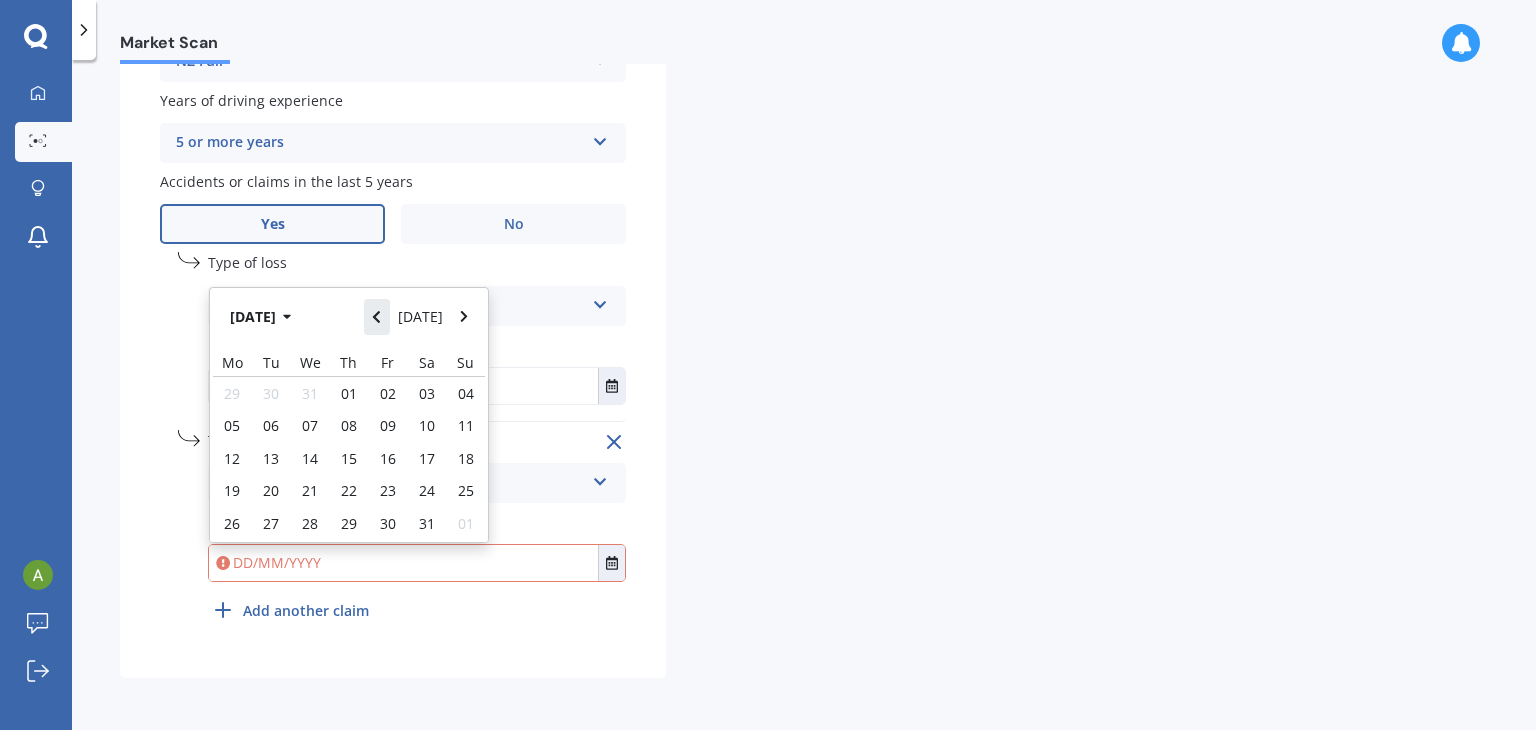 click 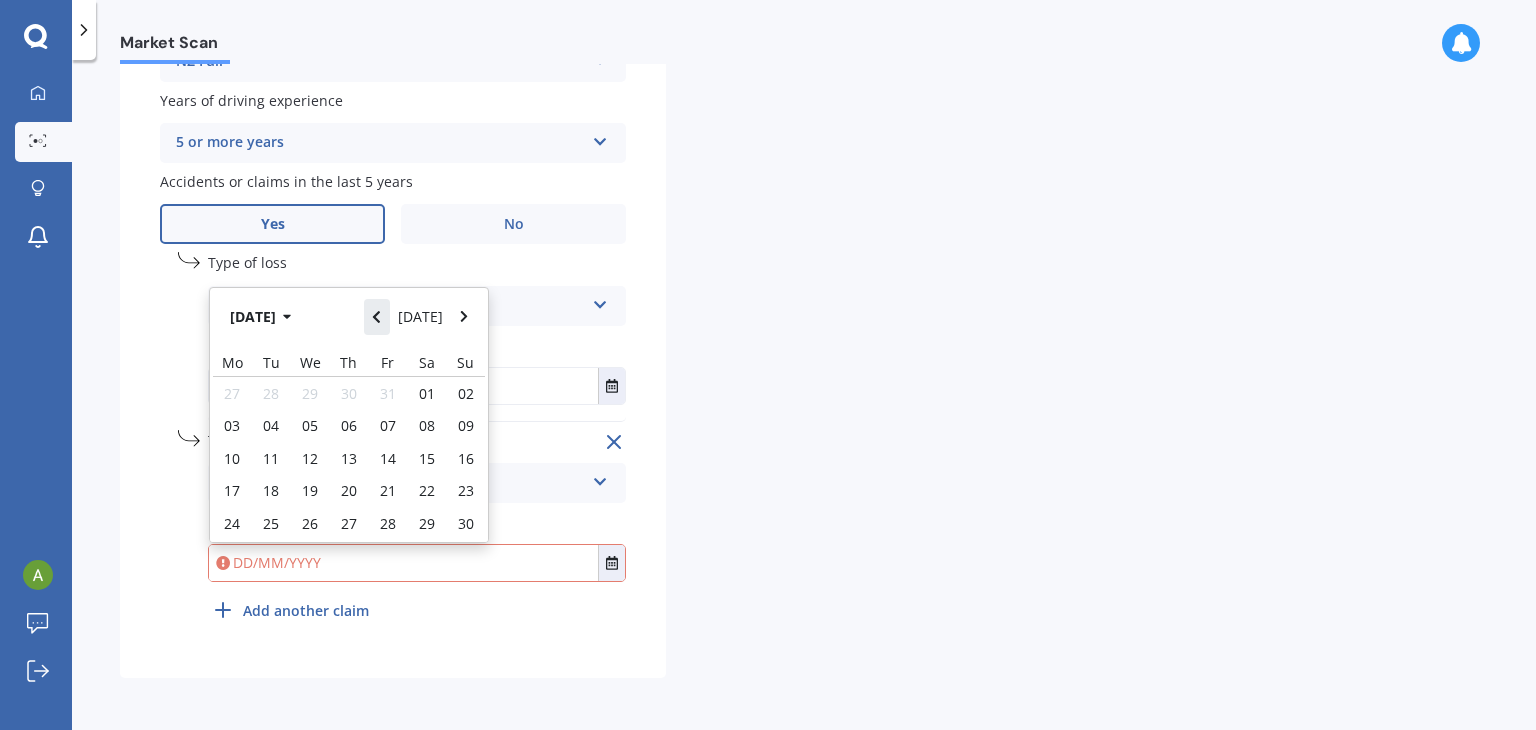 click 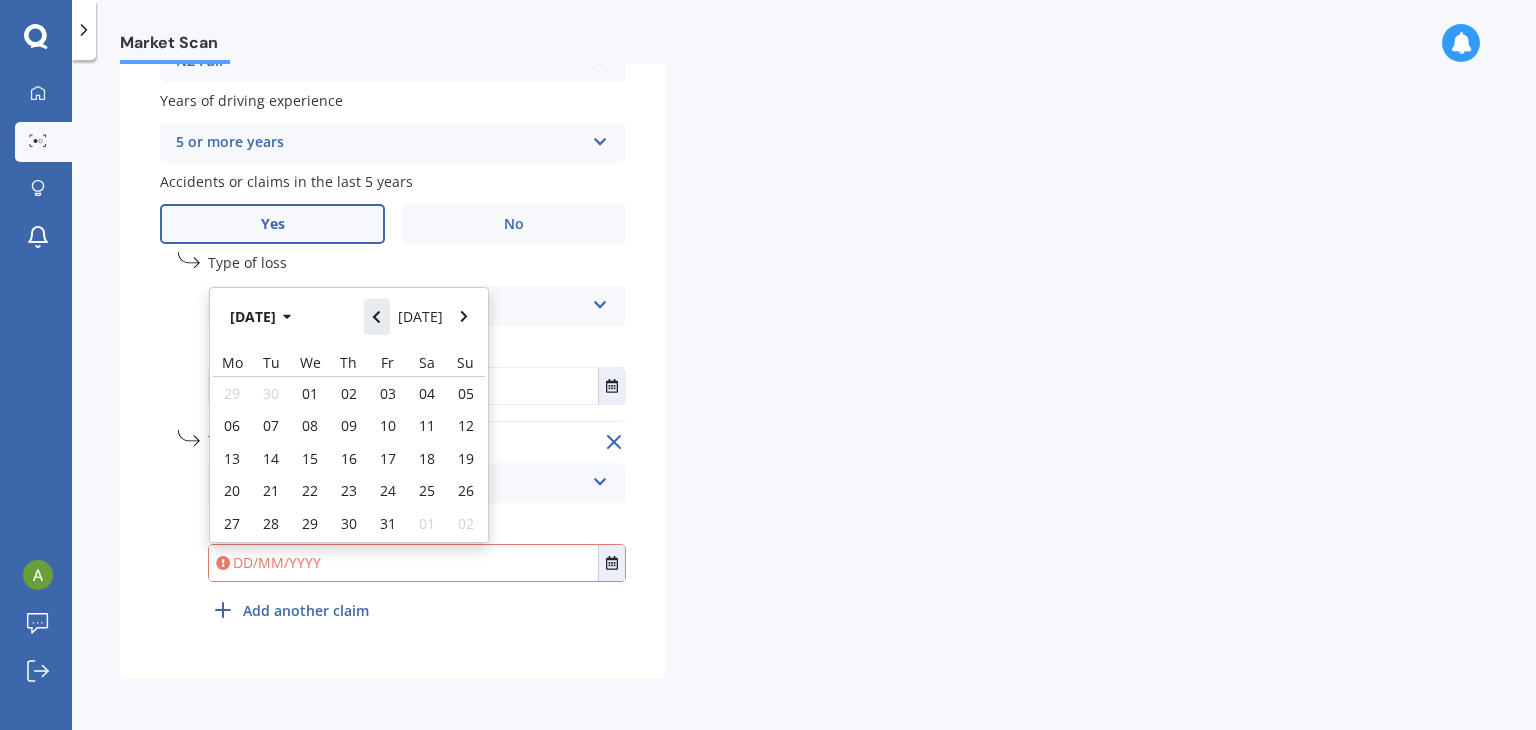 click 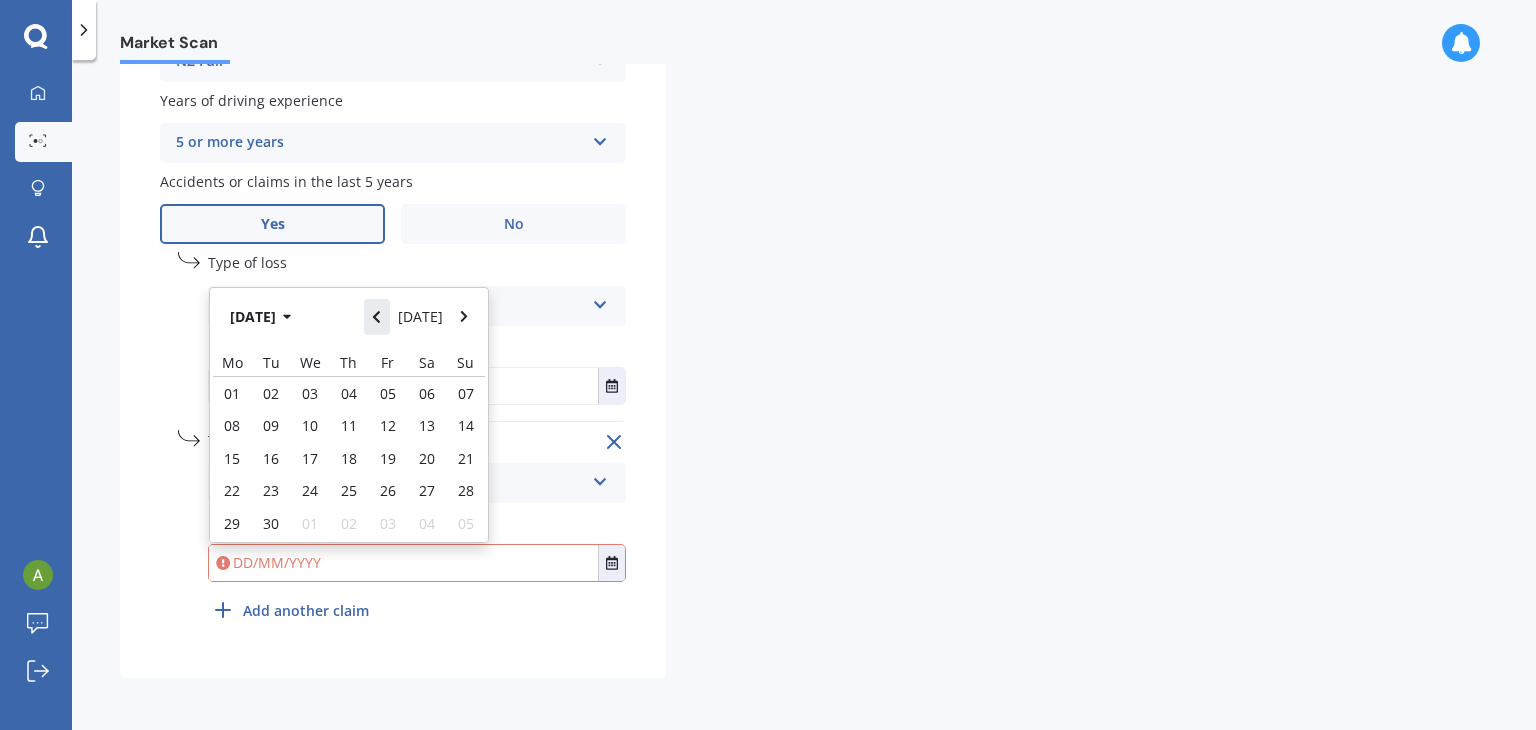 click 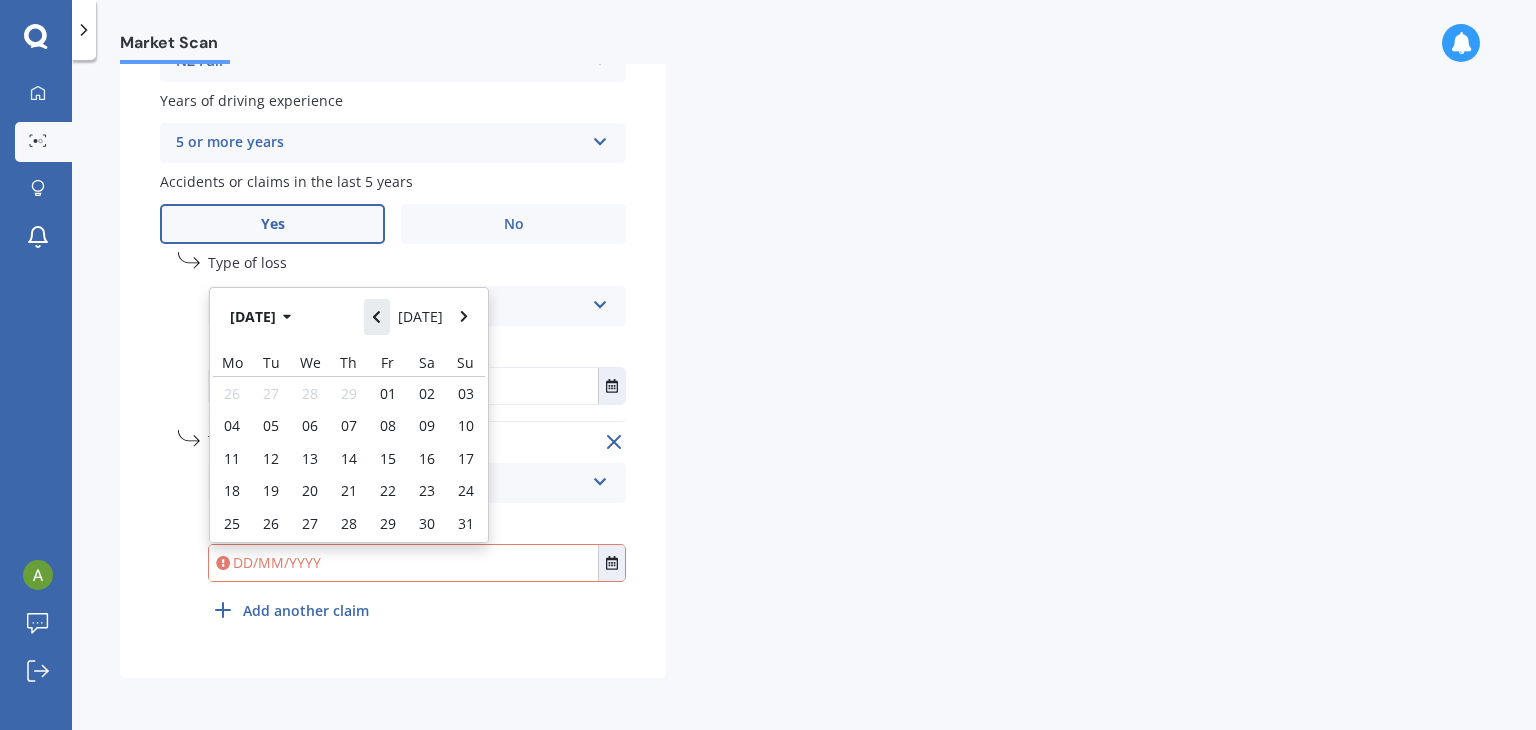 click 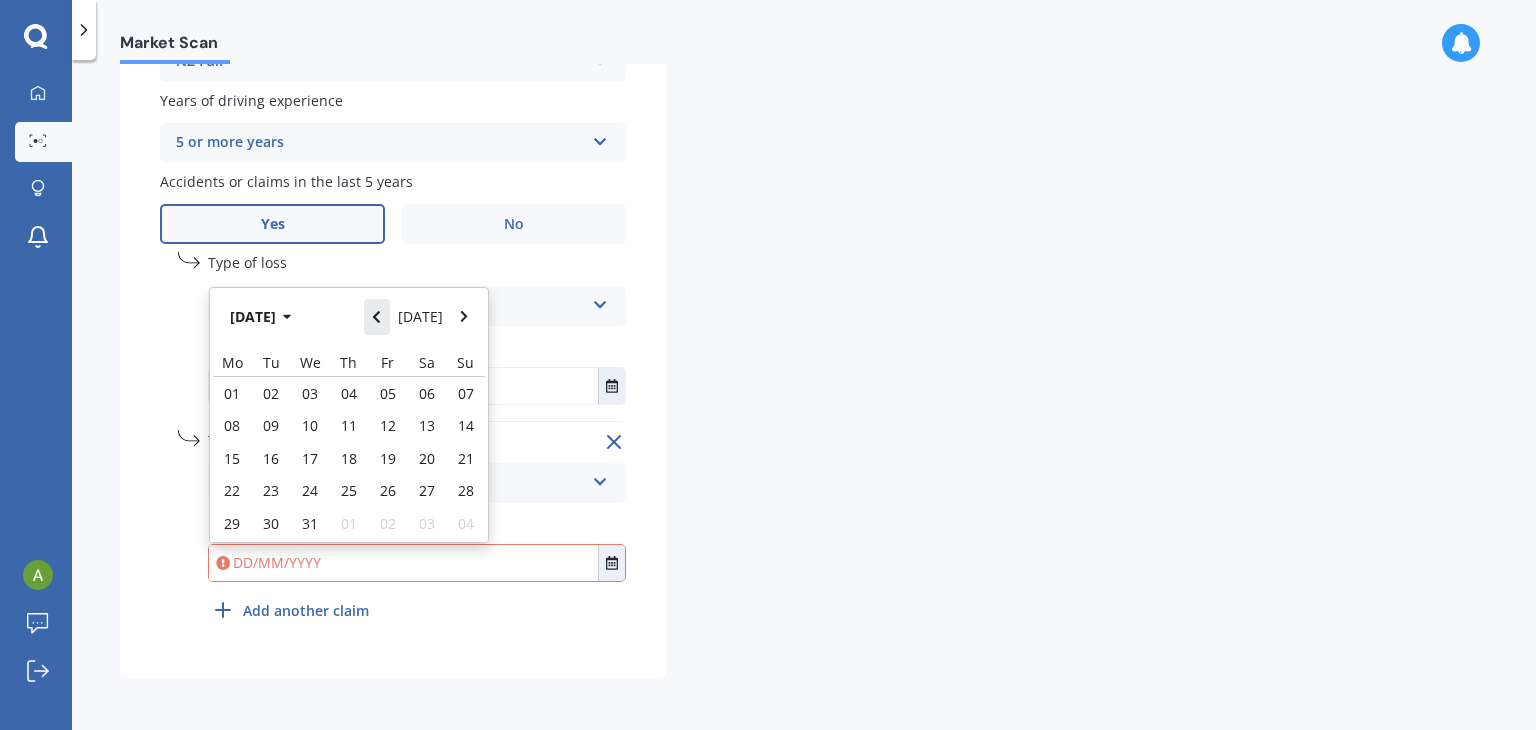 click 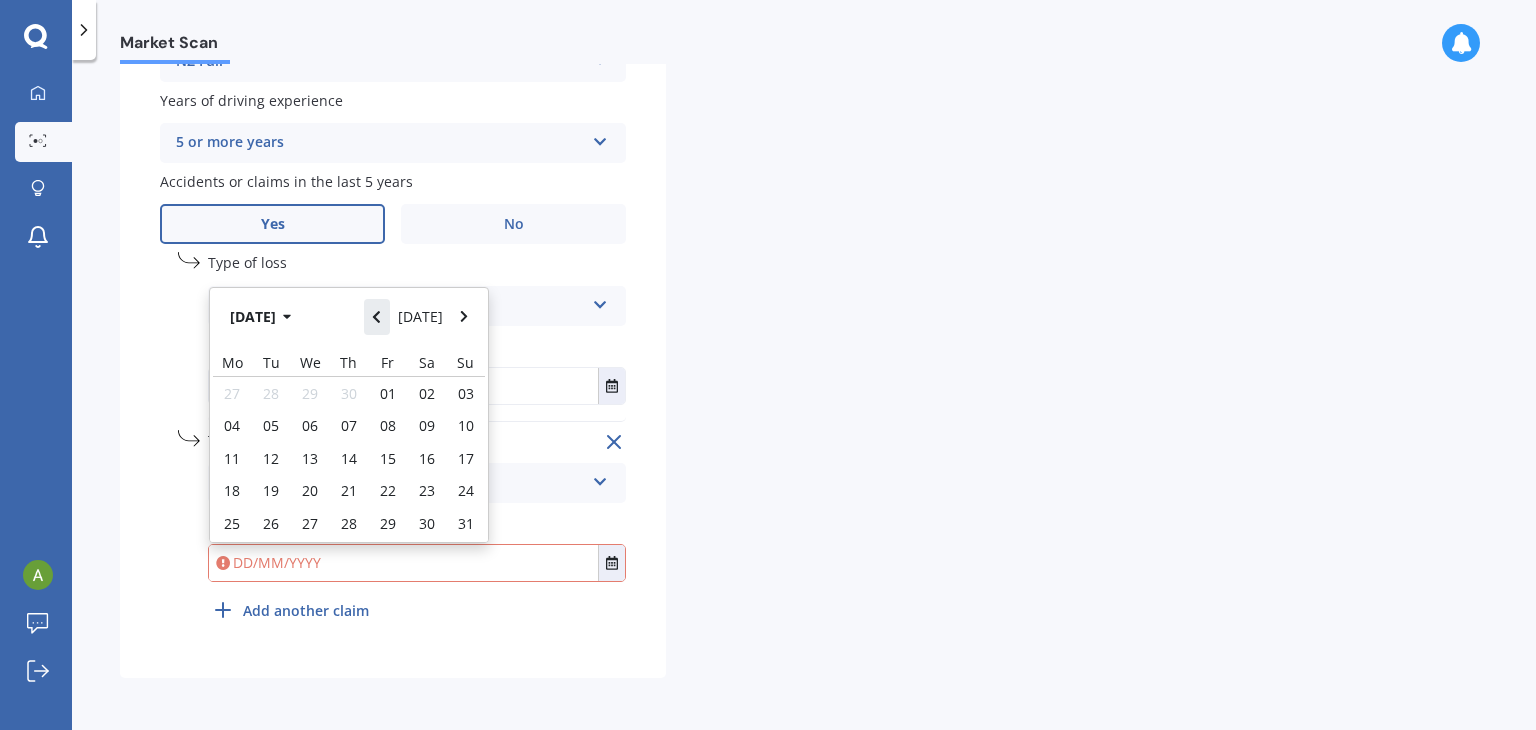 click 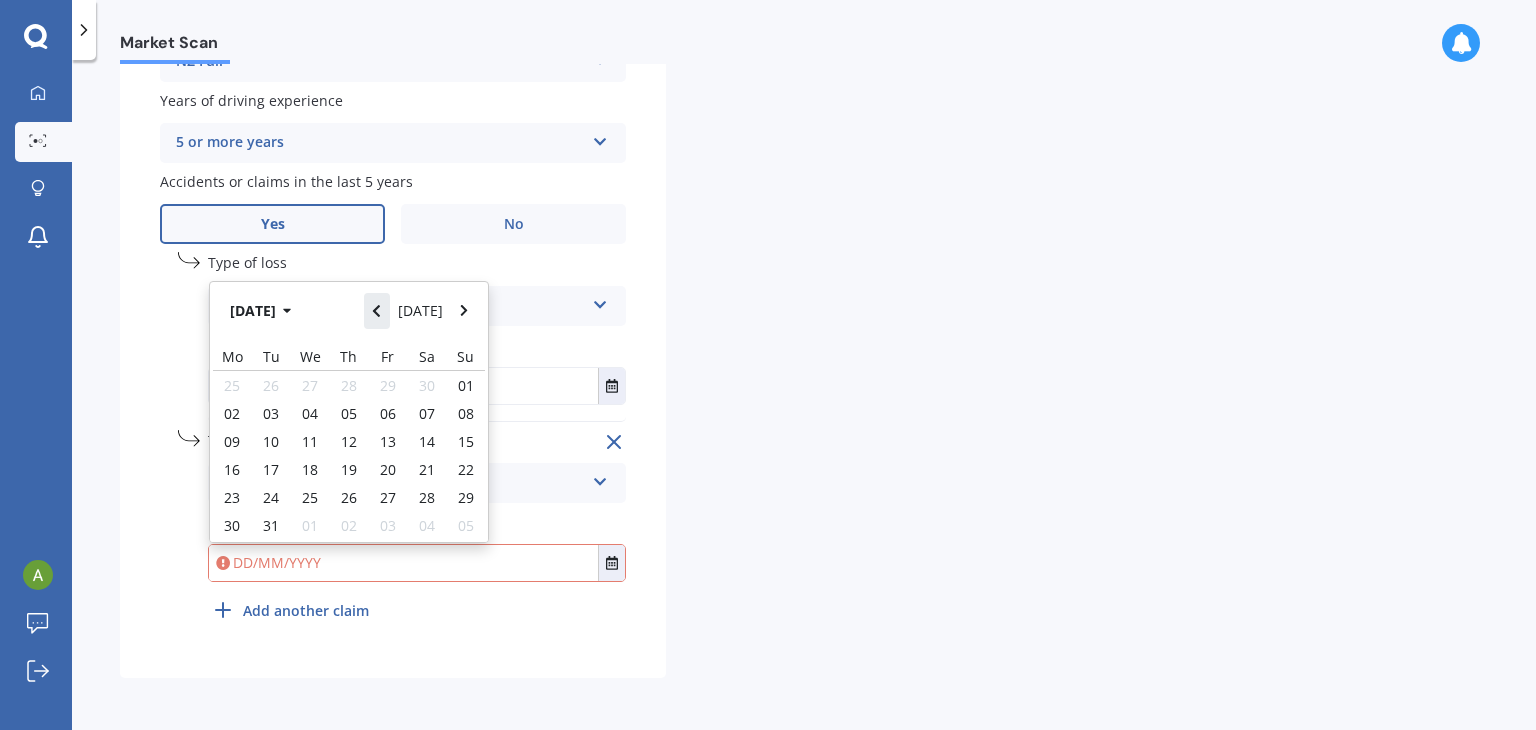 click 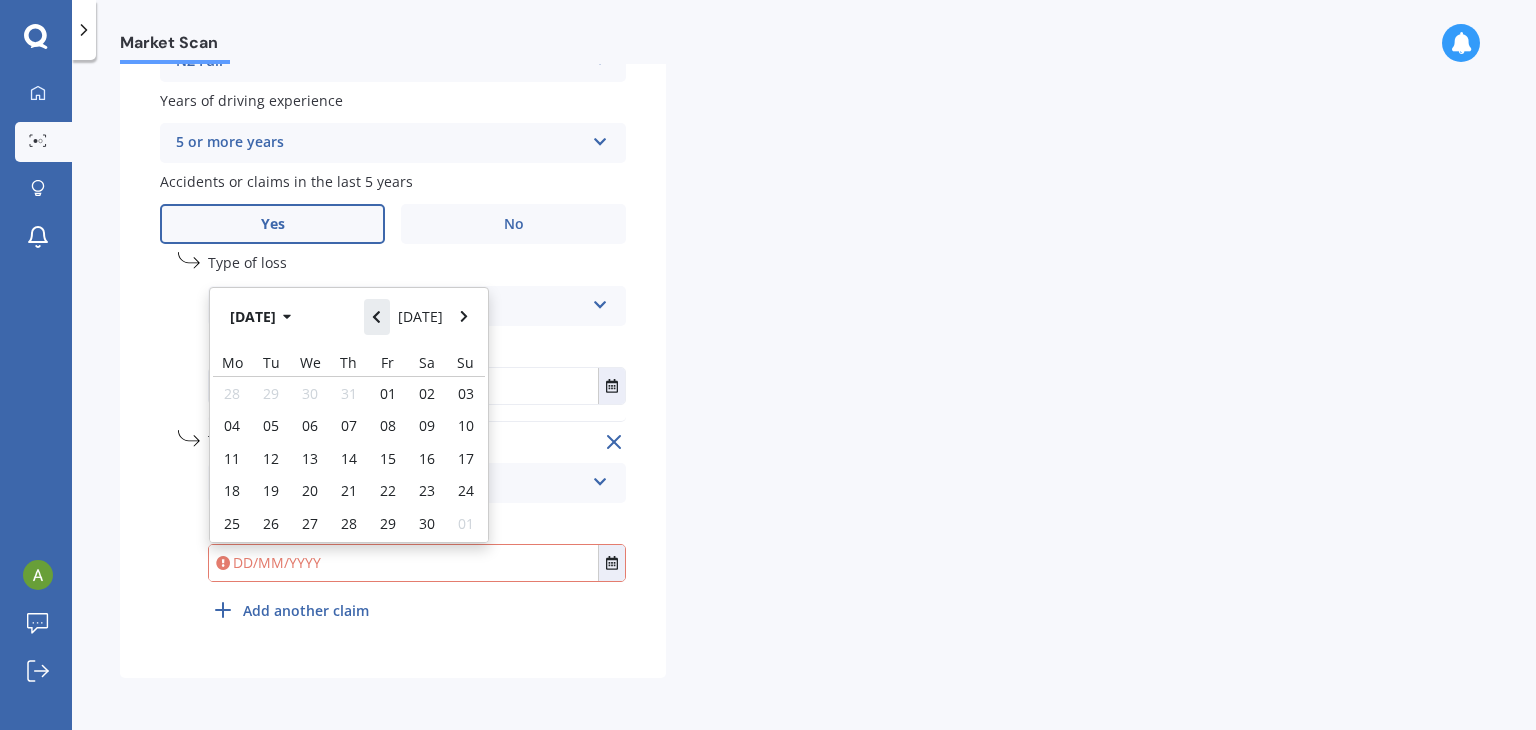 click 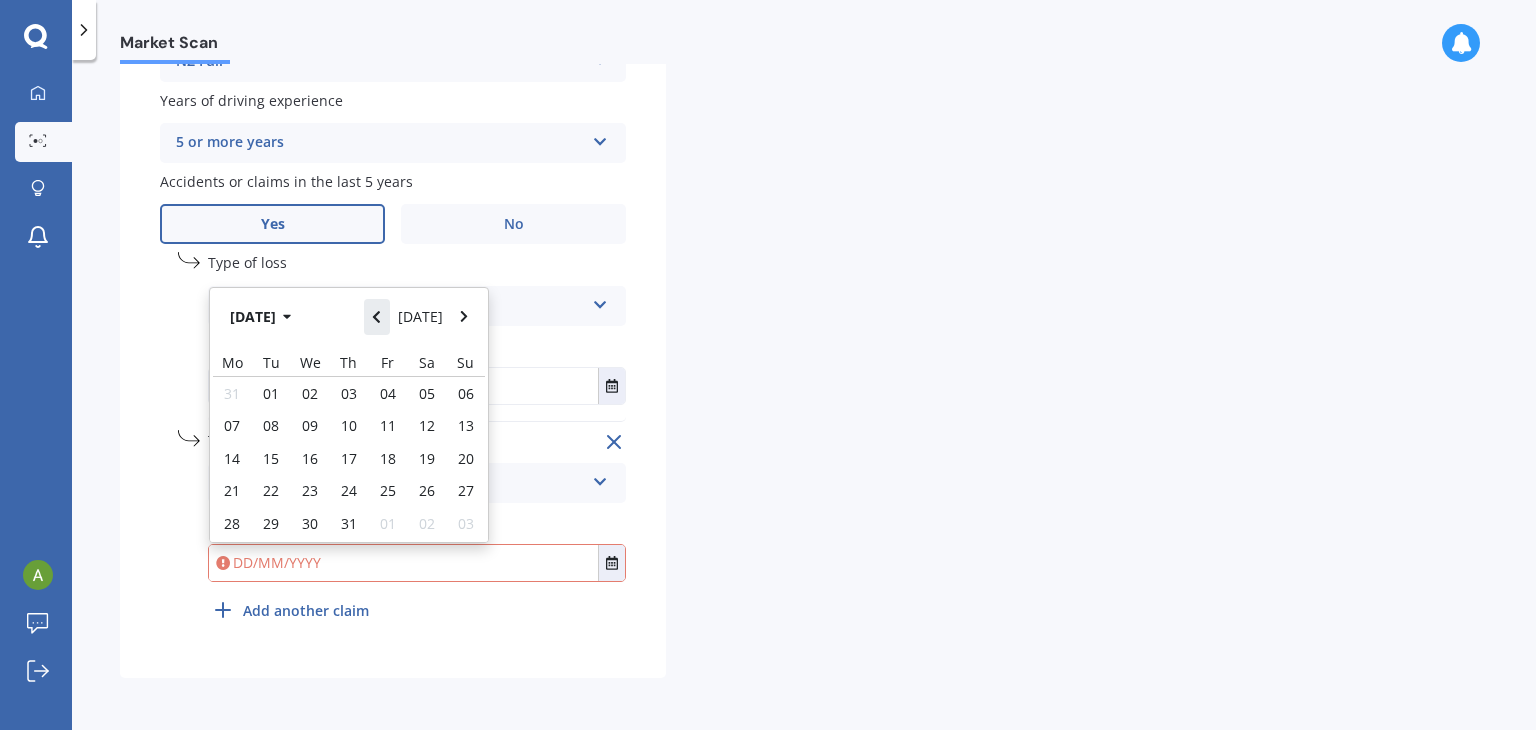click 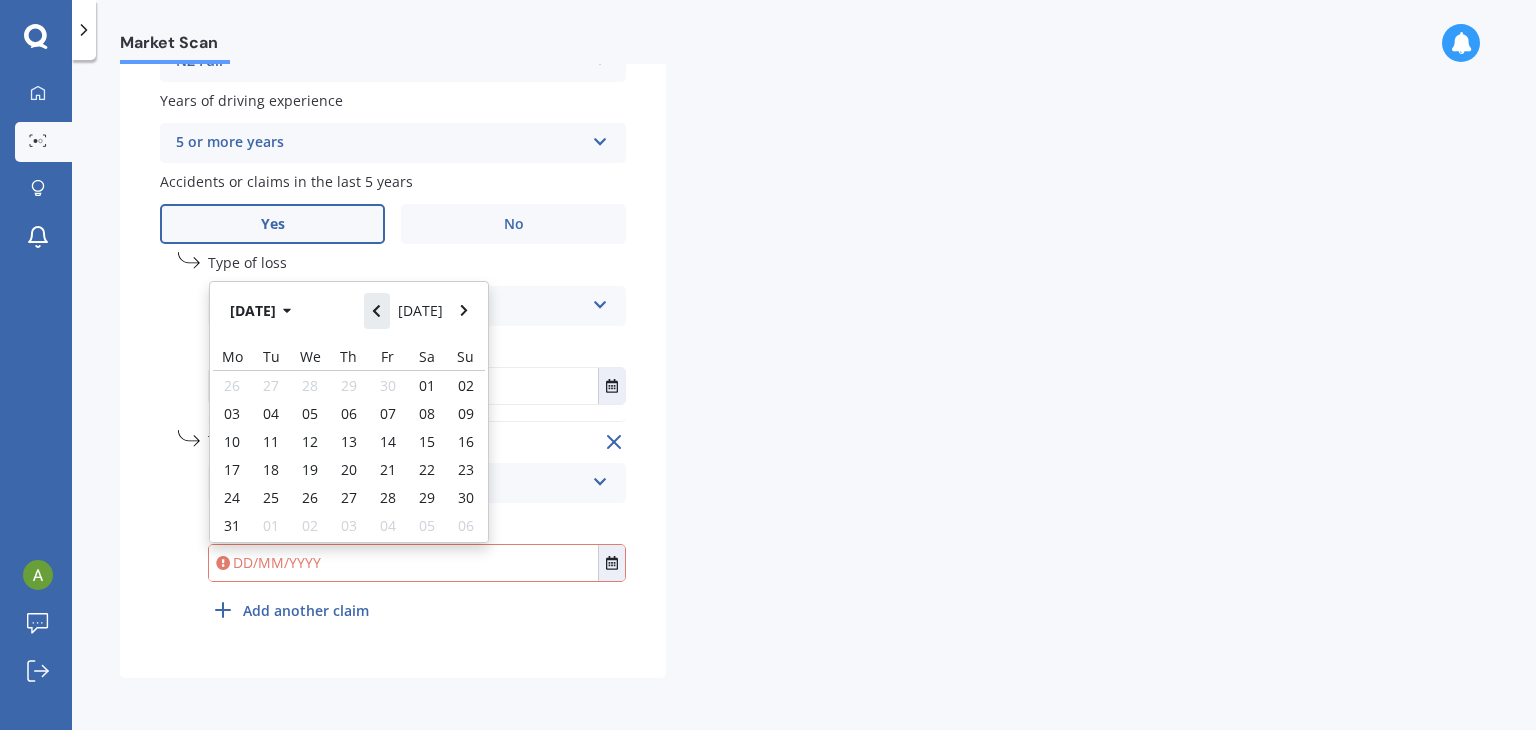click 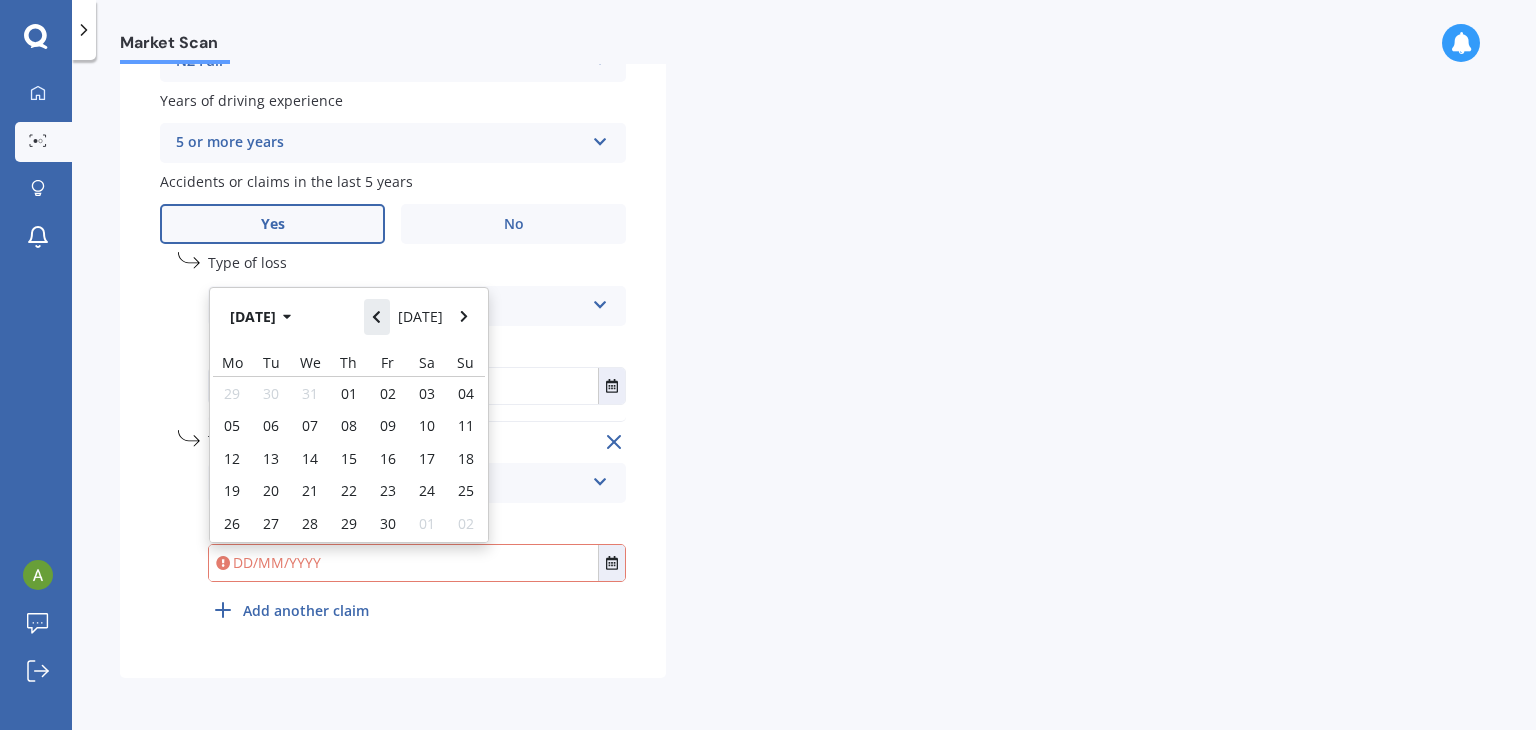 click 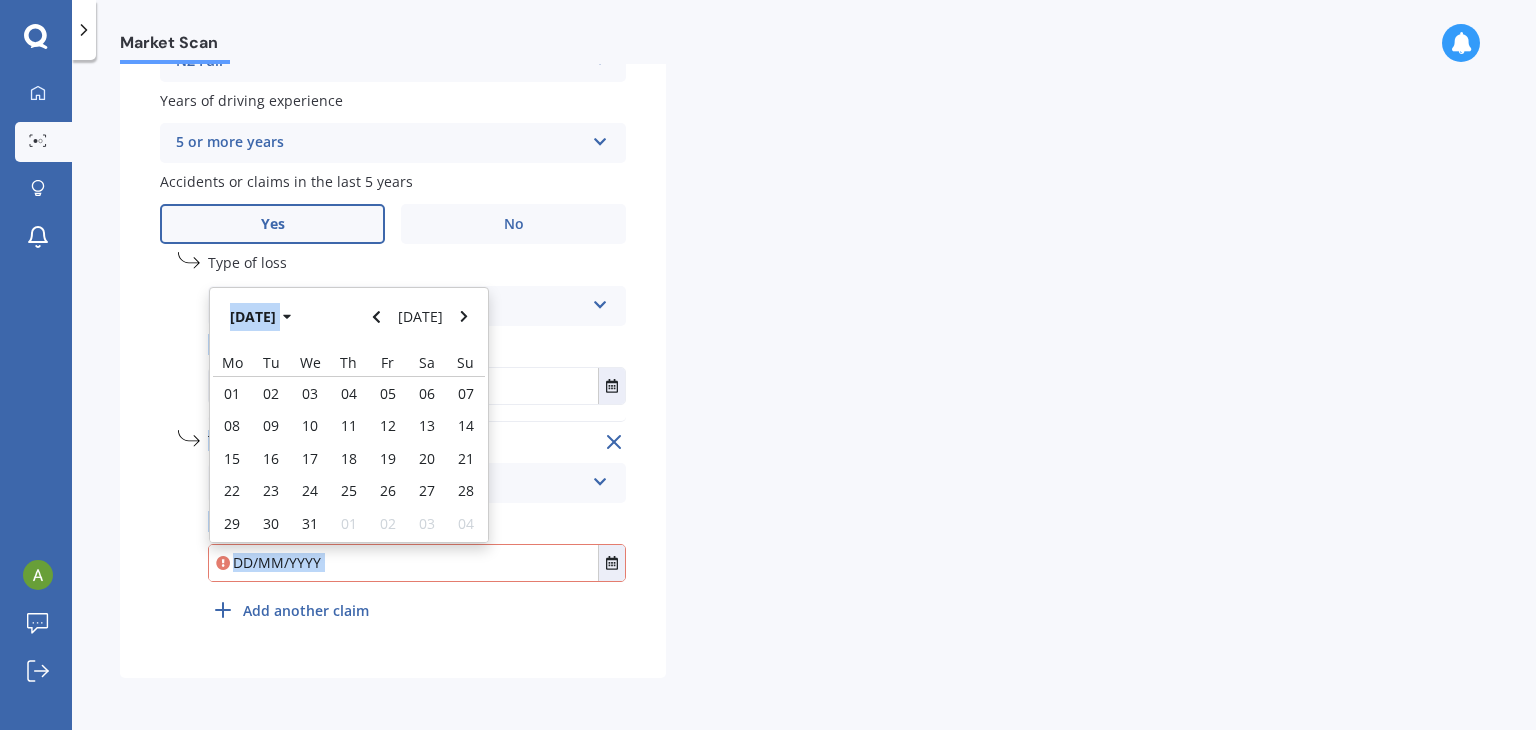 drag, startPoint x: 361, startPoint y: 320, endPoint x: 372, endPoint y: 267, distance: 54.129475 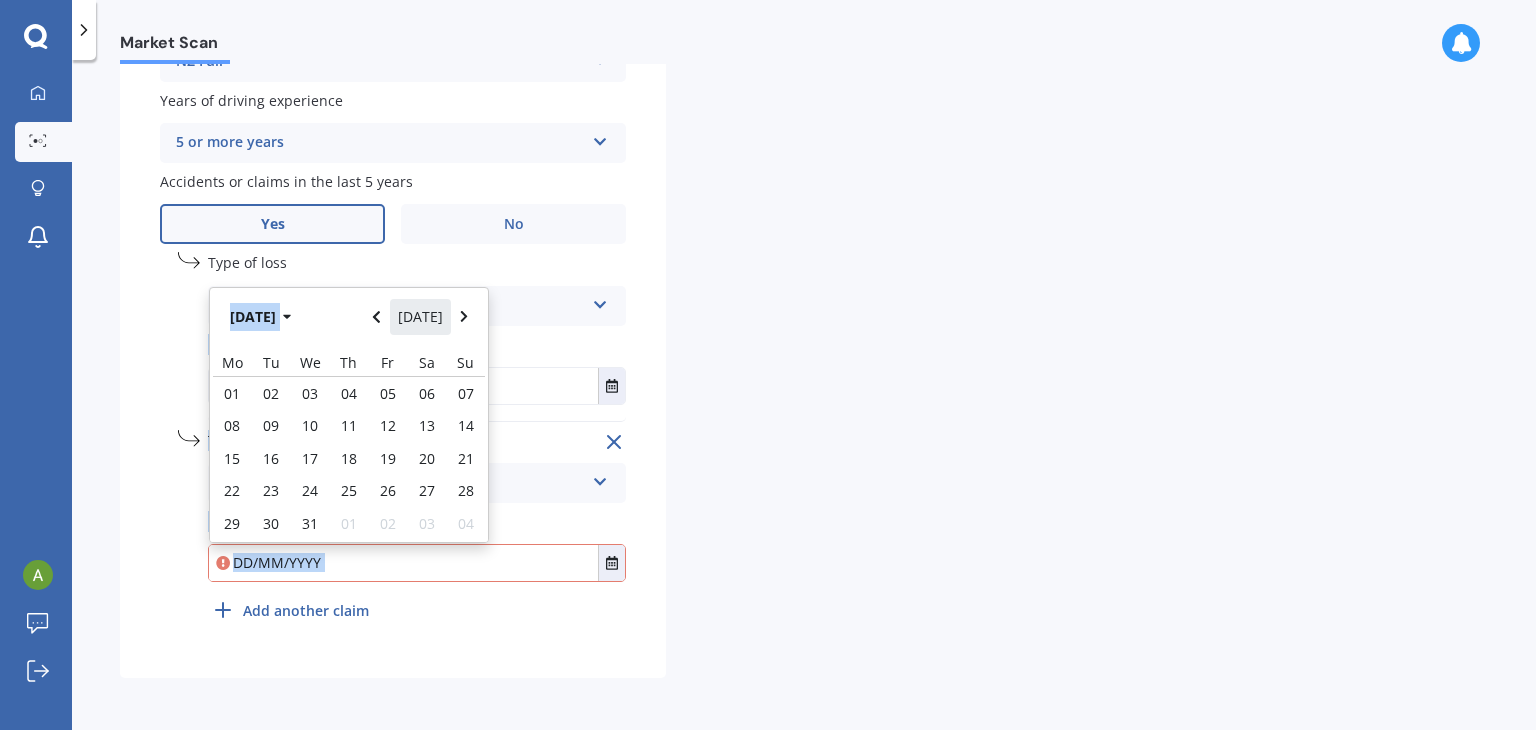 click on "[DATE]" at bounding box center [421, 317] 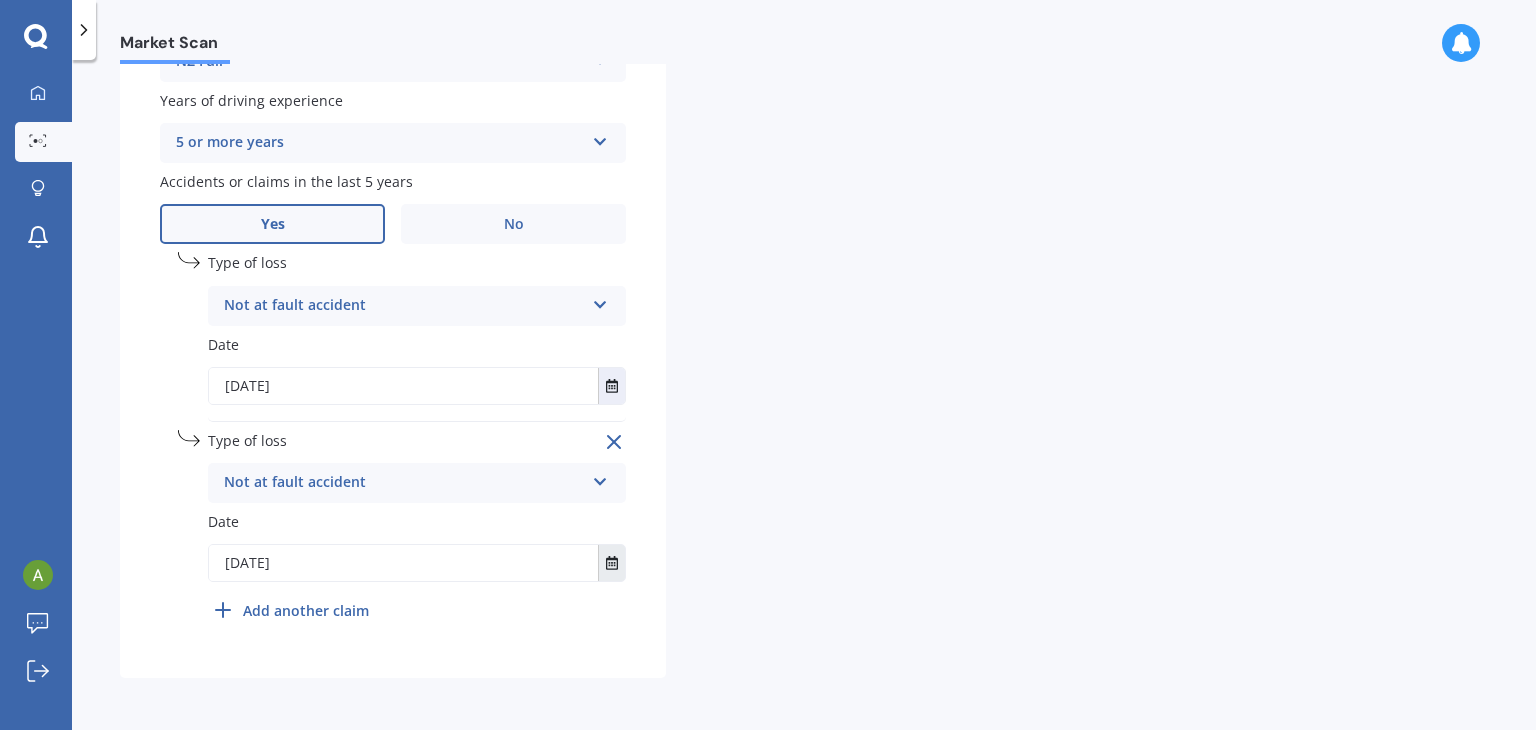 click at bounding box center (611, 563) 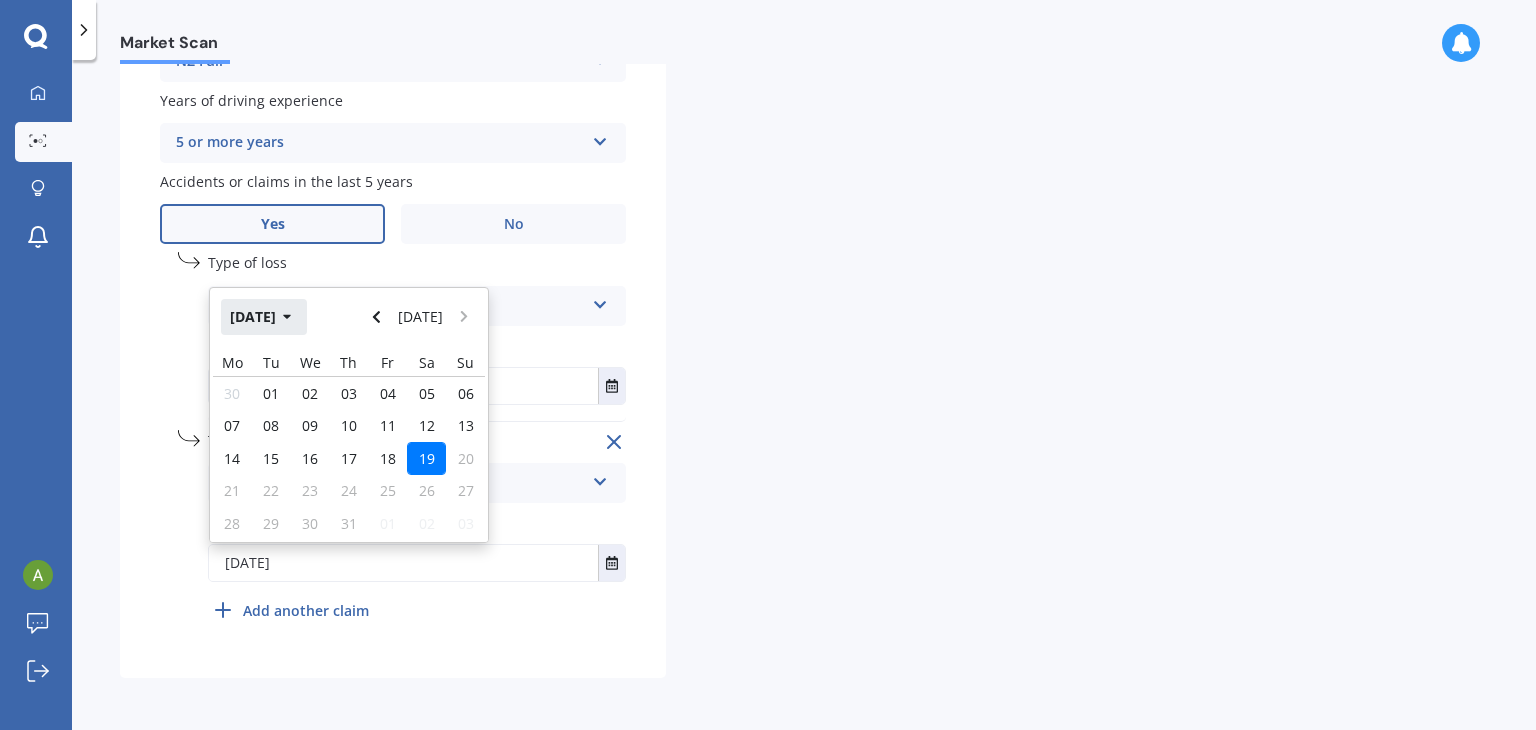 click on "[DATE]" at bounding box center (264, 317) 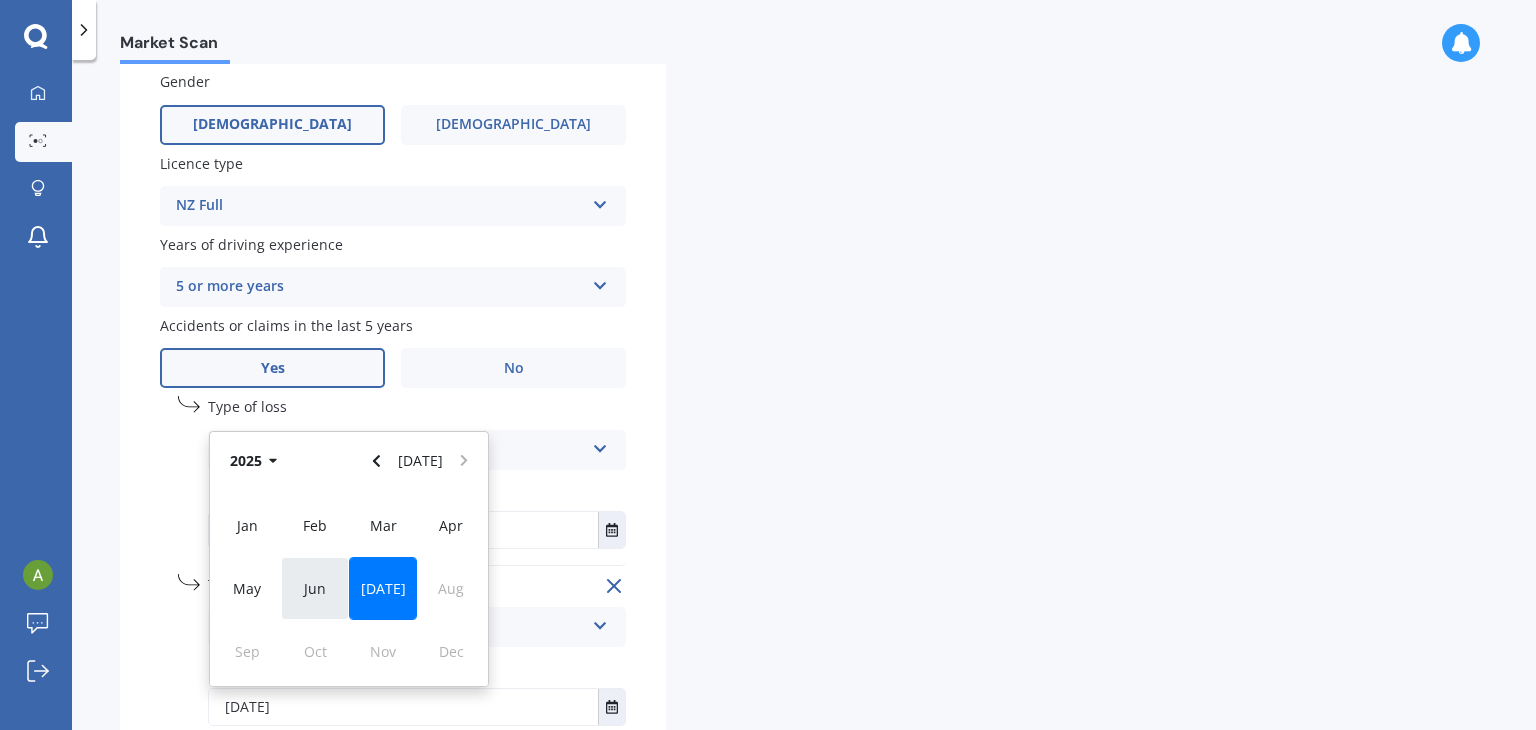 scroll, scrollTop: 841, scrollLeft: 0, axis: vertical 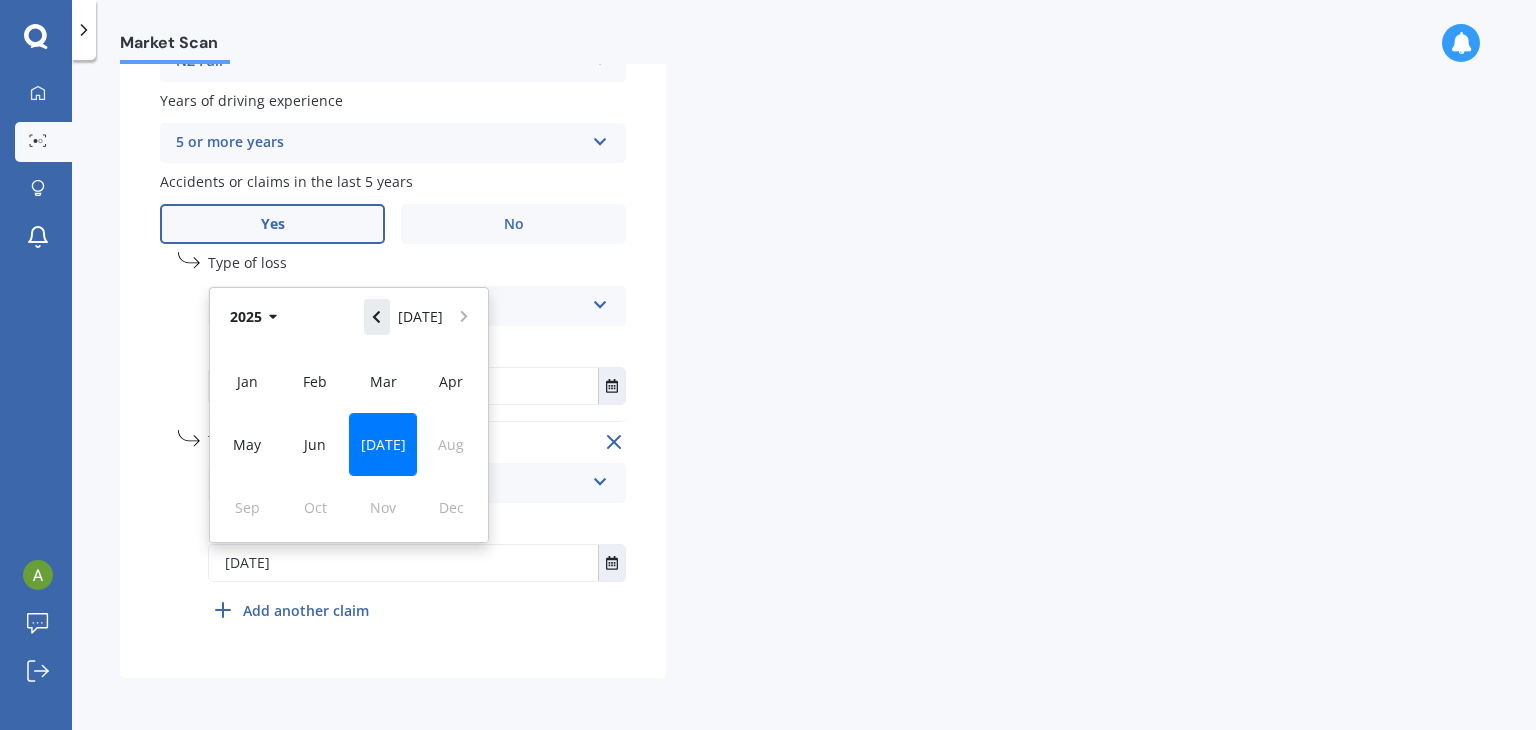 click 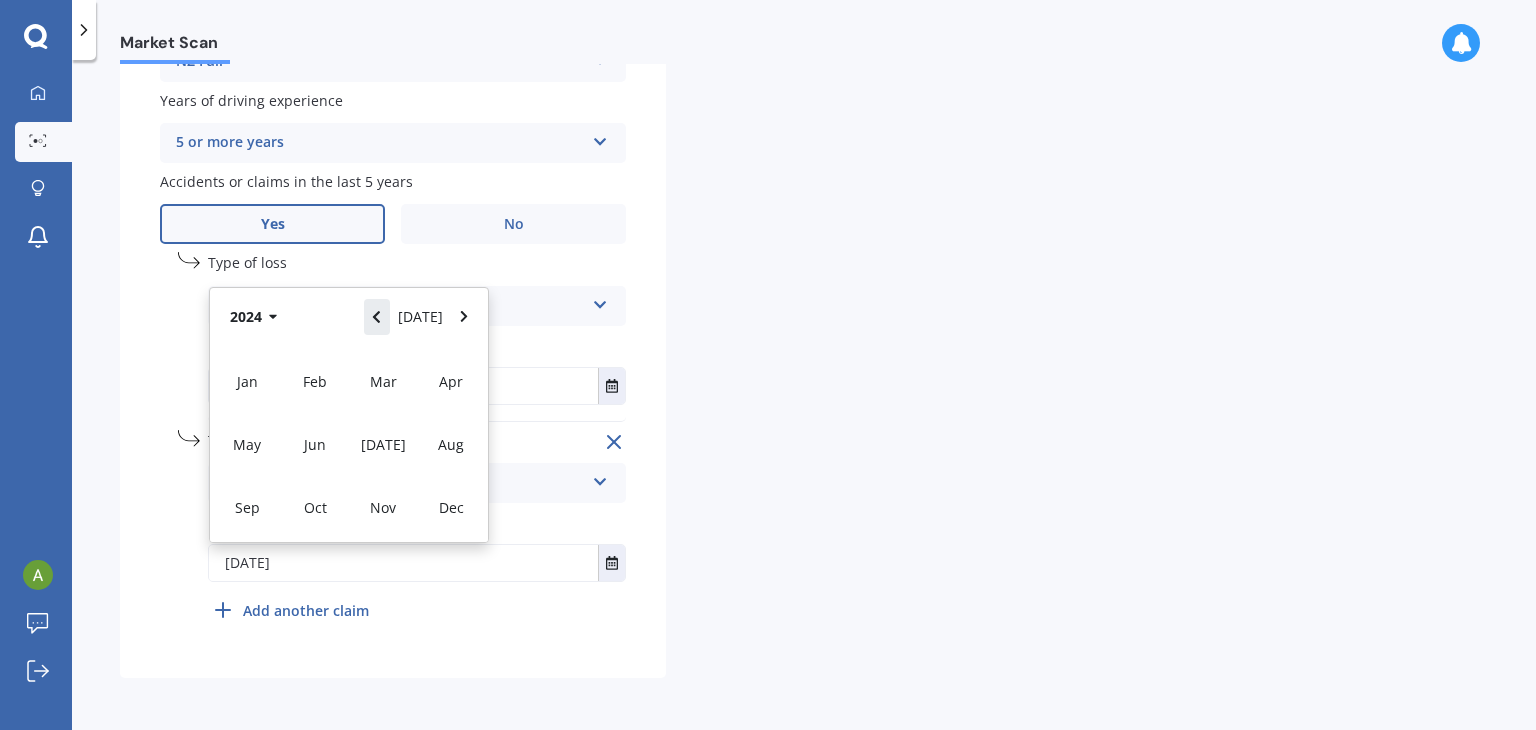 click 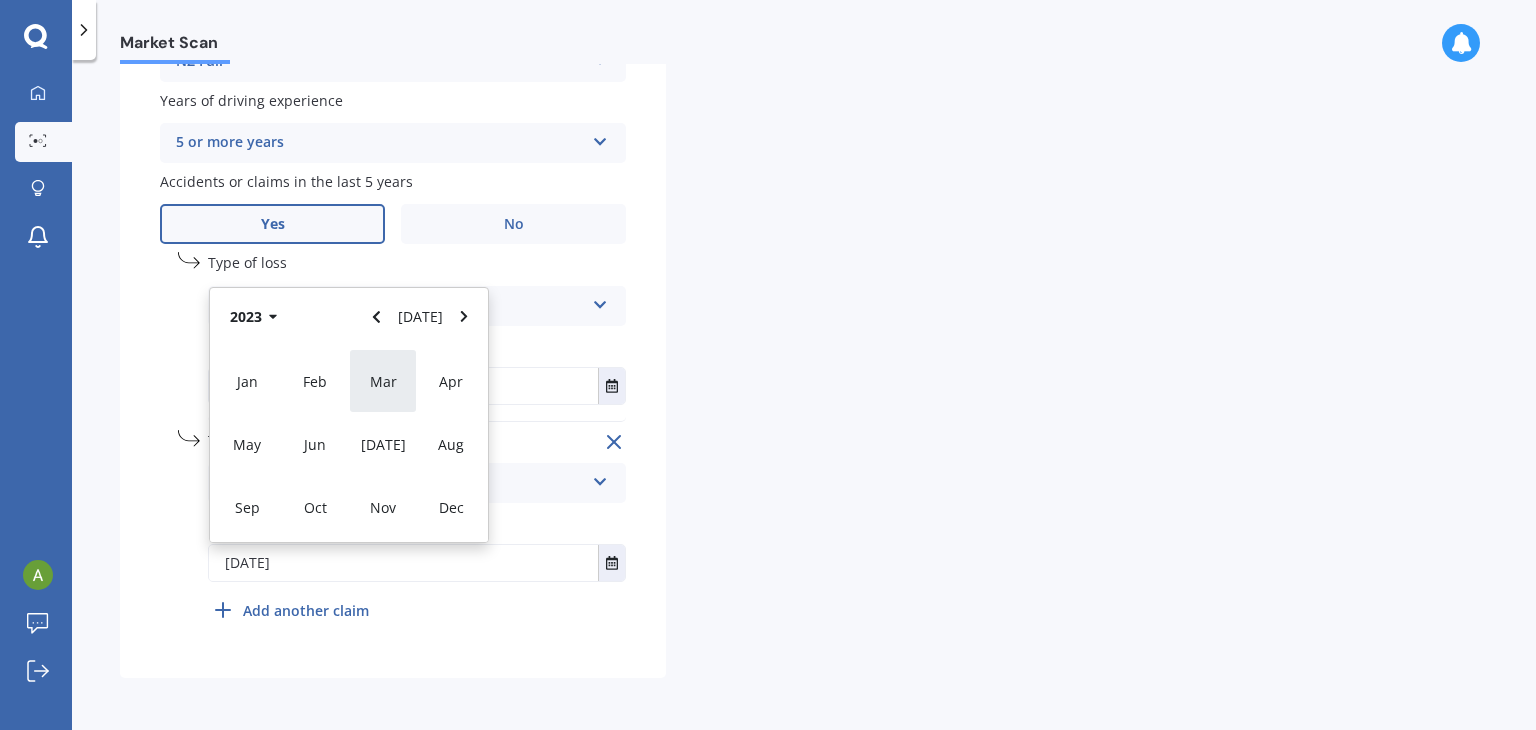 click on "Mar" at bounding box center [383, 381] 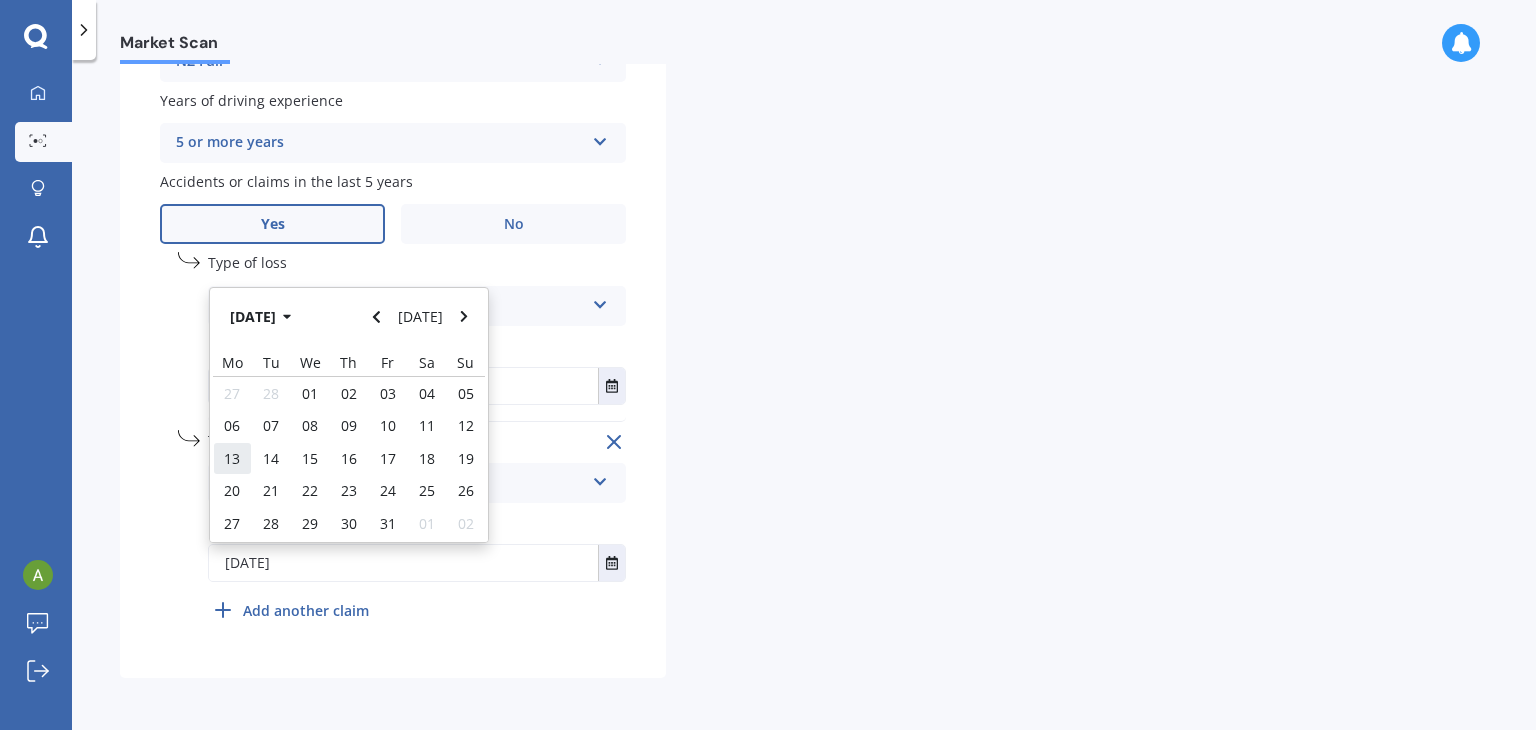 click on "13" at bounding box center [232, 458] 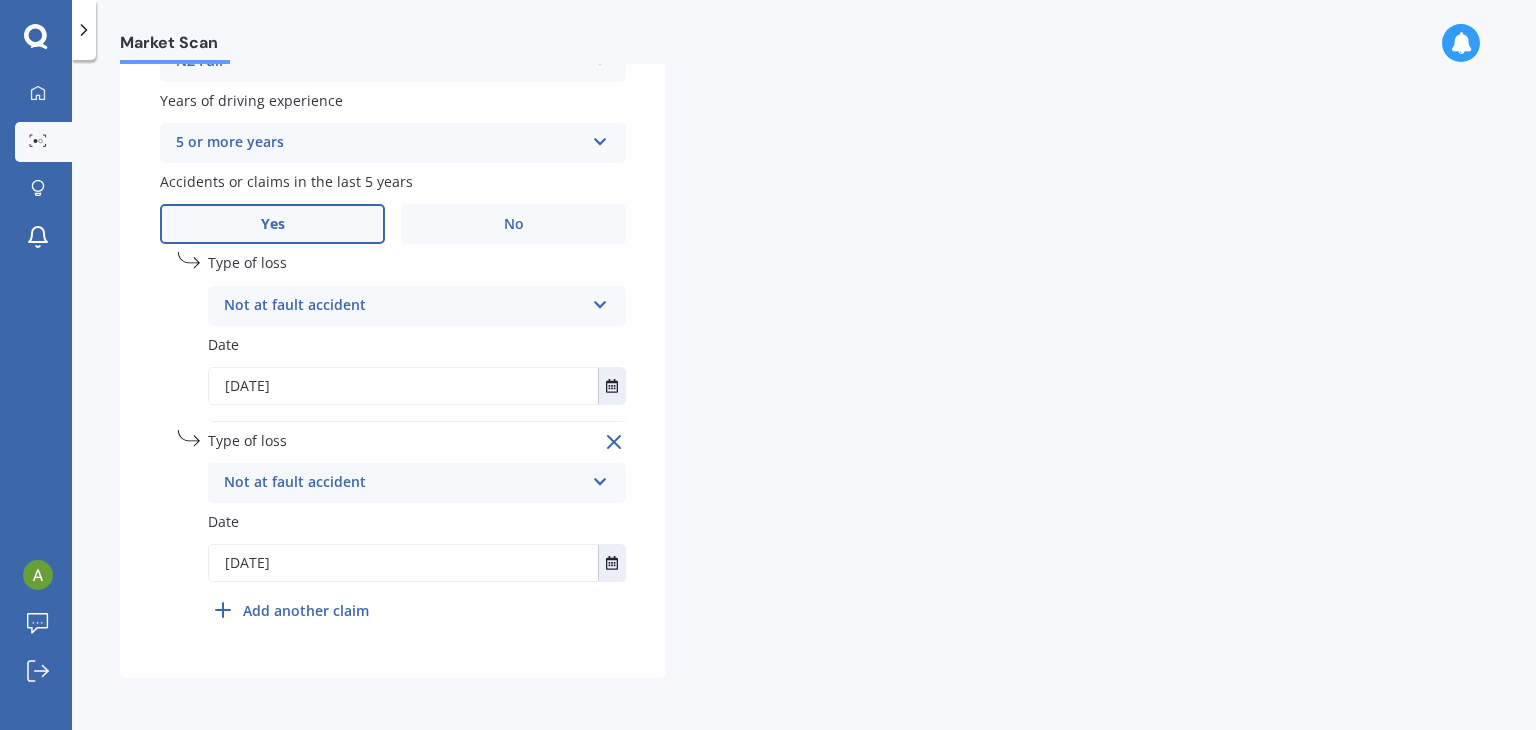 click on "Add another claim" at bounding box center (288, 610) 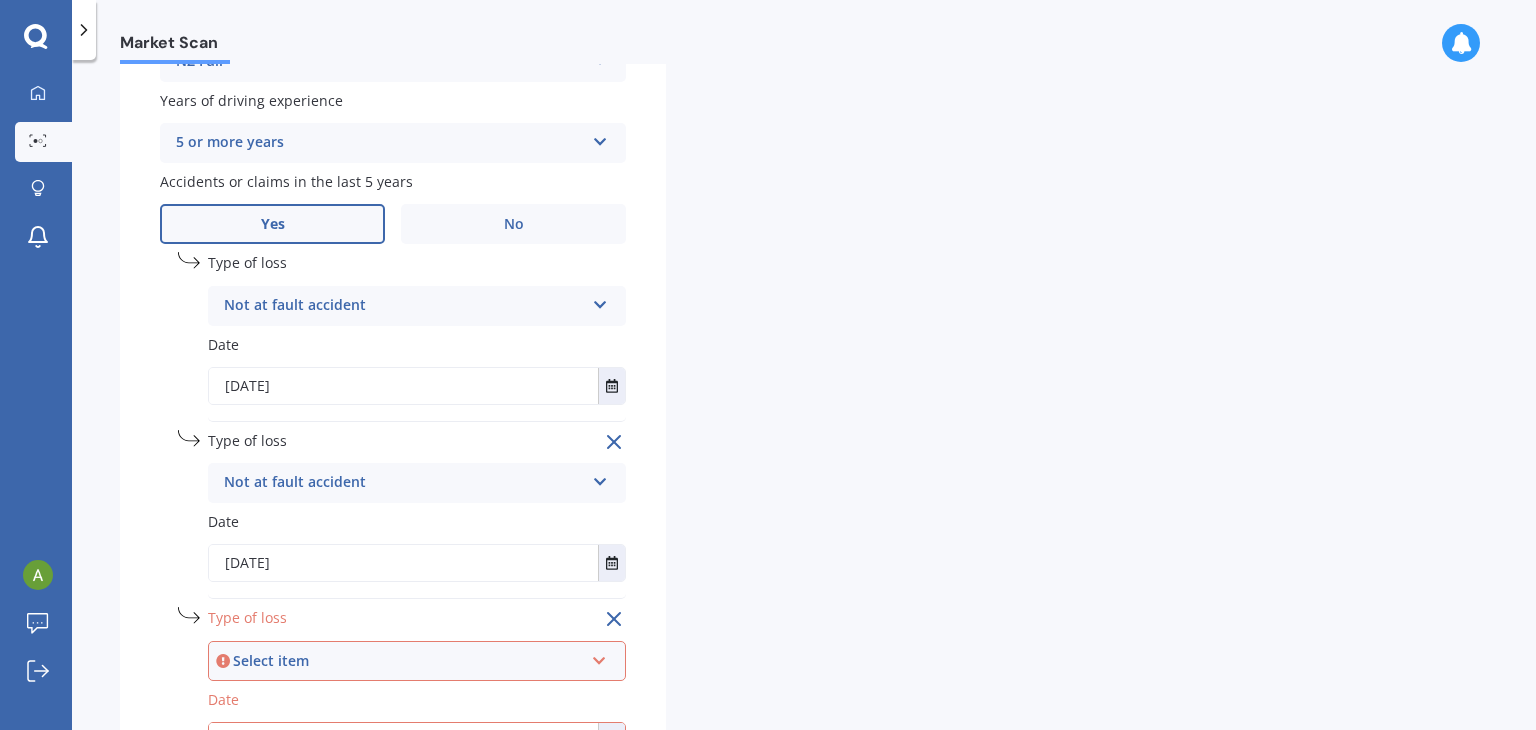 click on "Select item At fault accident Not at fault accident" at bounding box center [417, 661] 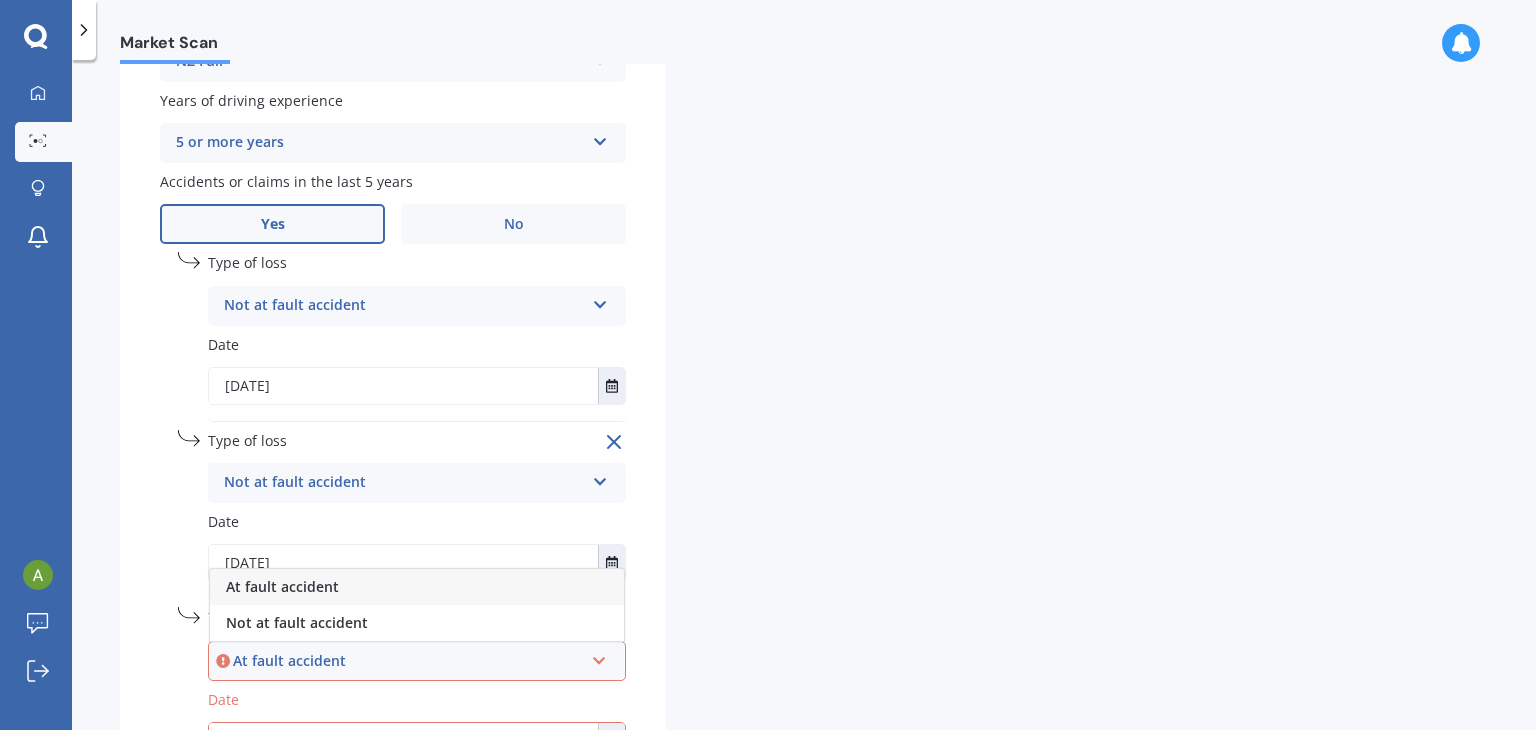 click on "At fault accident" at bounding box center (417, 587) 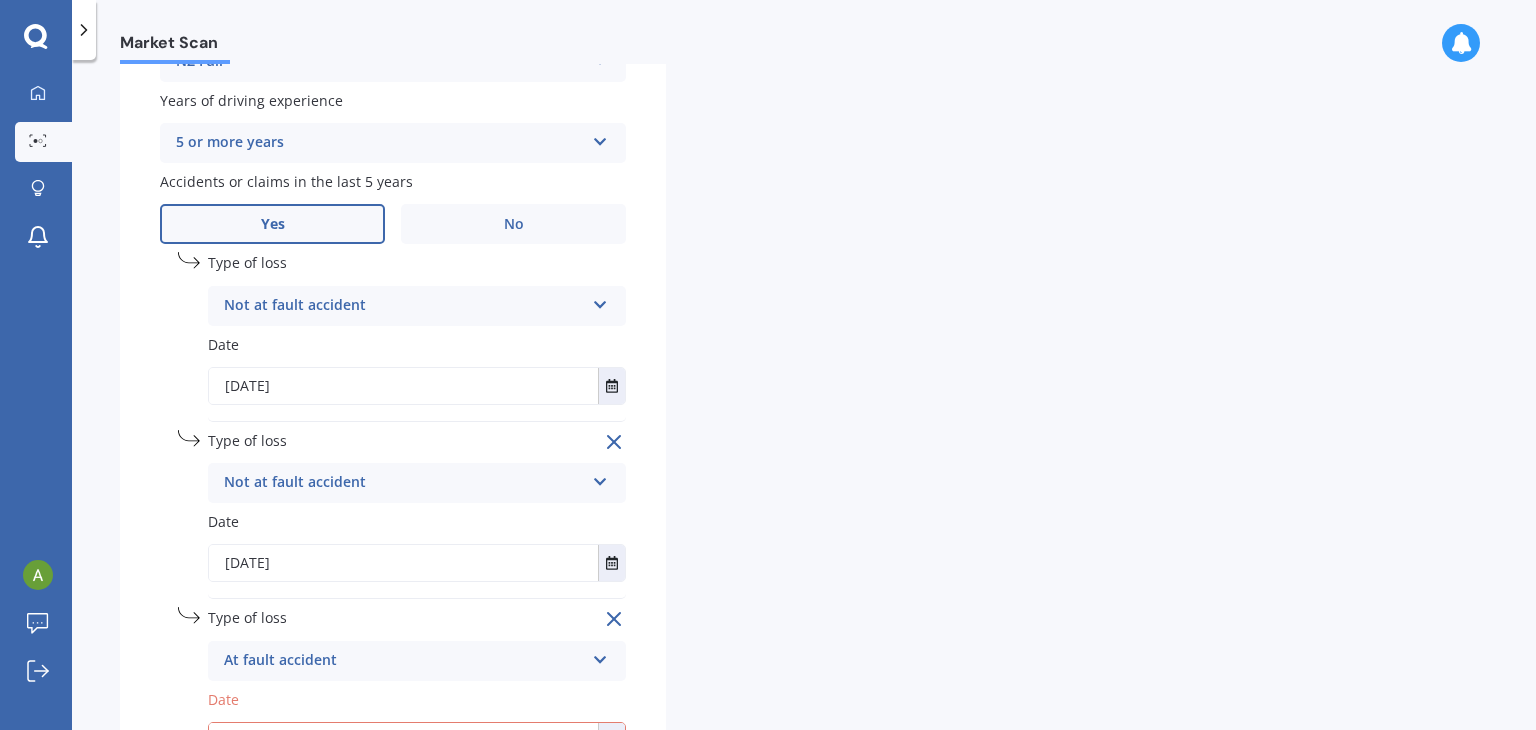 scroll, scrollTop: 1019, scrollLeft: 0, axis: vertical 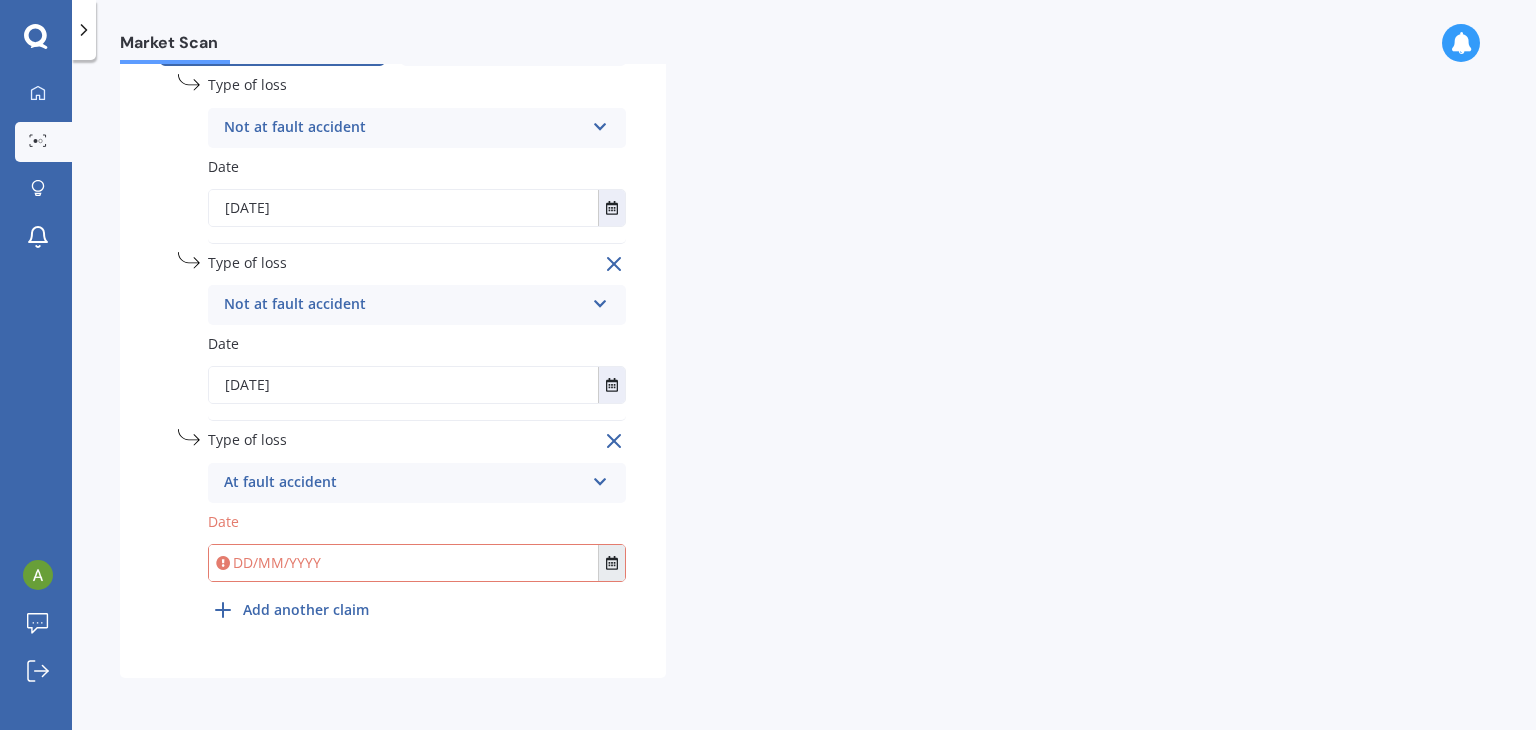click 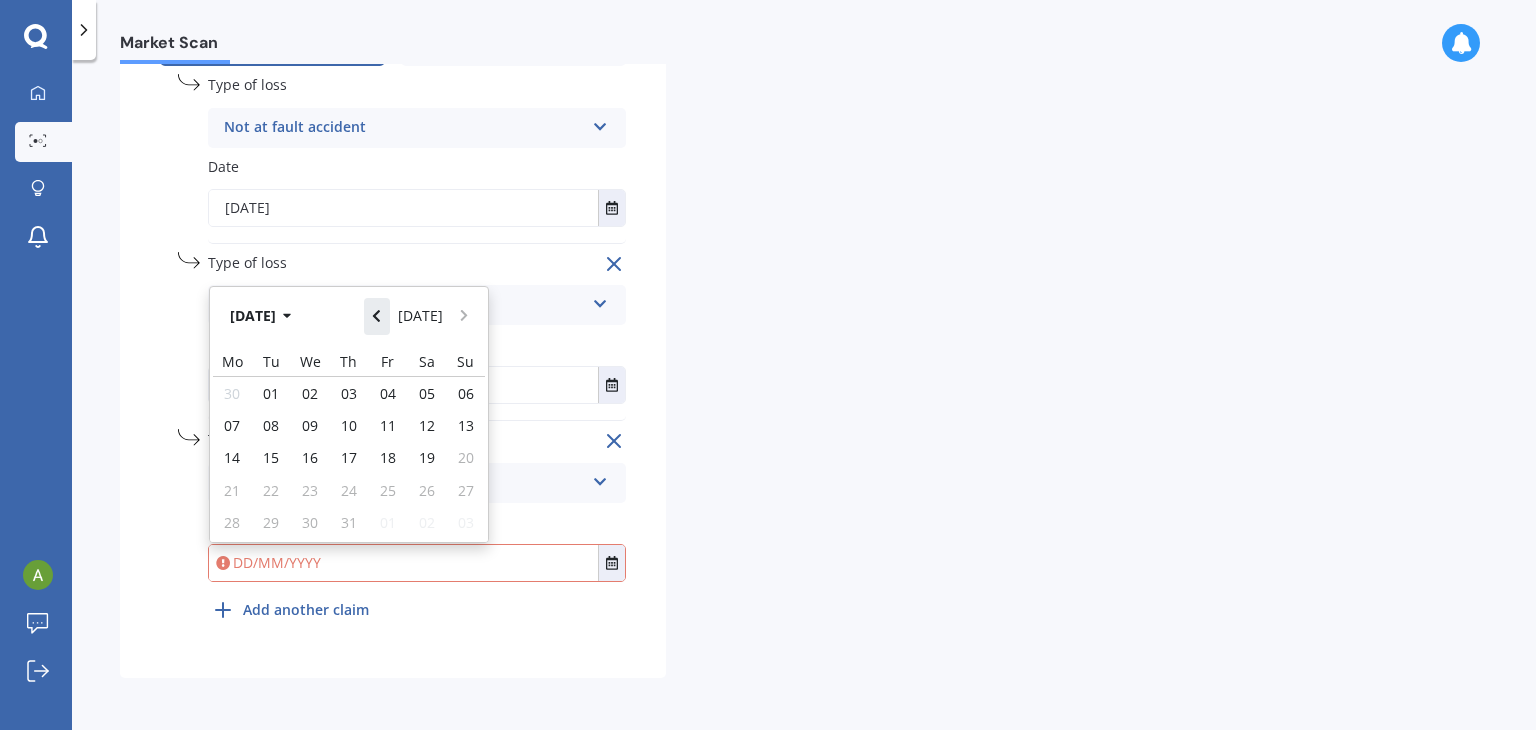 click 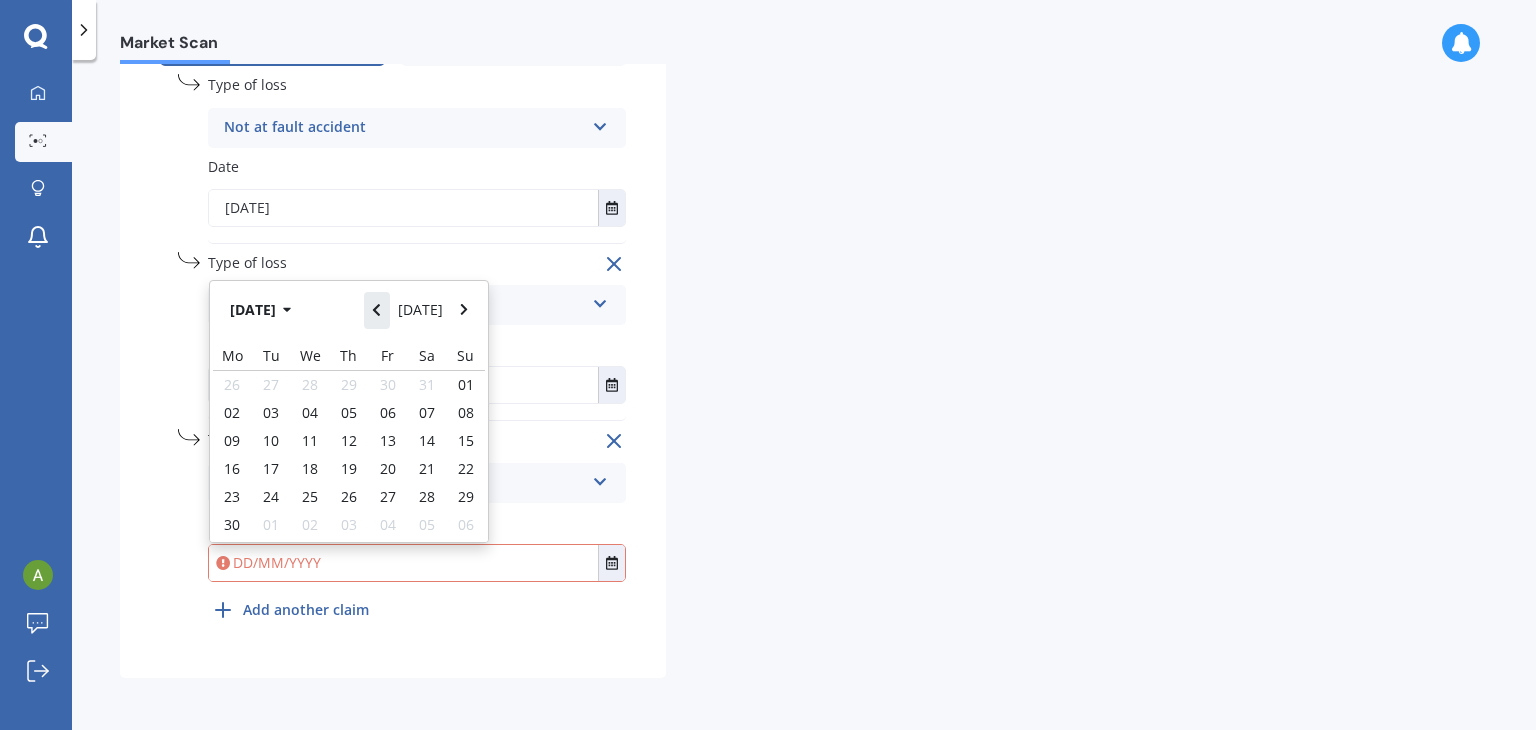 click at bounding box center [377, 310] 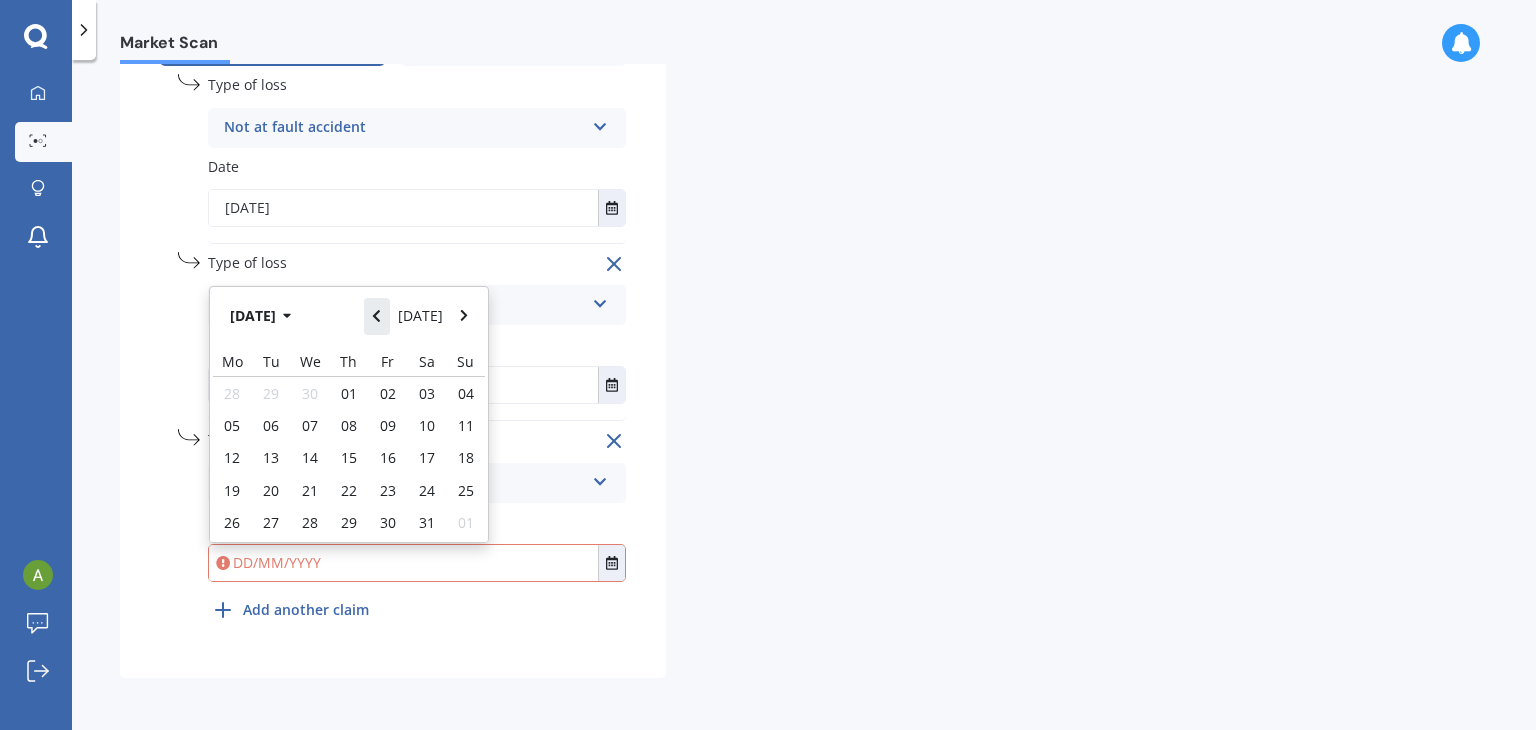 click 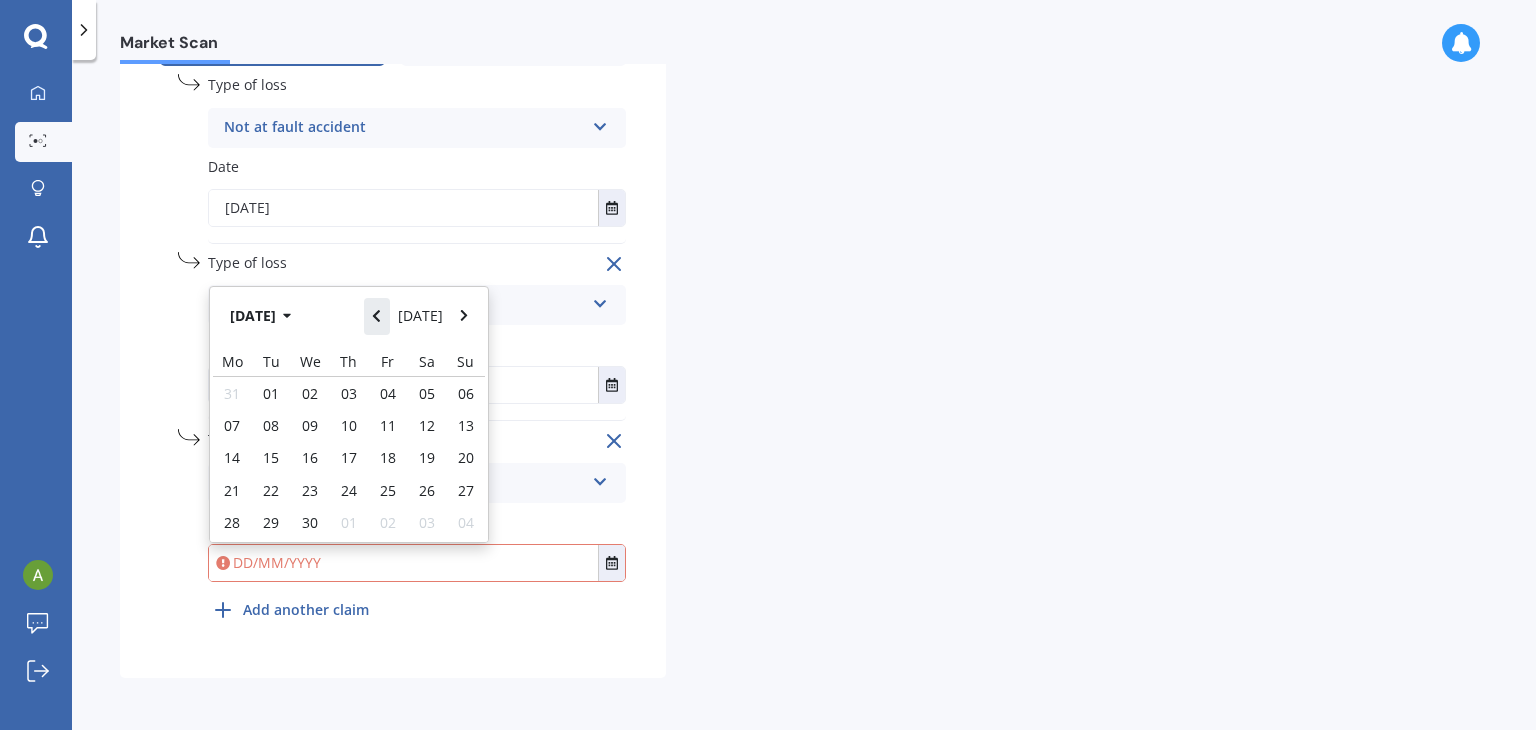 click 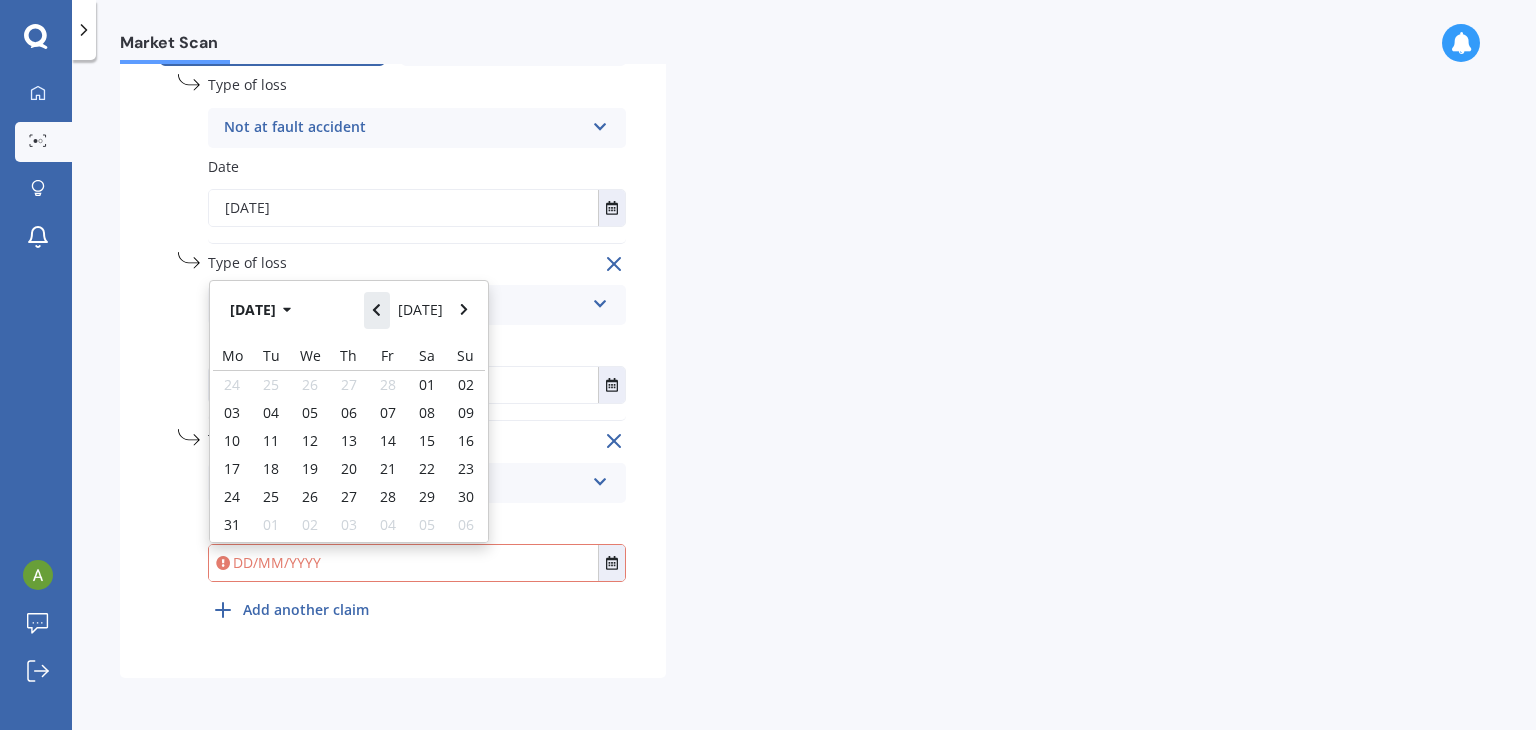 click at bounding box center (377, 310) 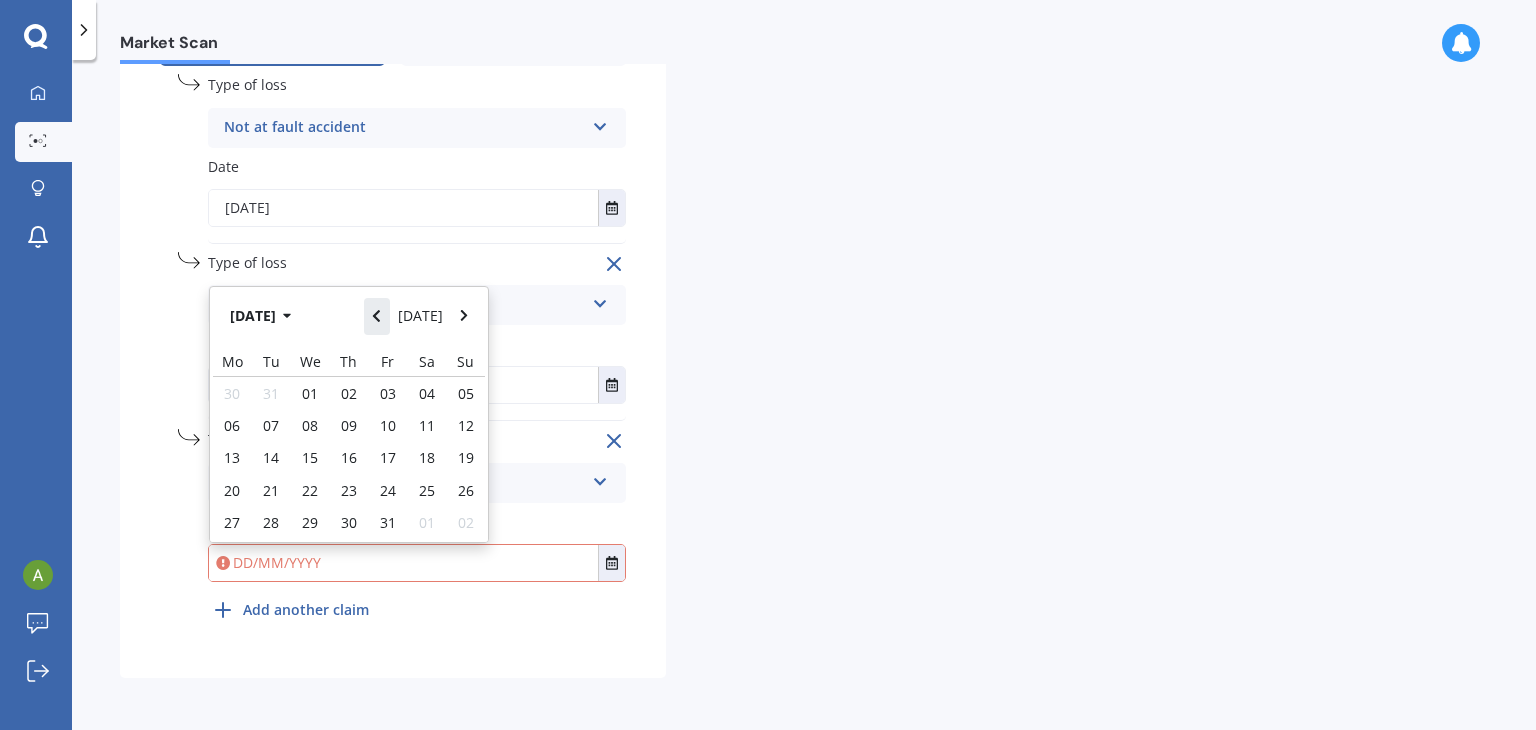 click 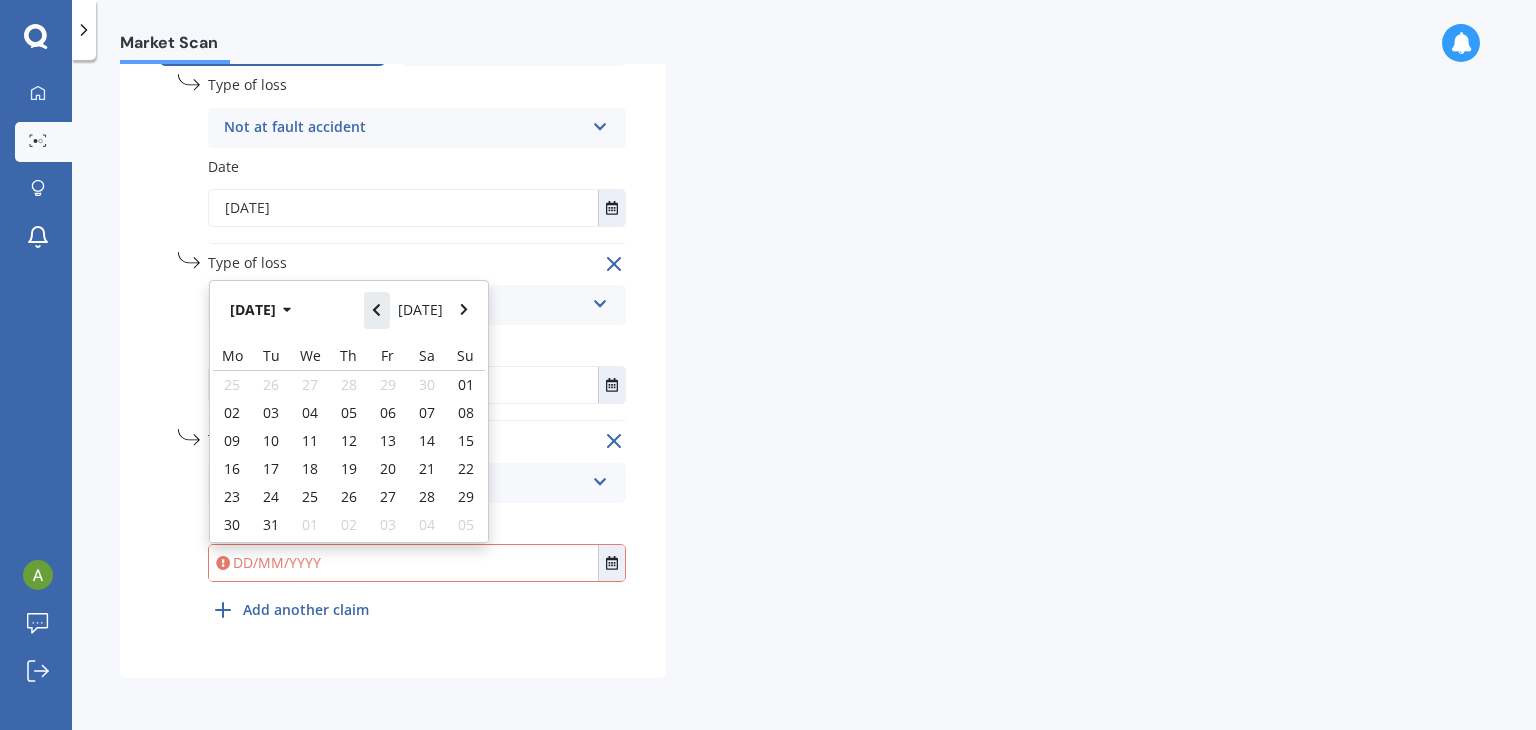 click at bounding box center [377, 310] 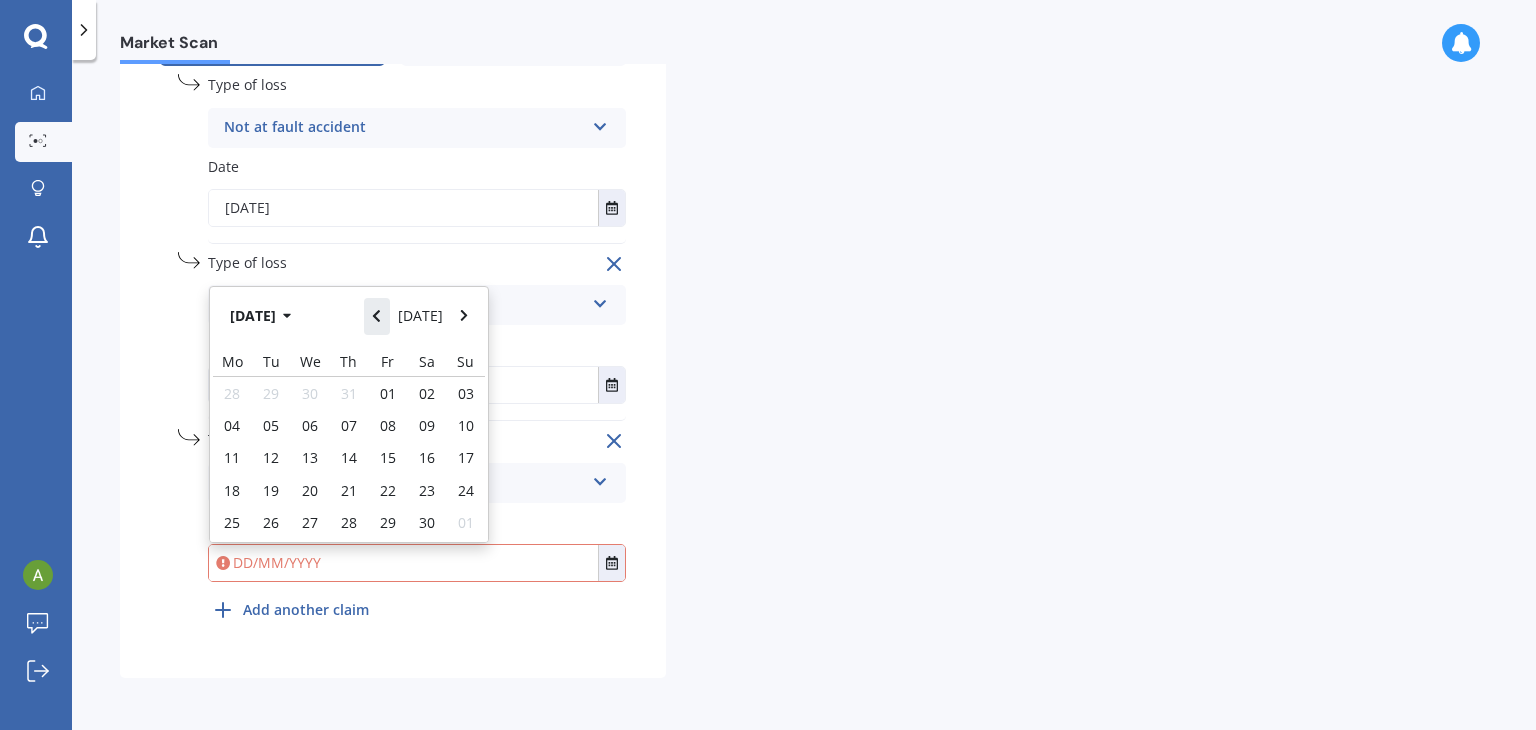 click 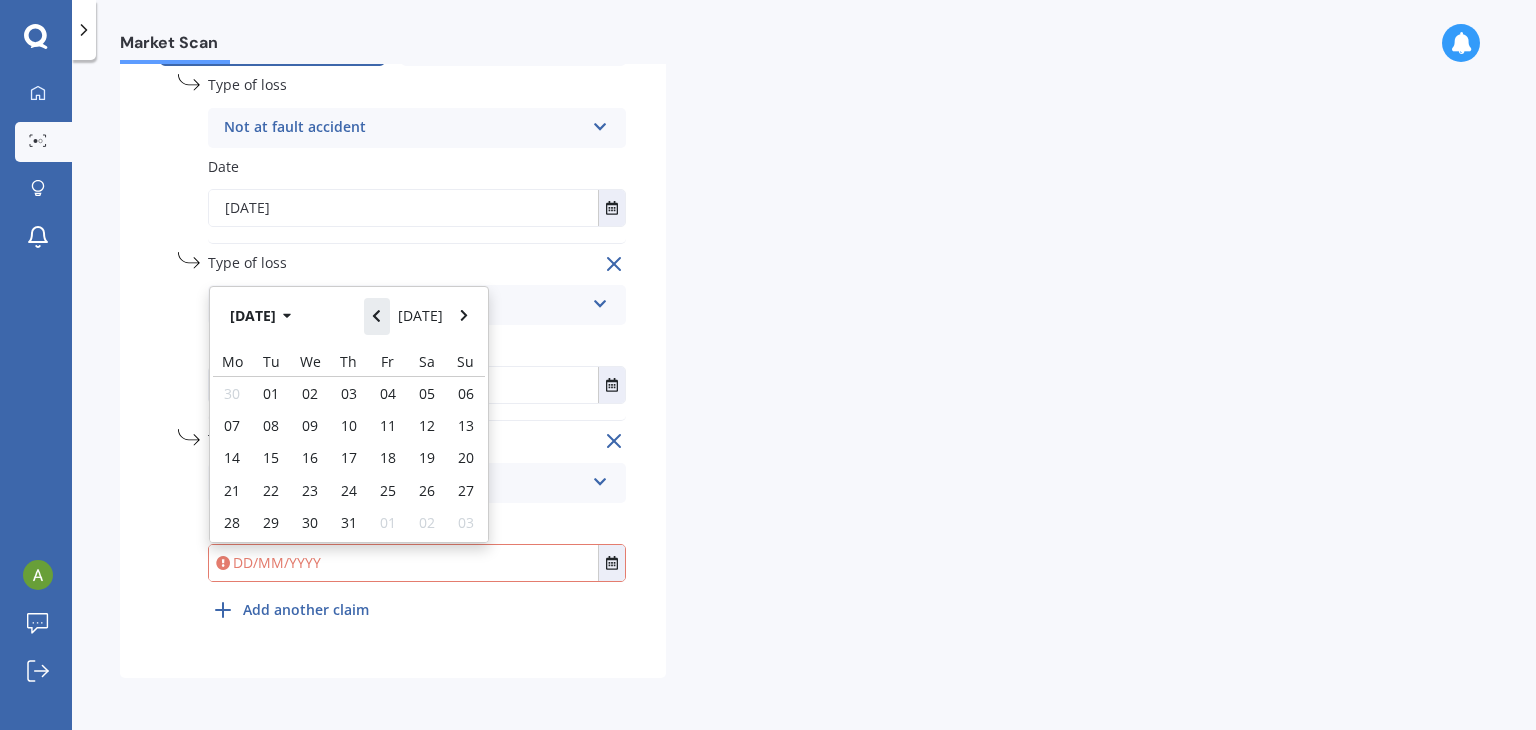 click 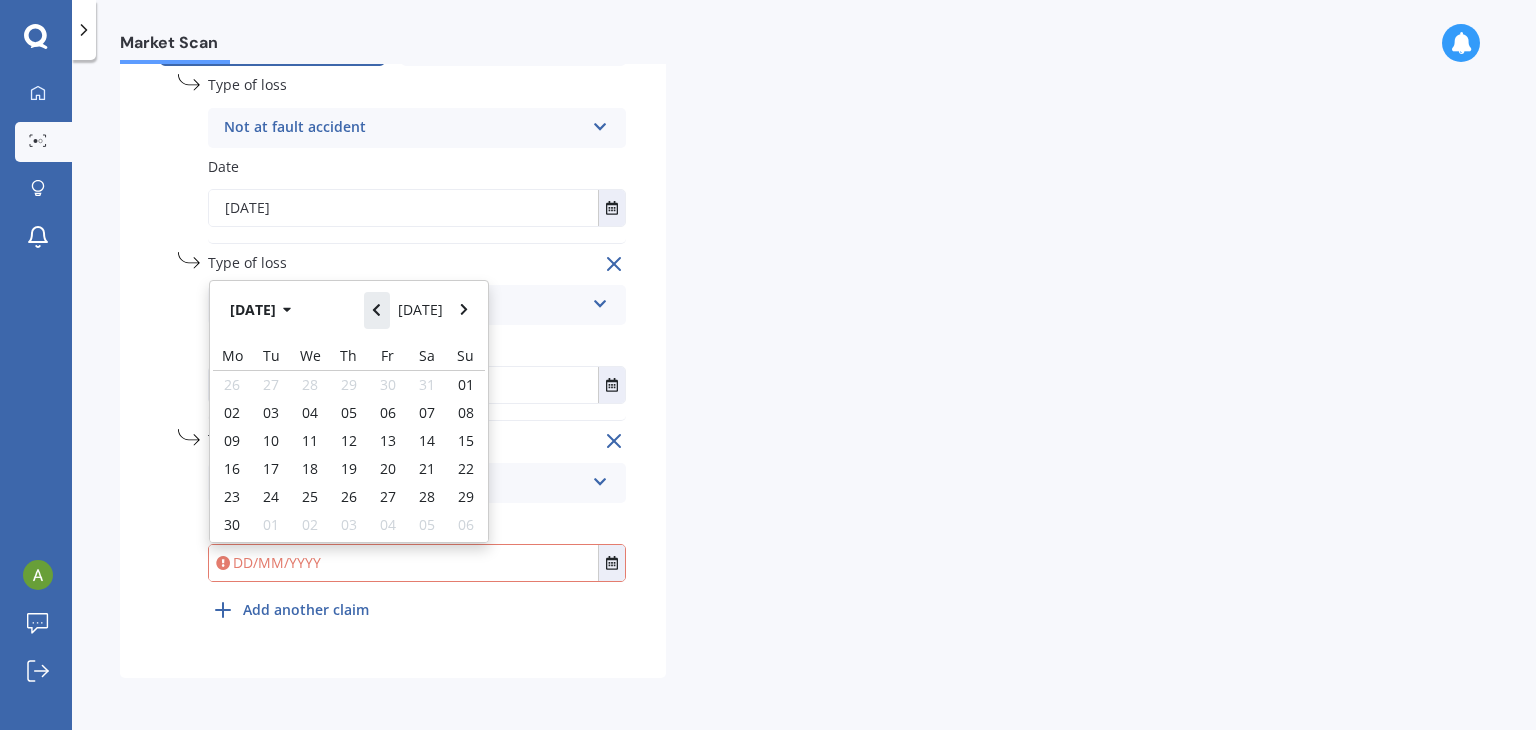 click at bounding box center [377, 310] 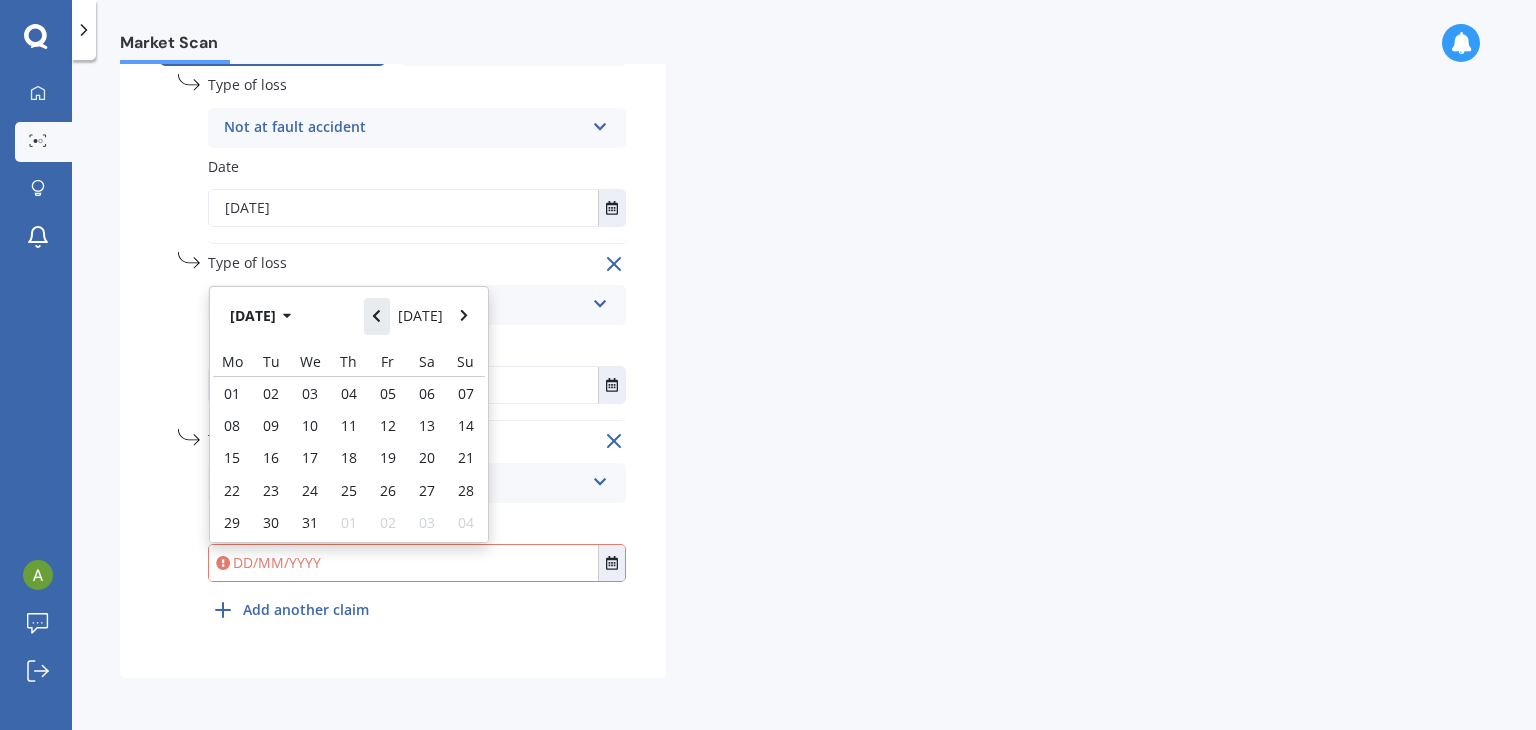 click 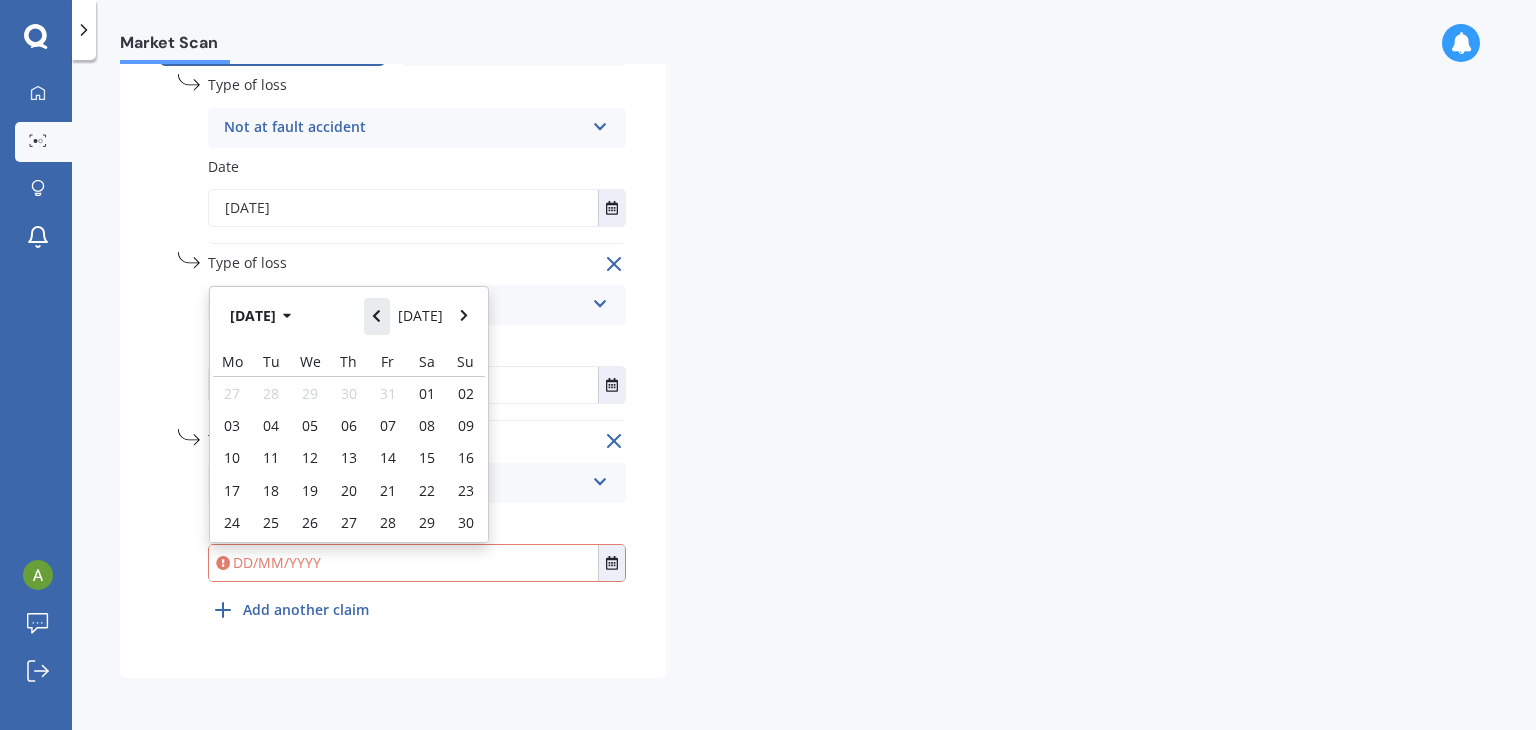 click 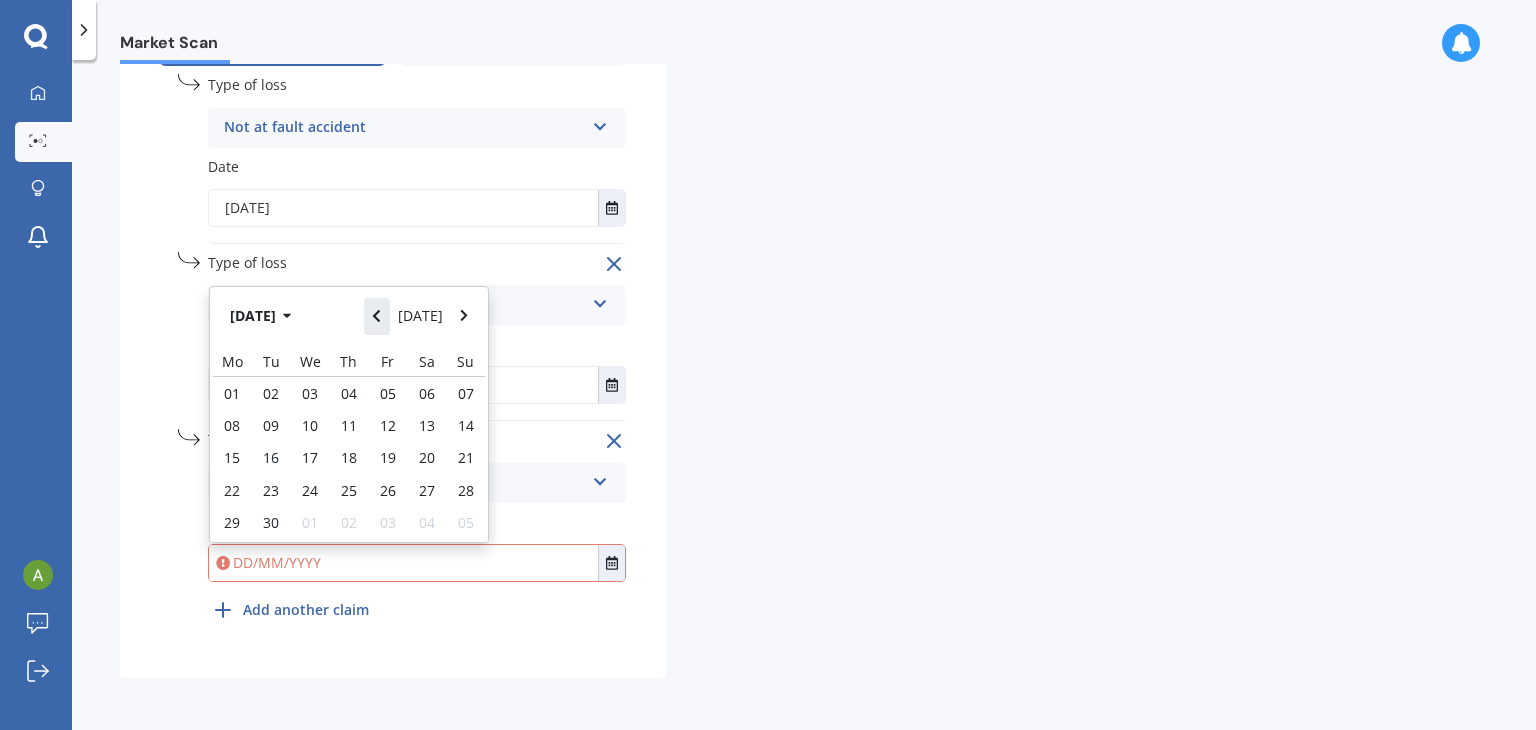 click 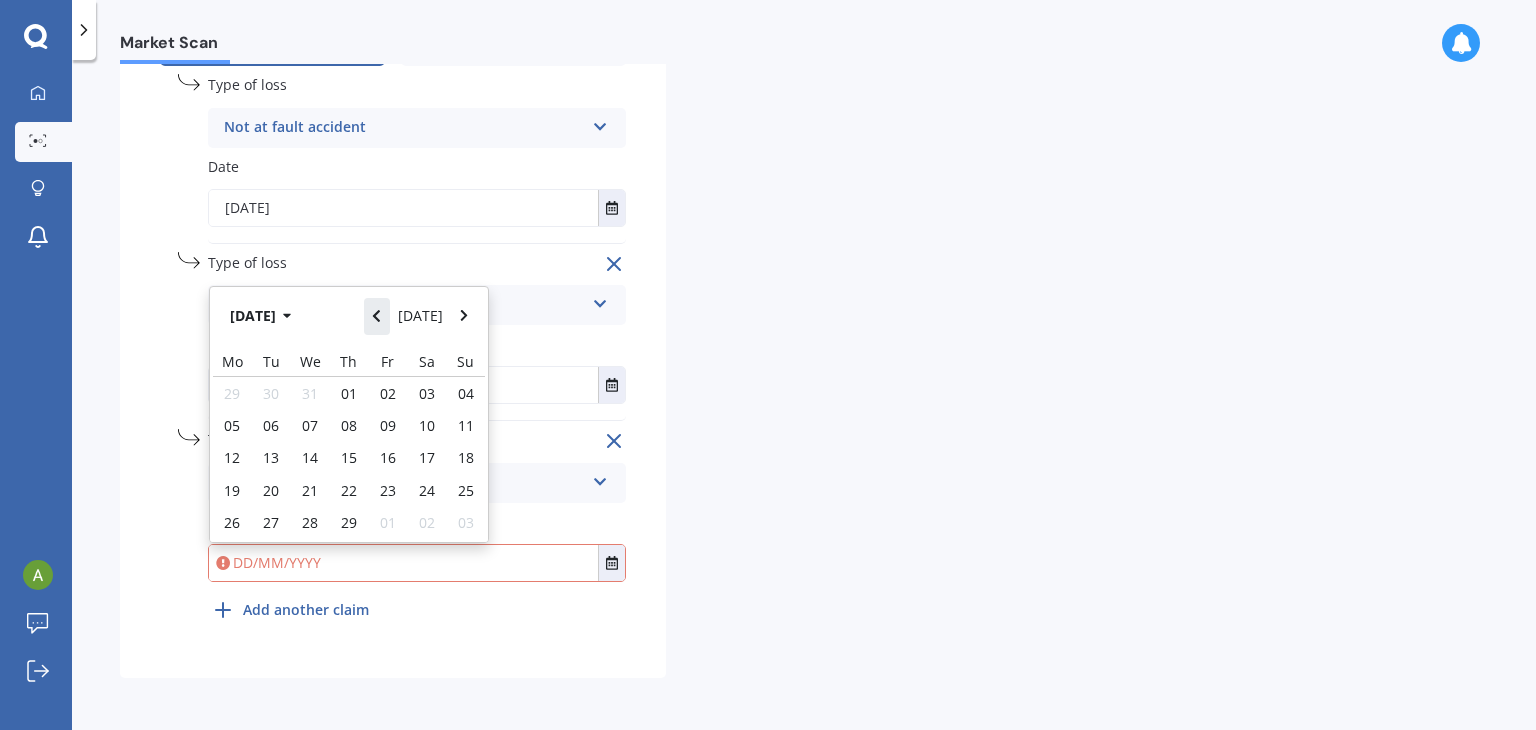 click 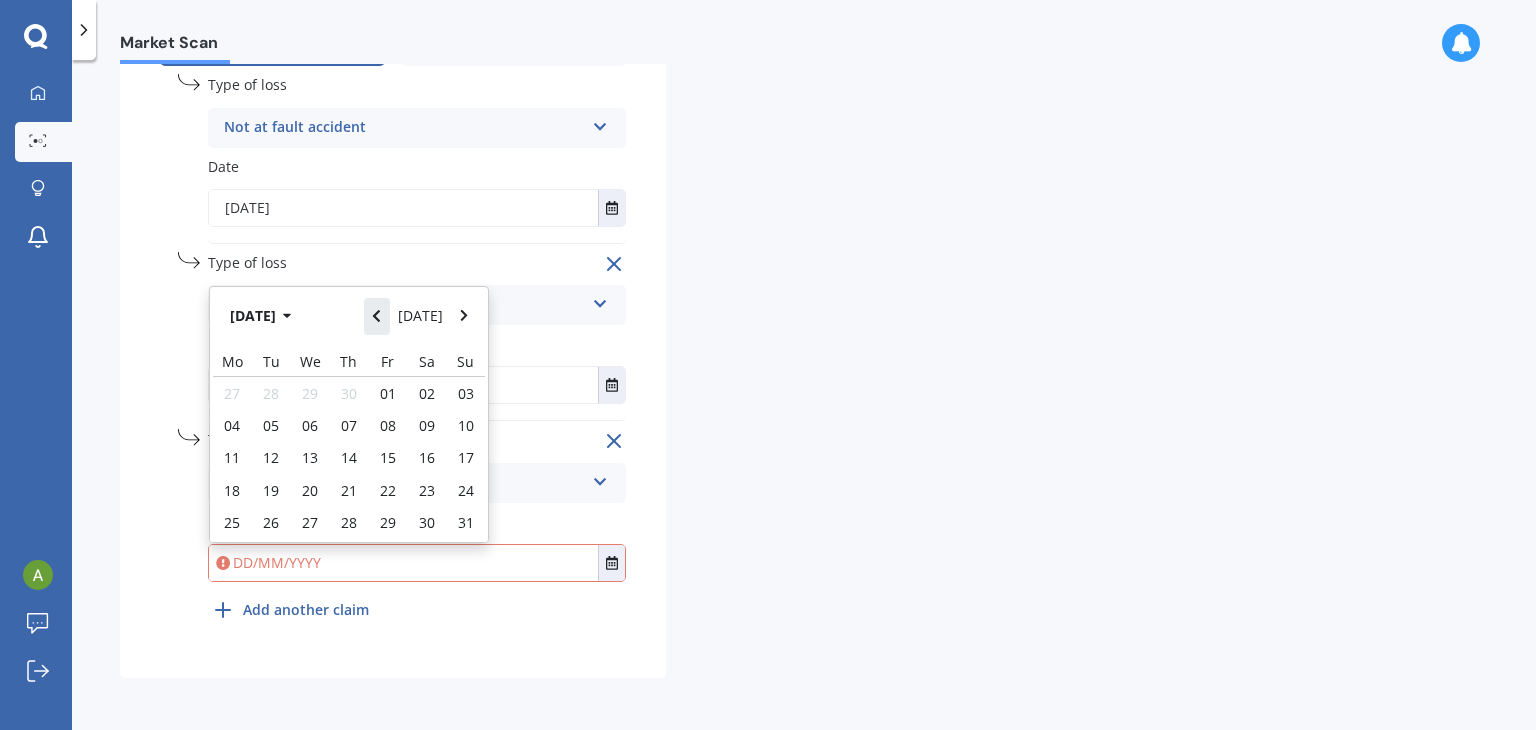 click 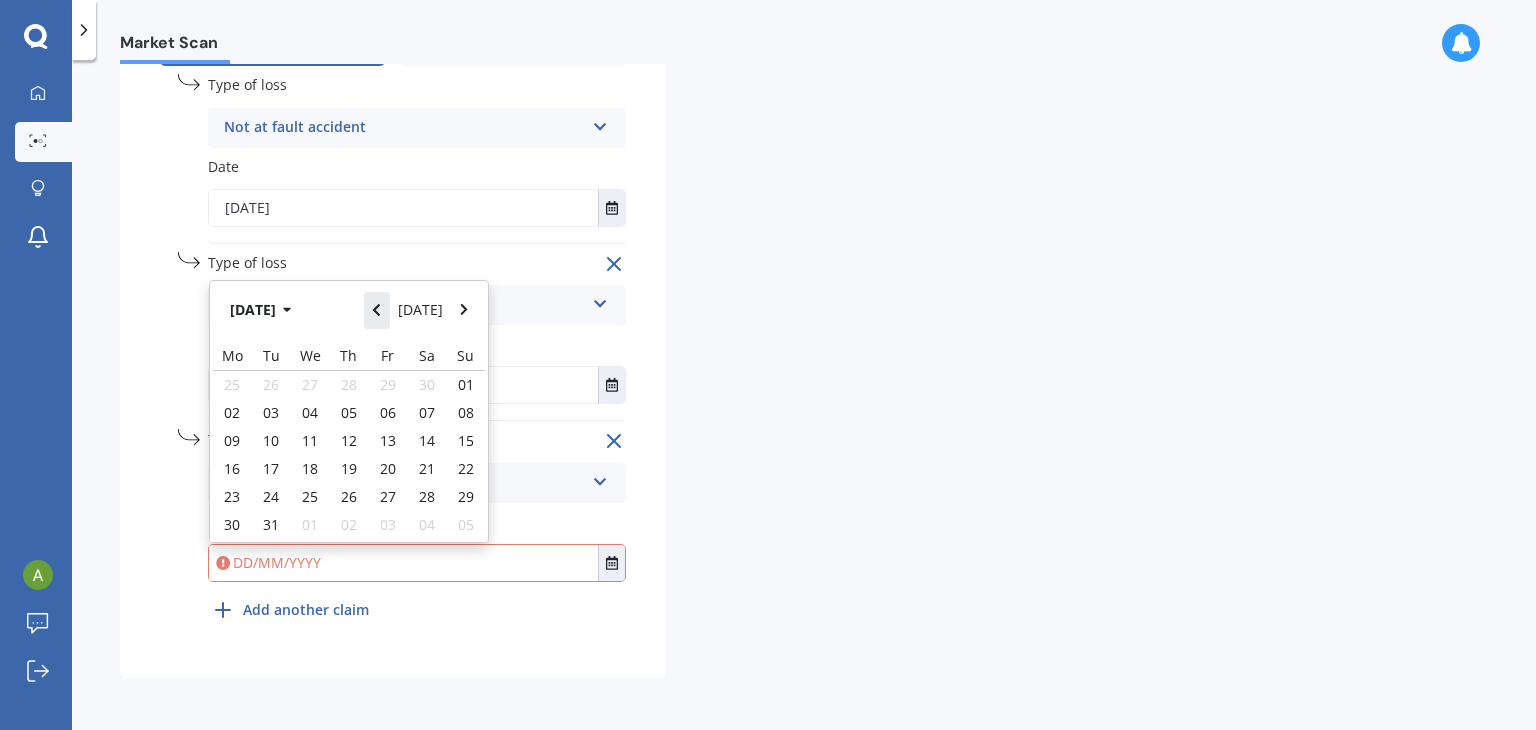 click at bounding box center [377, 310] 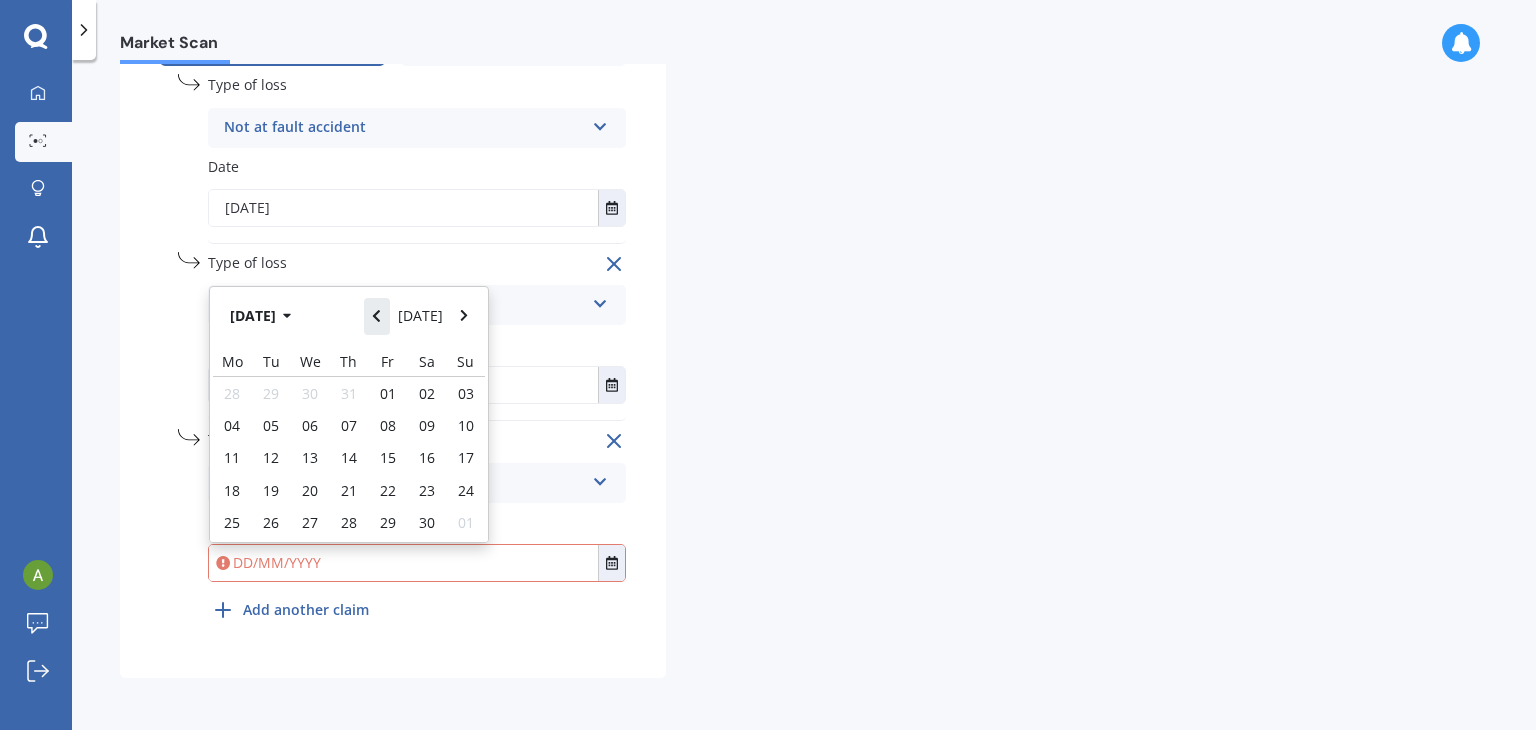 click at bounding box center (377, 316) 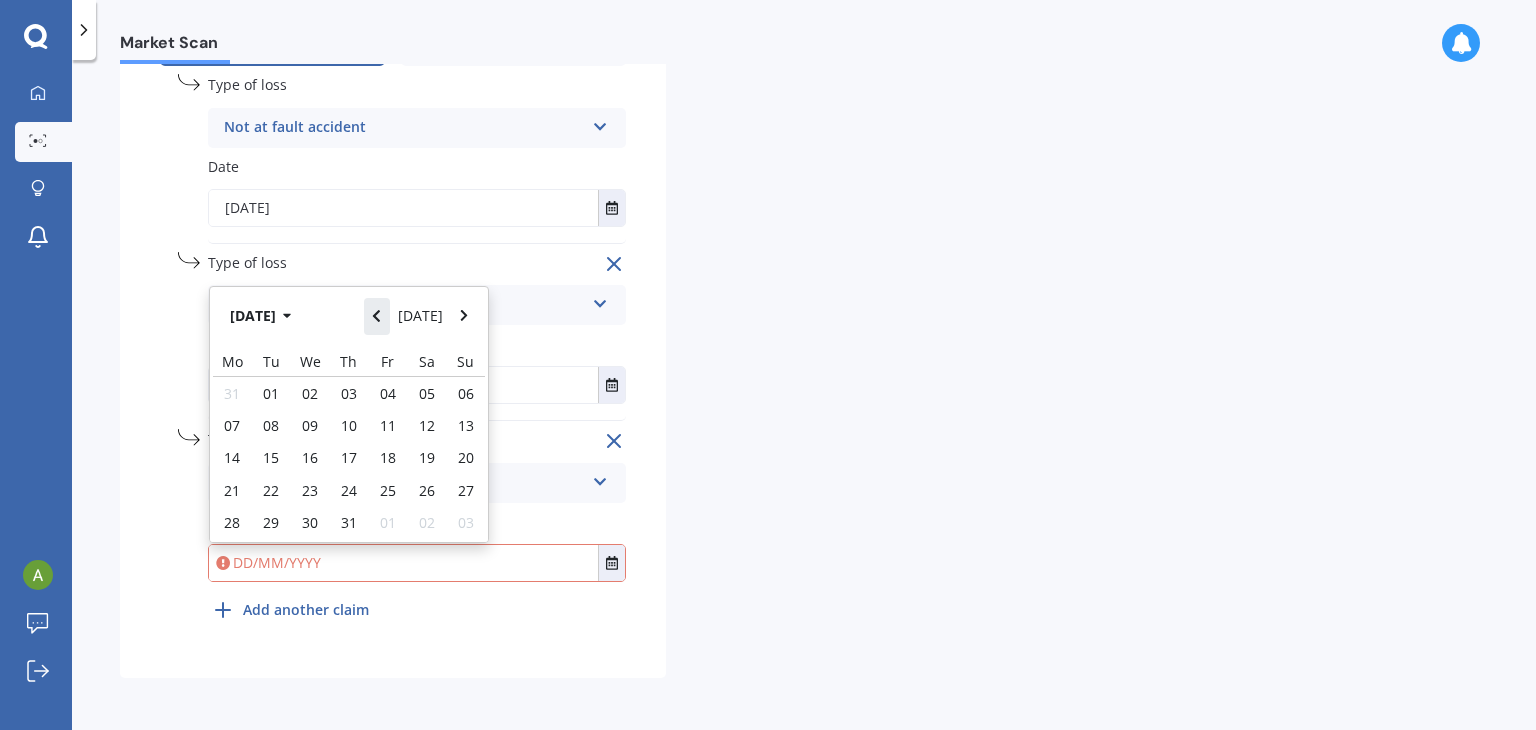 click 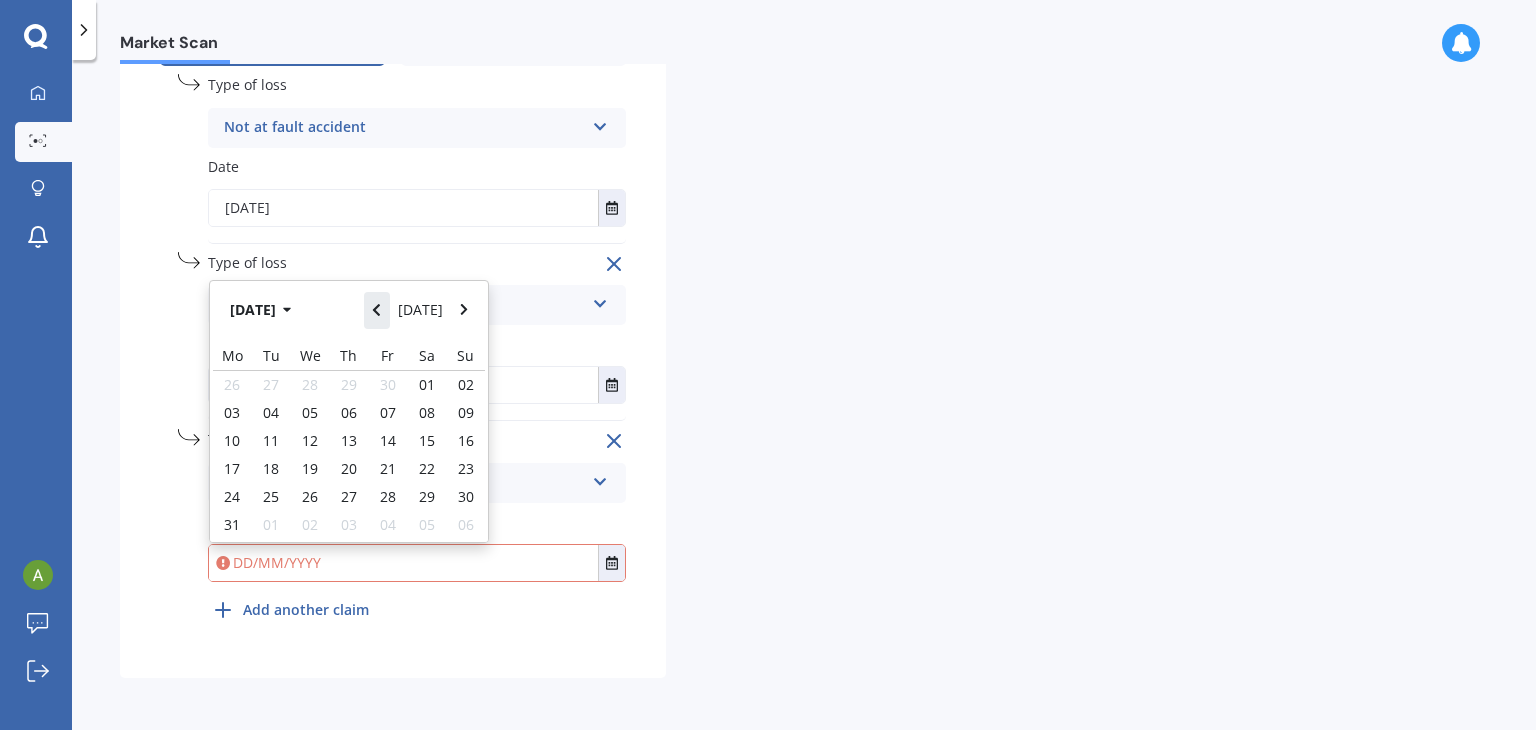 click at bounding box center (377, 310) 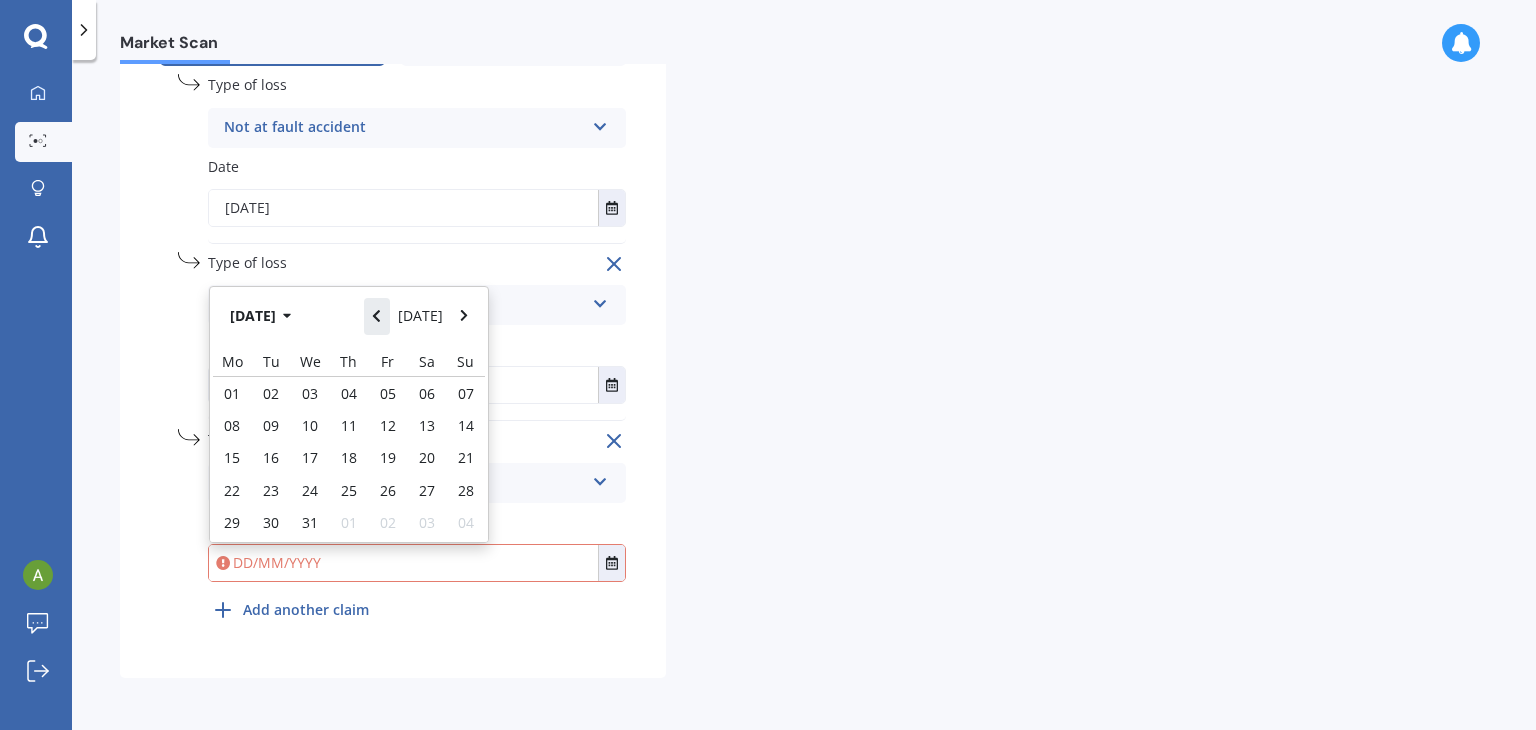 click 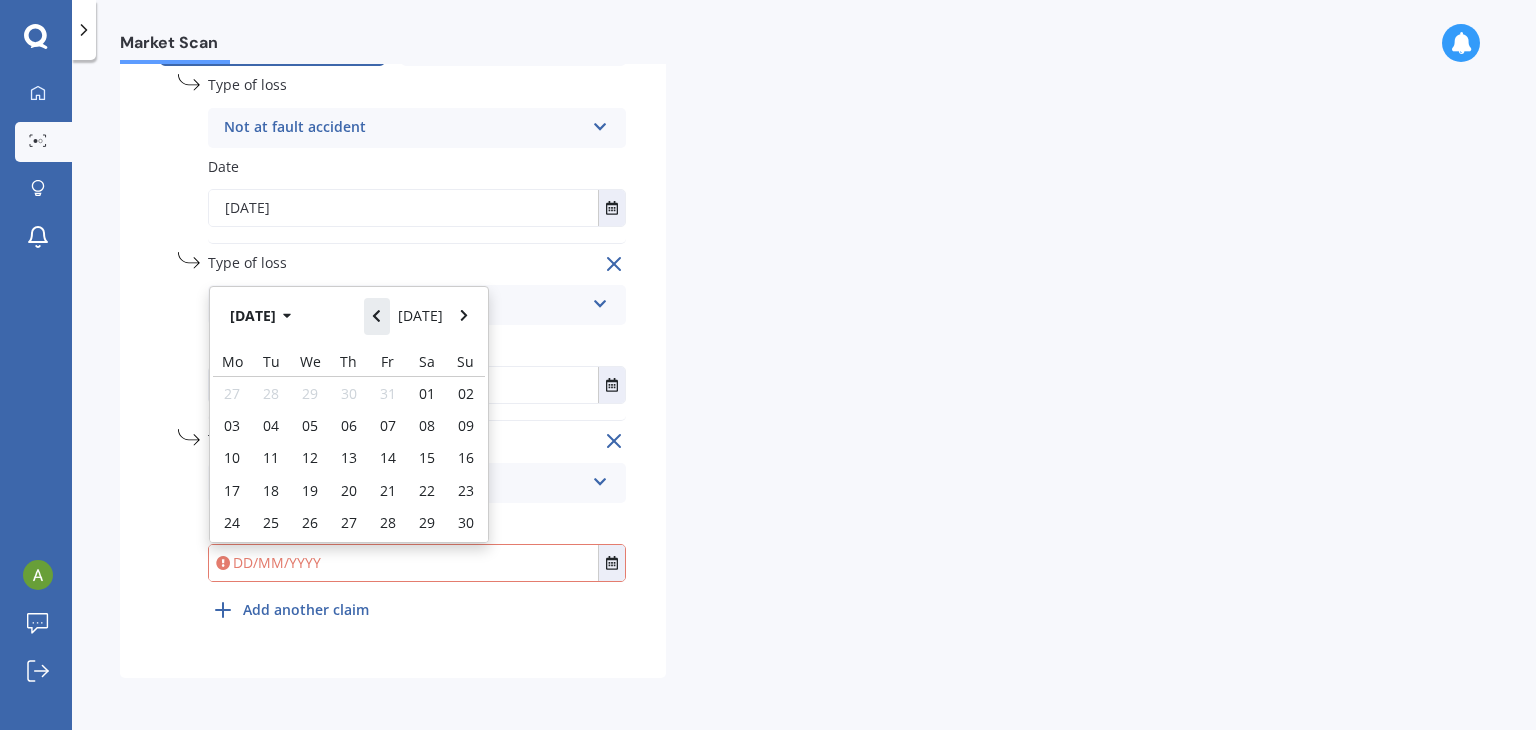 click 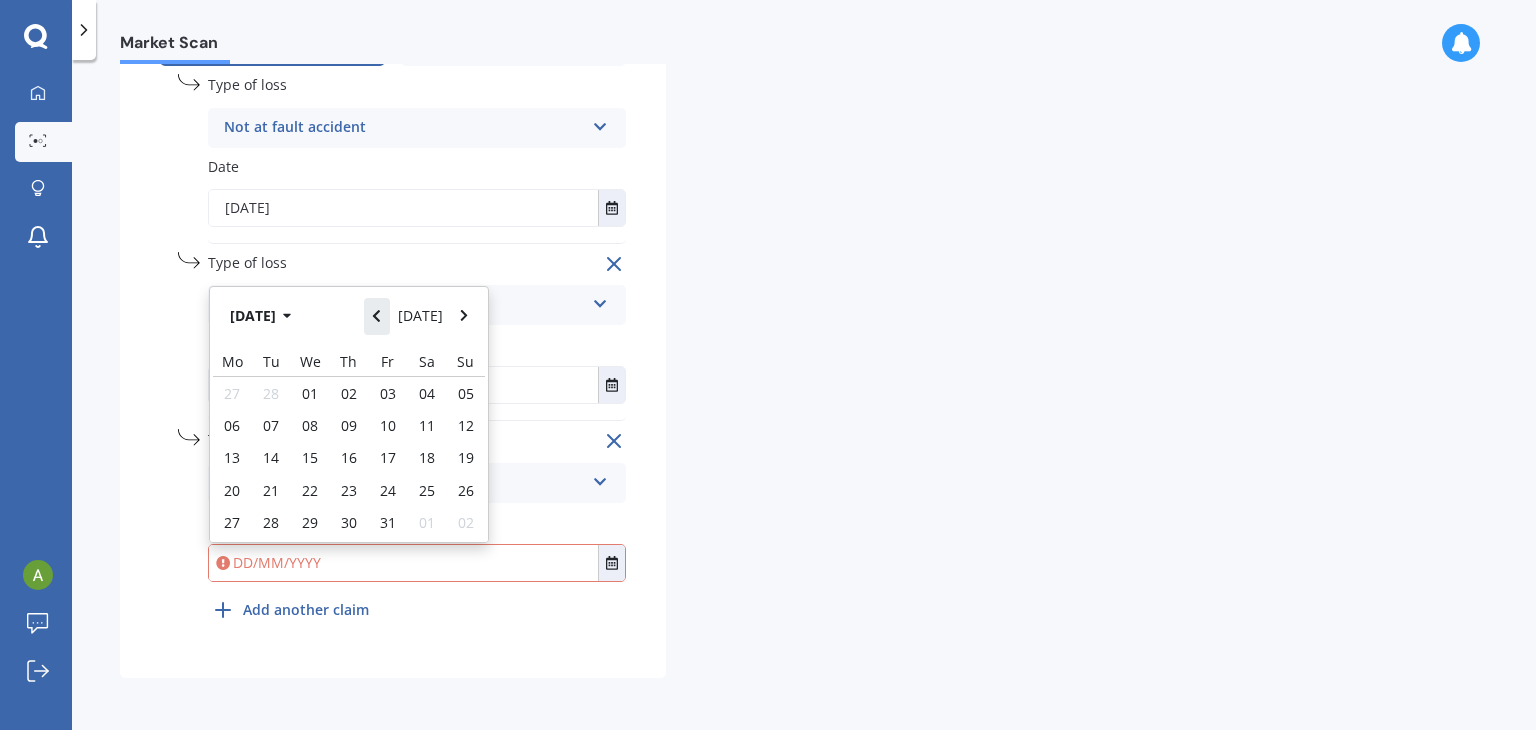 click 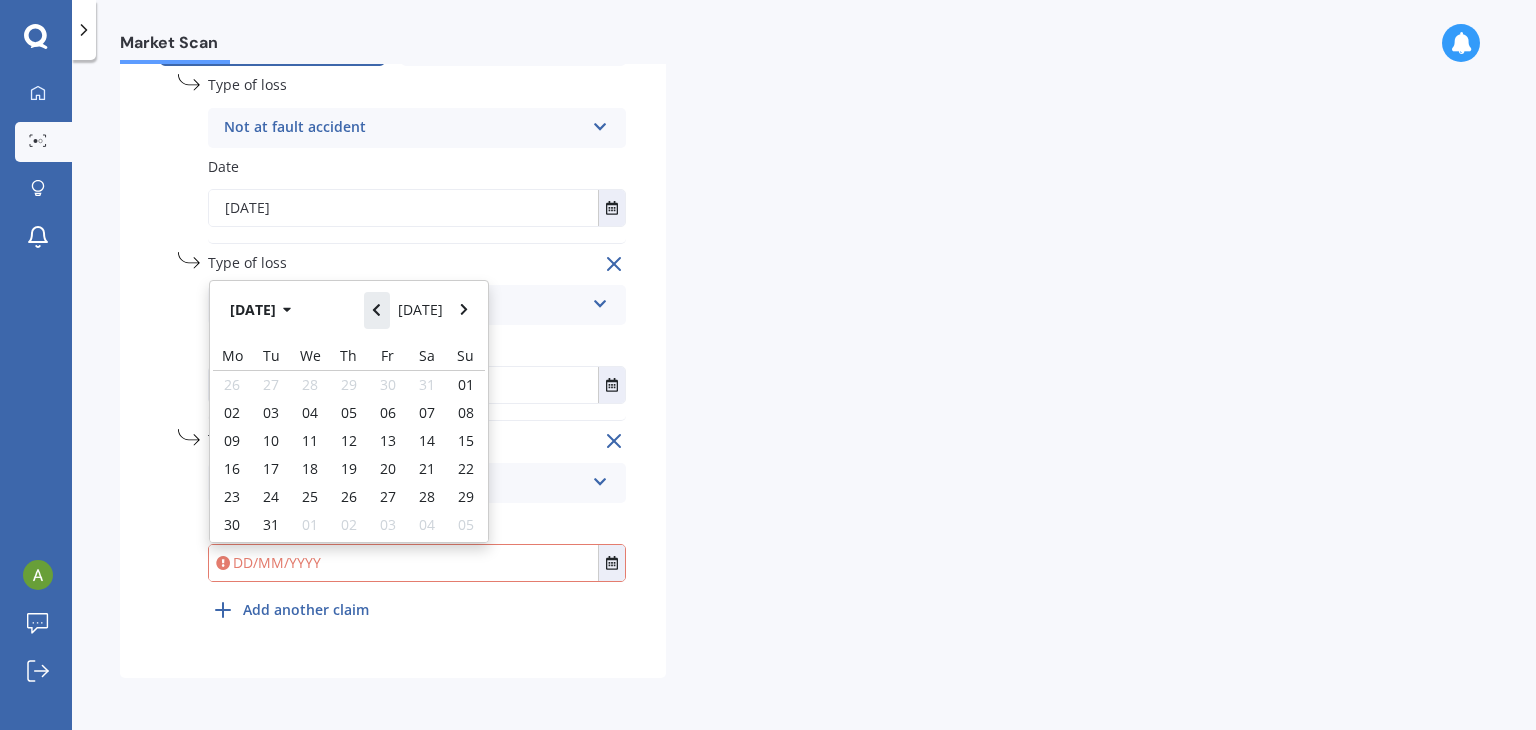 click at bounding box center (377, 310) 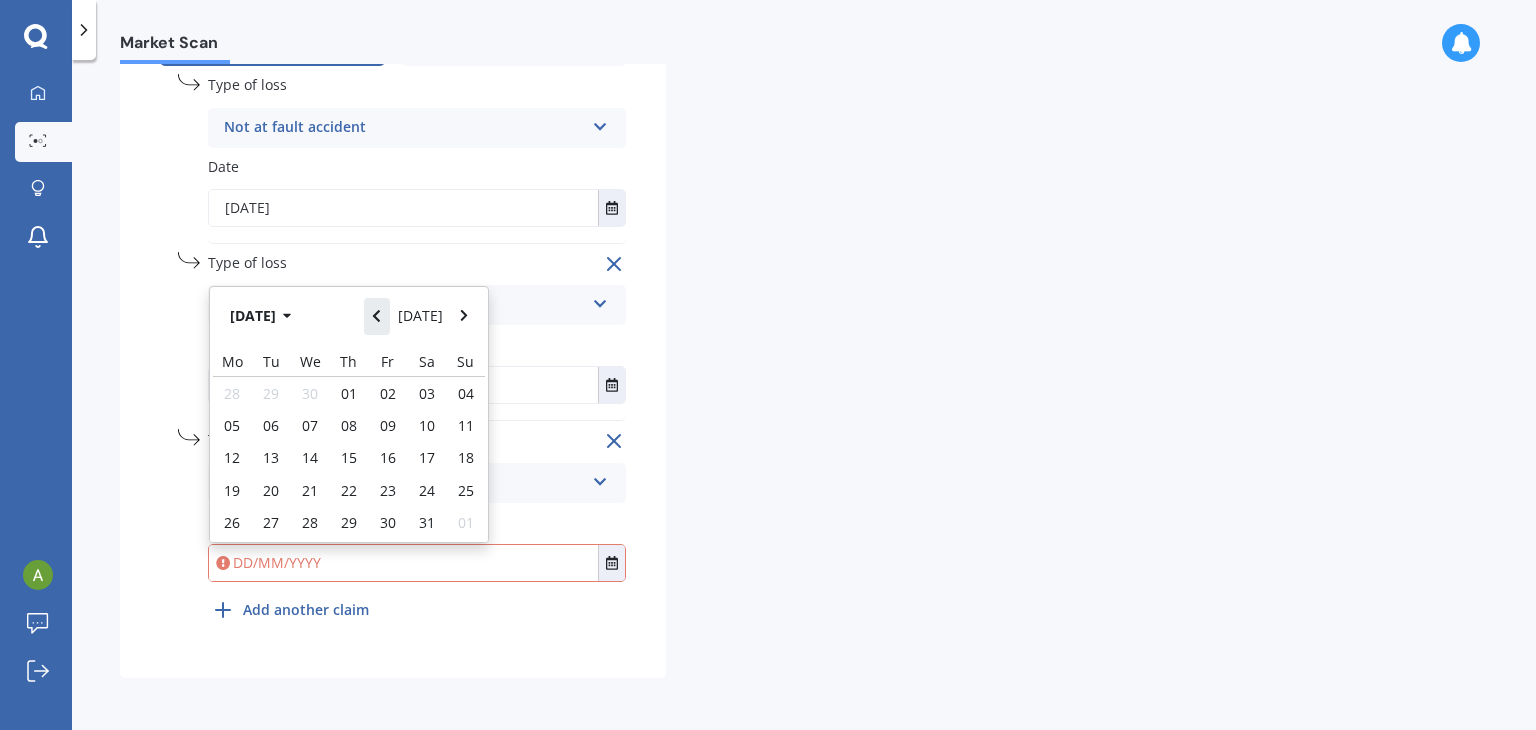 click 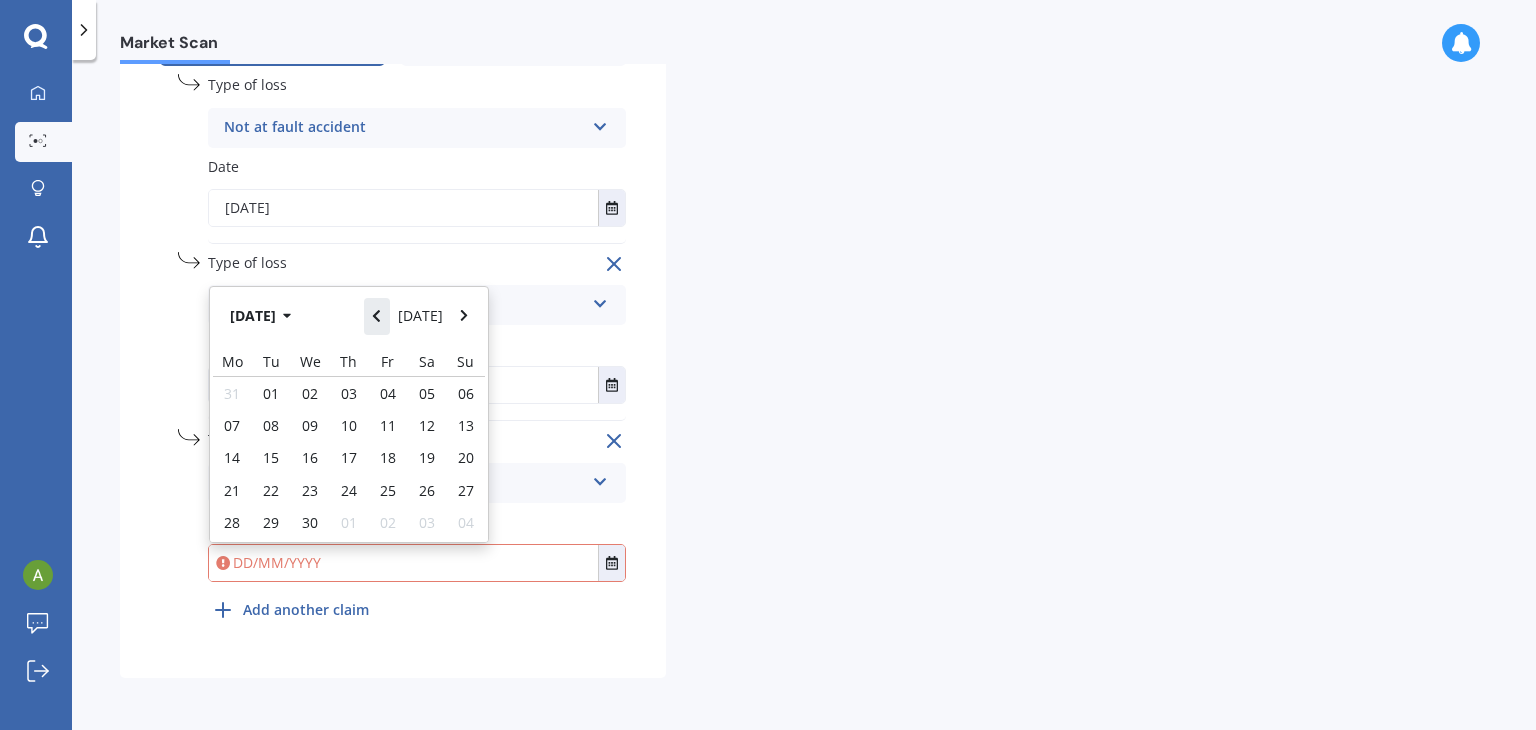 click 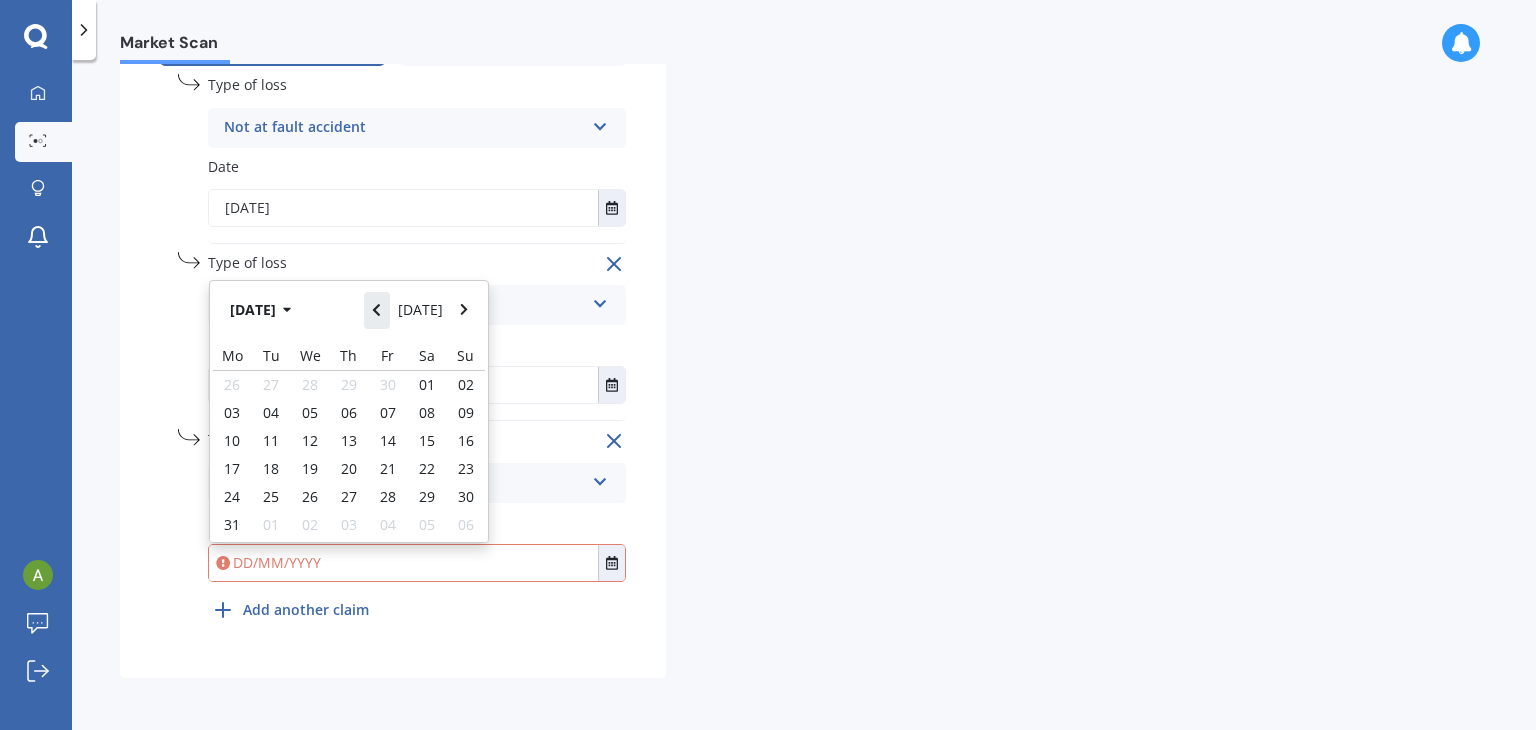click at bounding box center [377, 310] 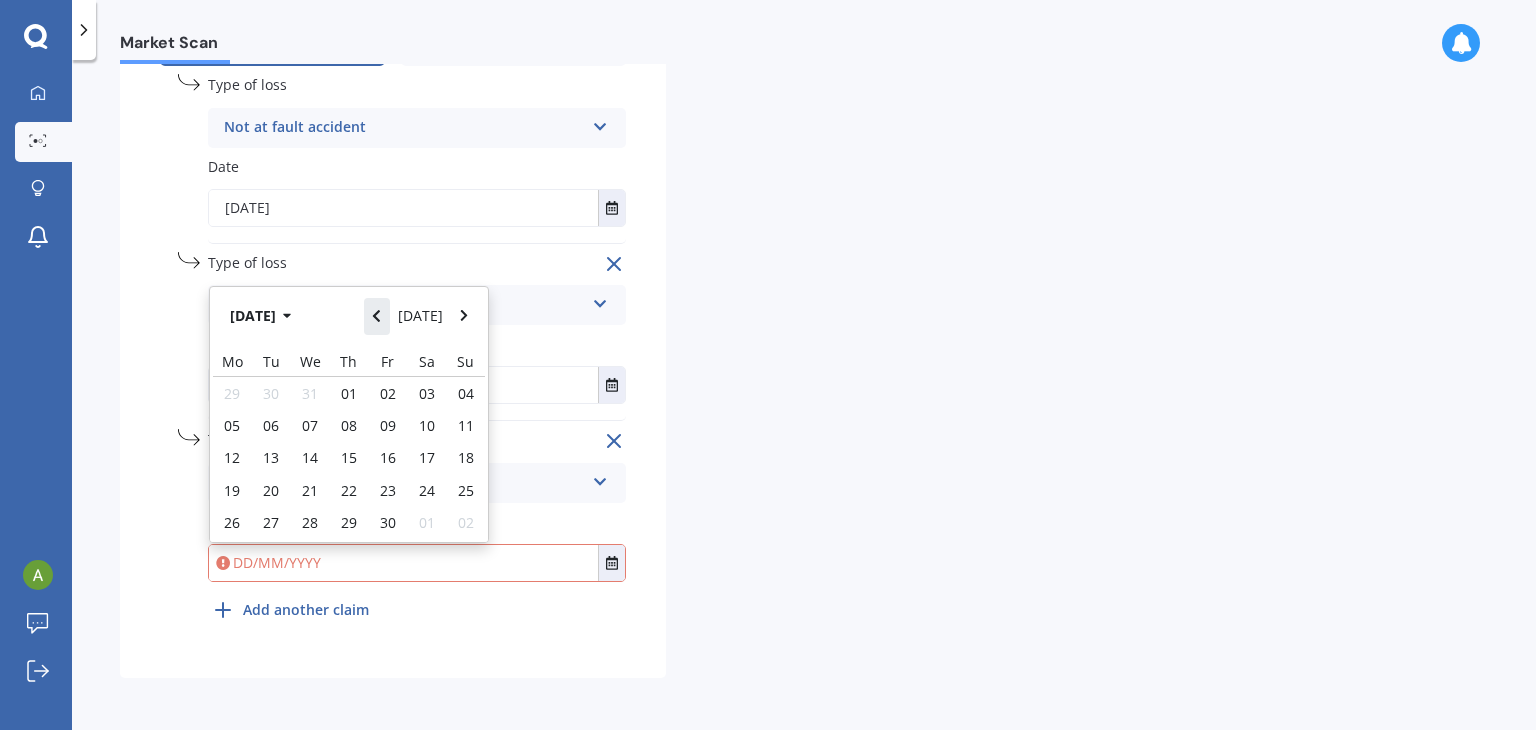click 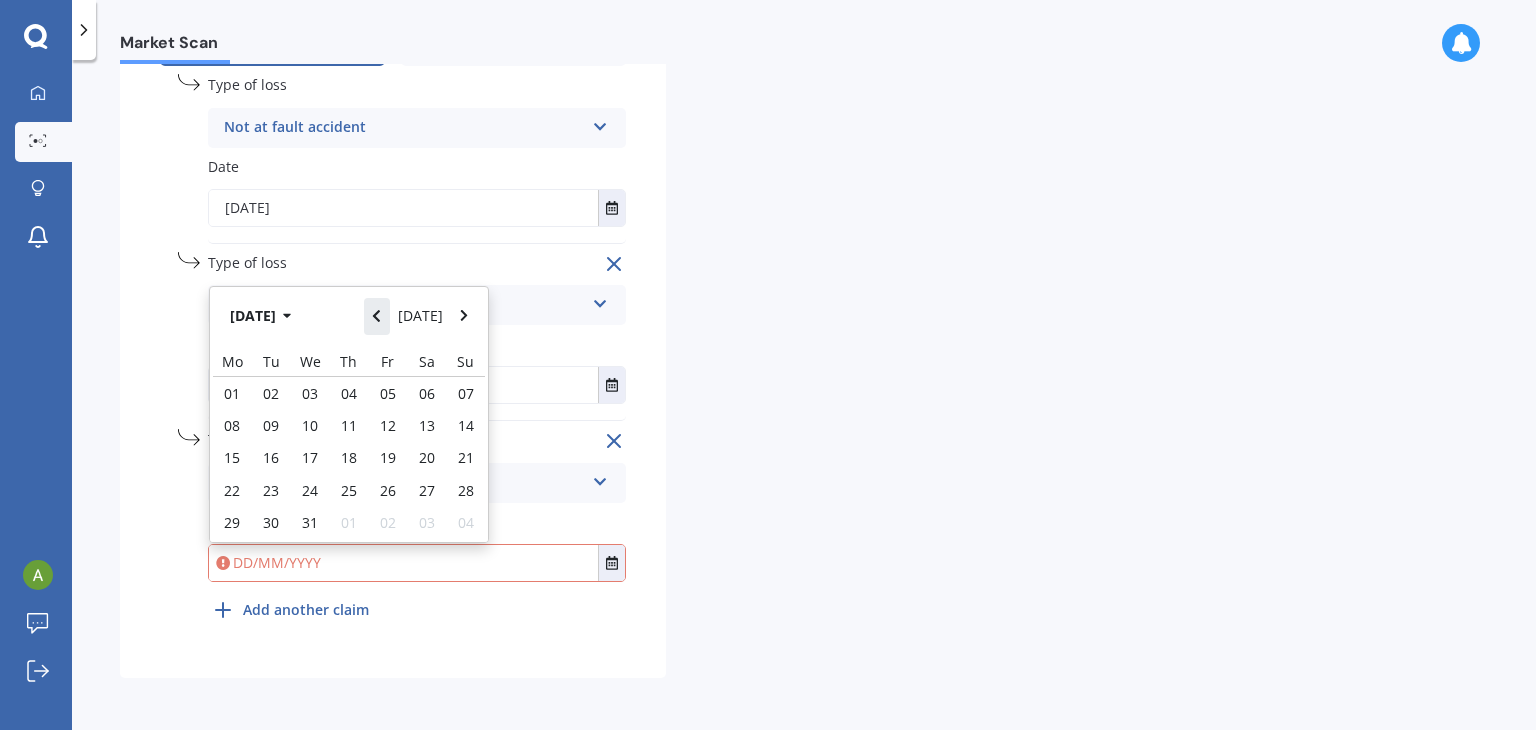 click 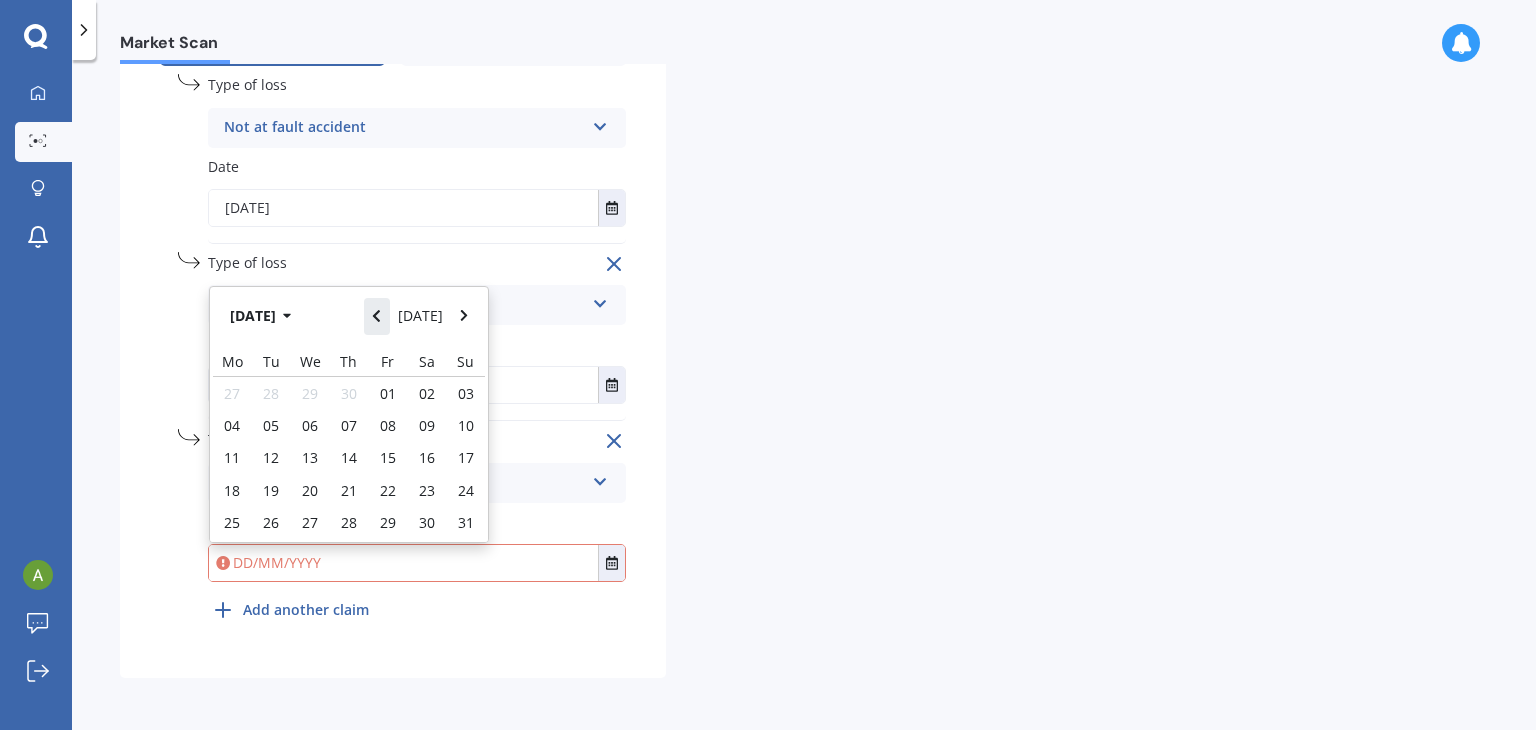 click 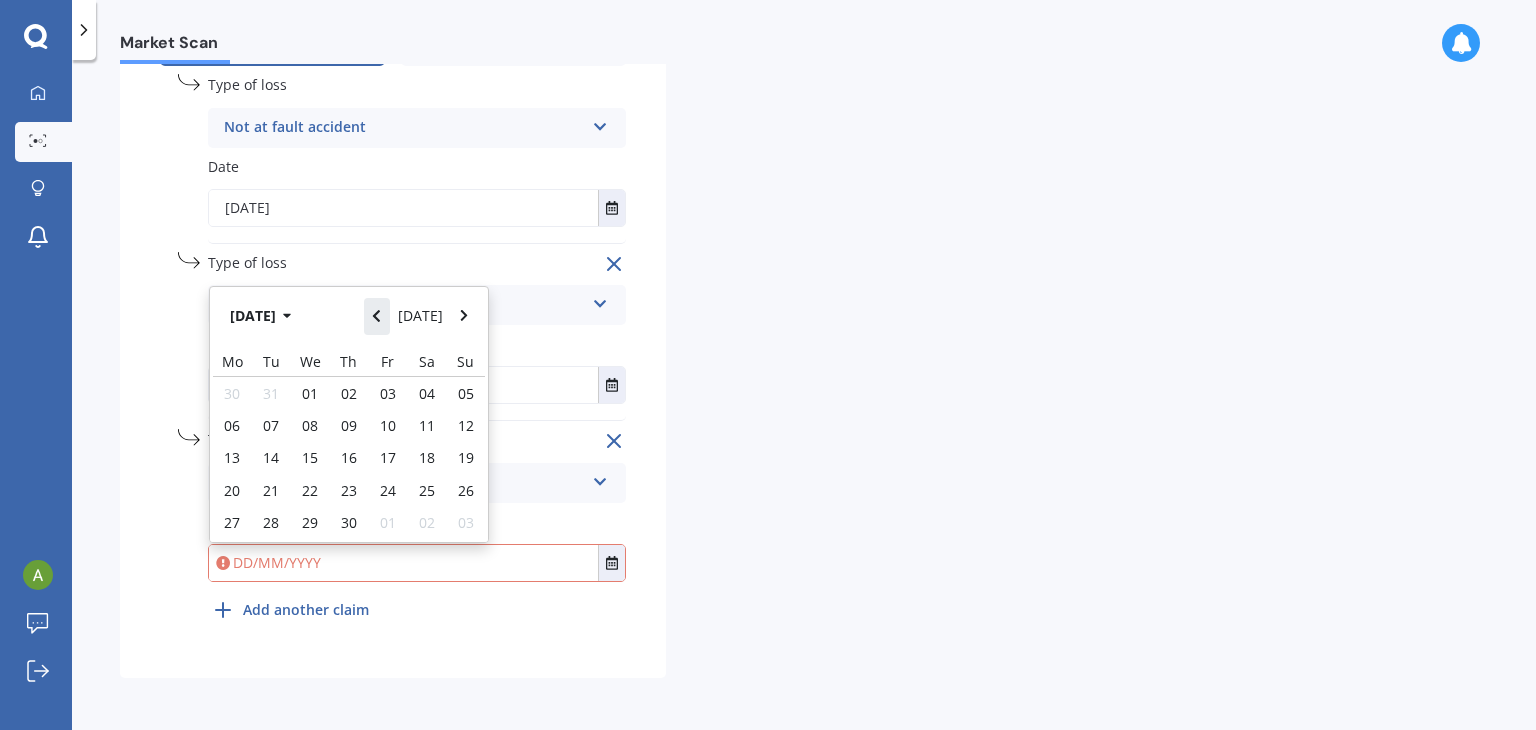click 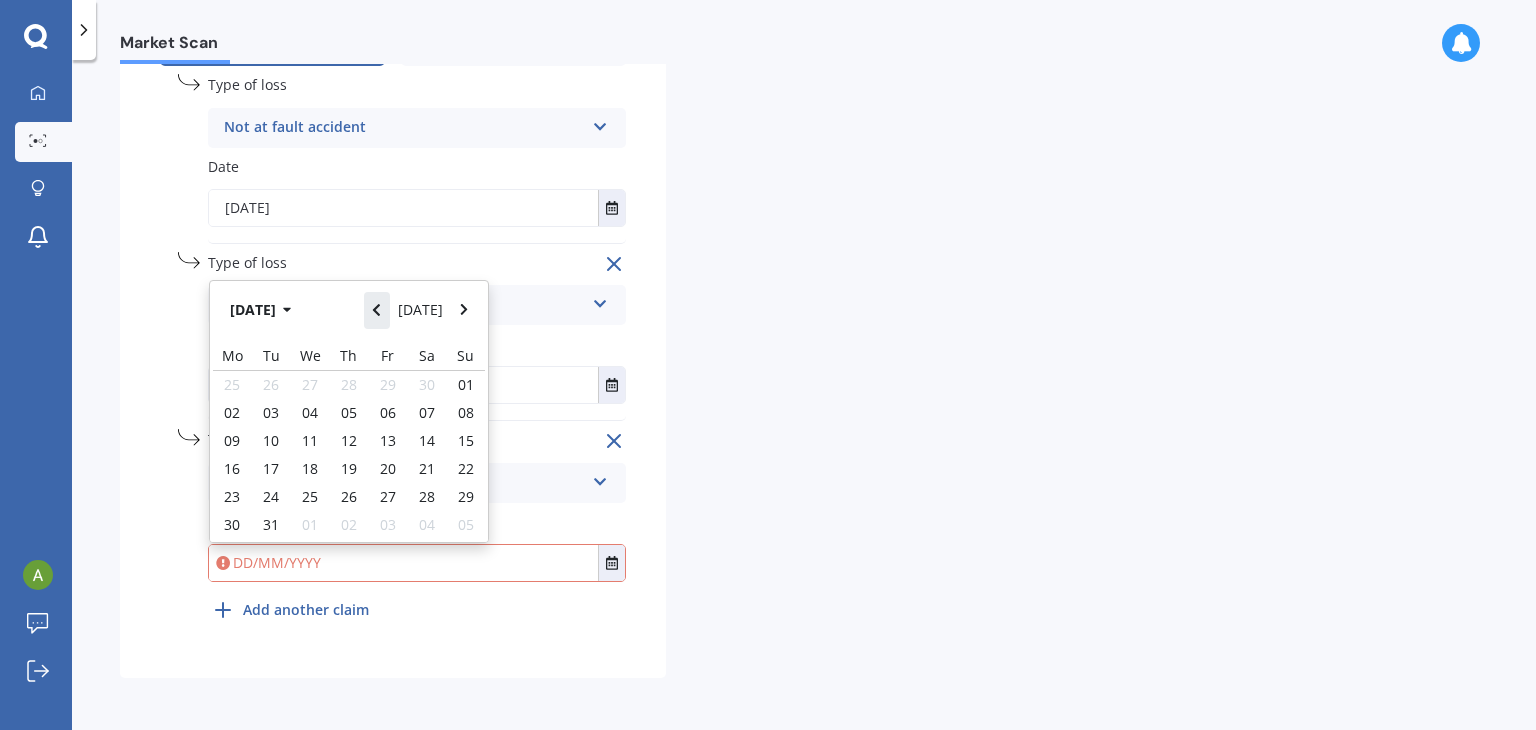 click at bounding box center [377, 310] 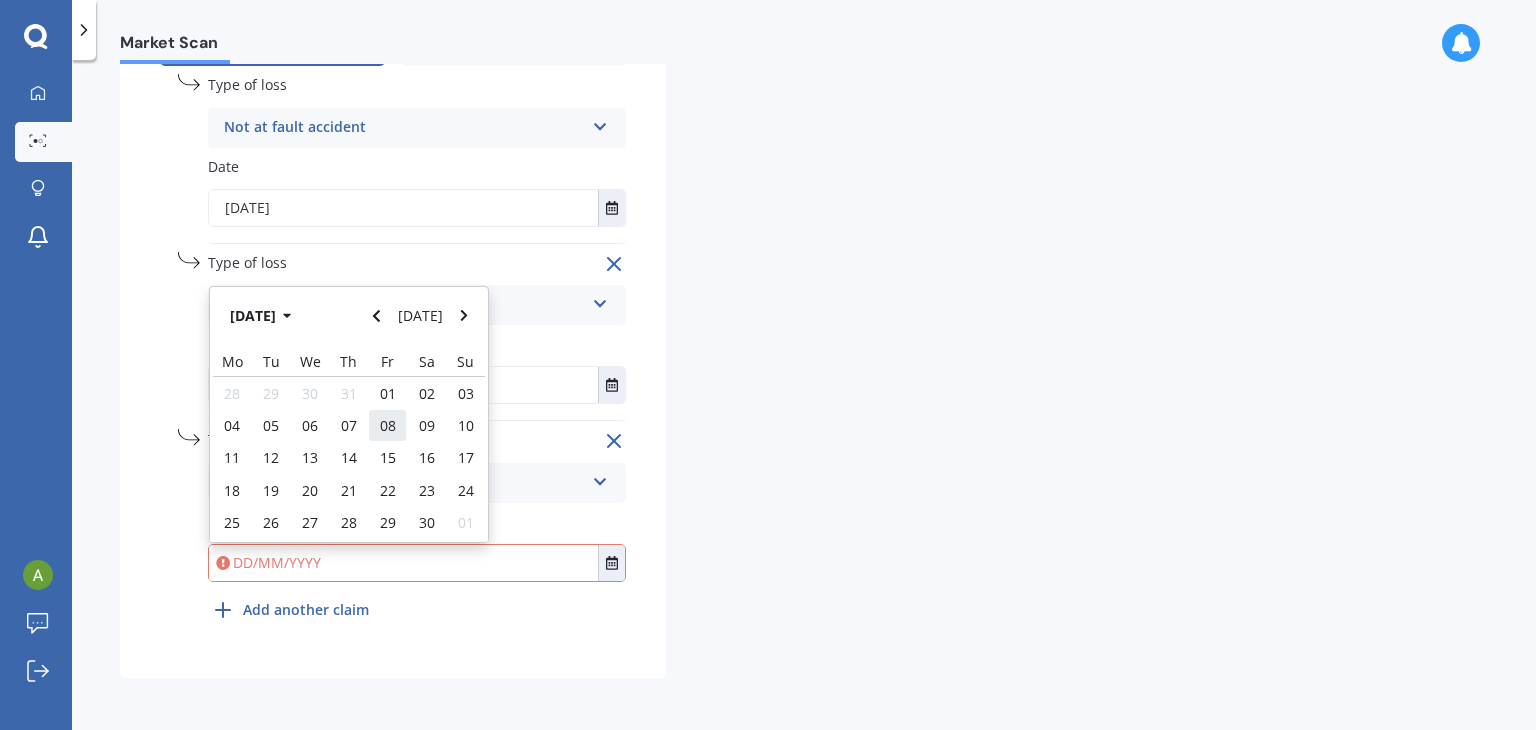 click on "08" at bounding box center (388, 425) 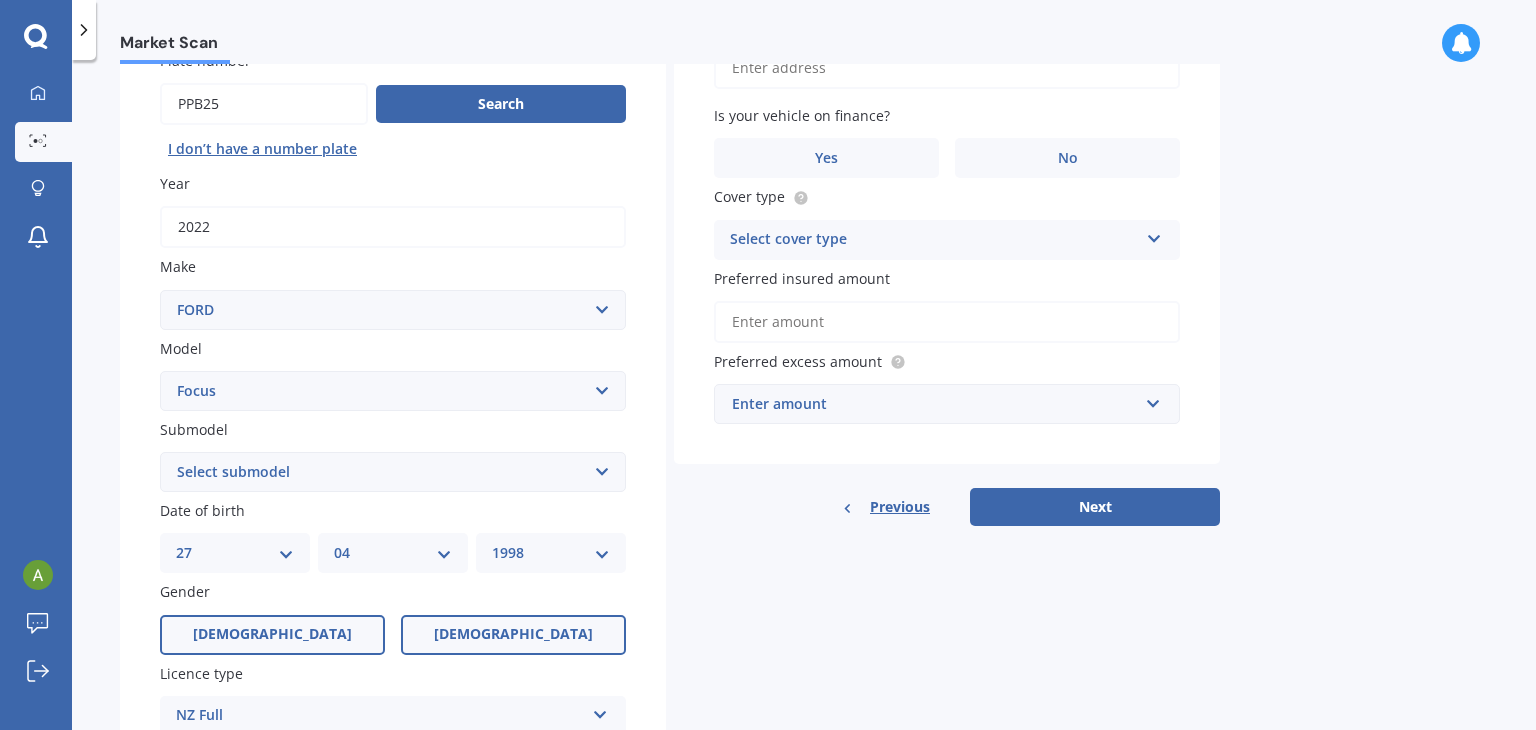 scroll, scrollTop: 19, scrollLeft: 0, axis: vertical 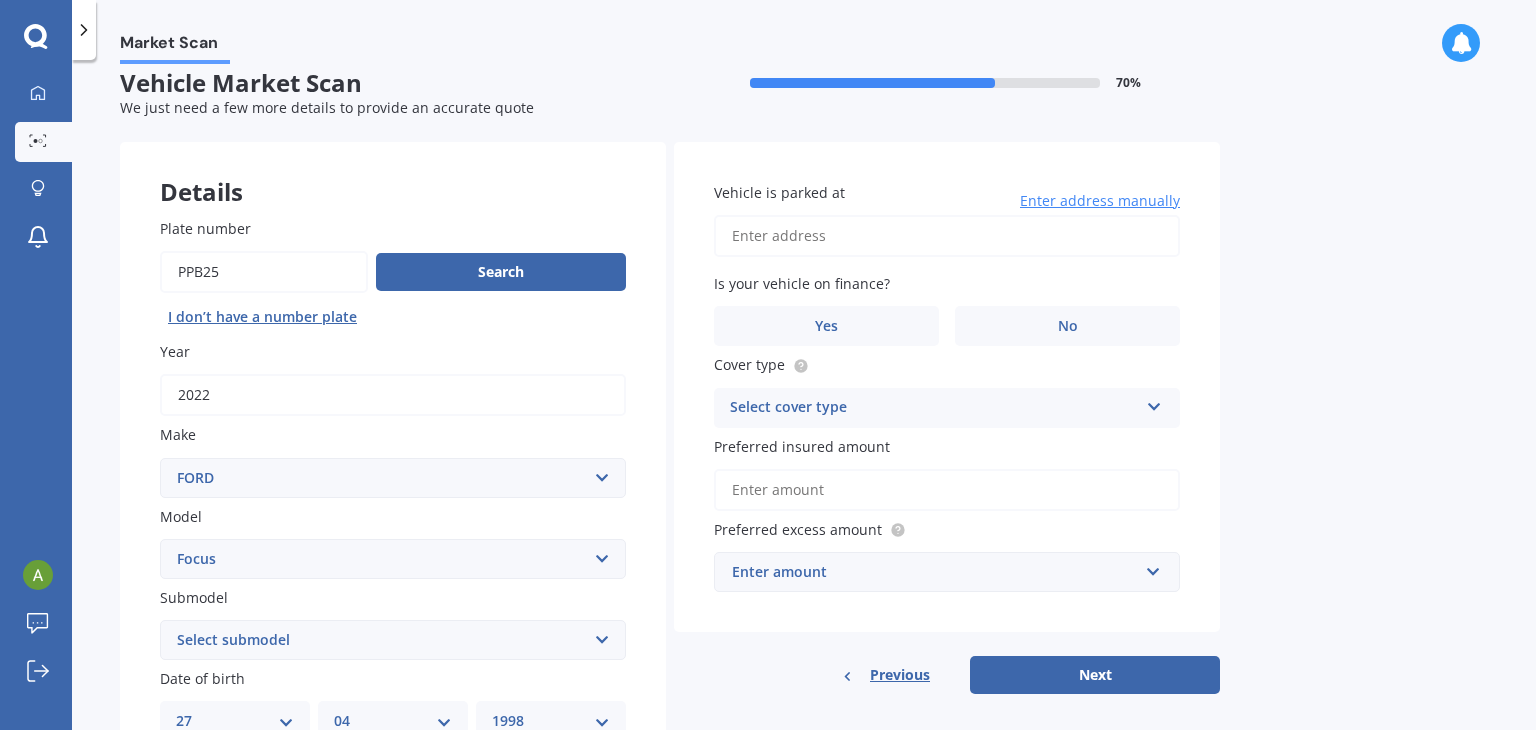 click on "Vehicle is parked at" at bounding box center [947, 236] 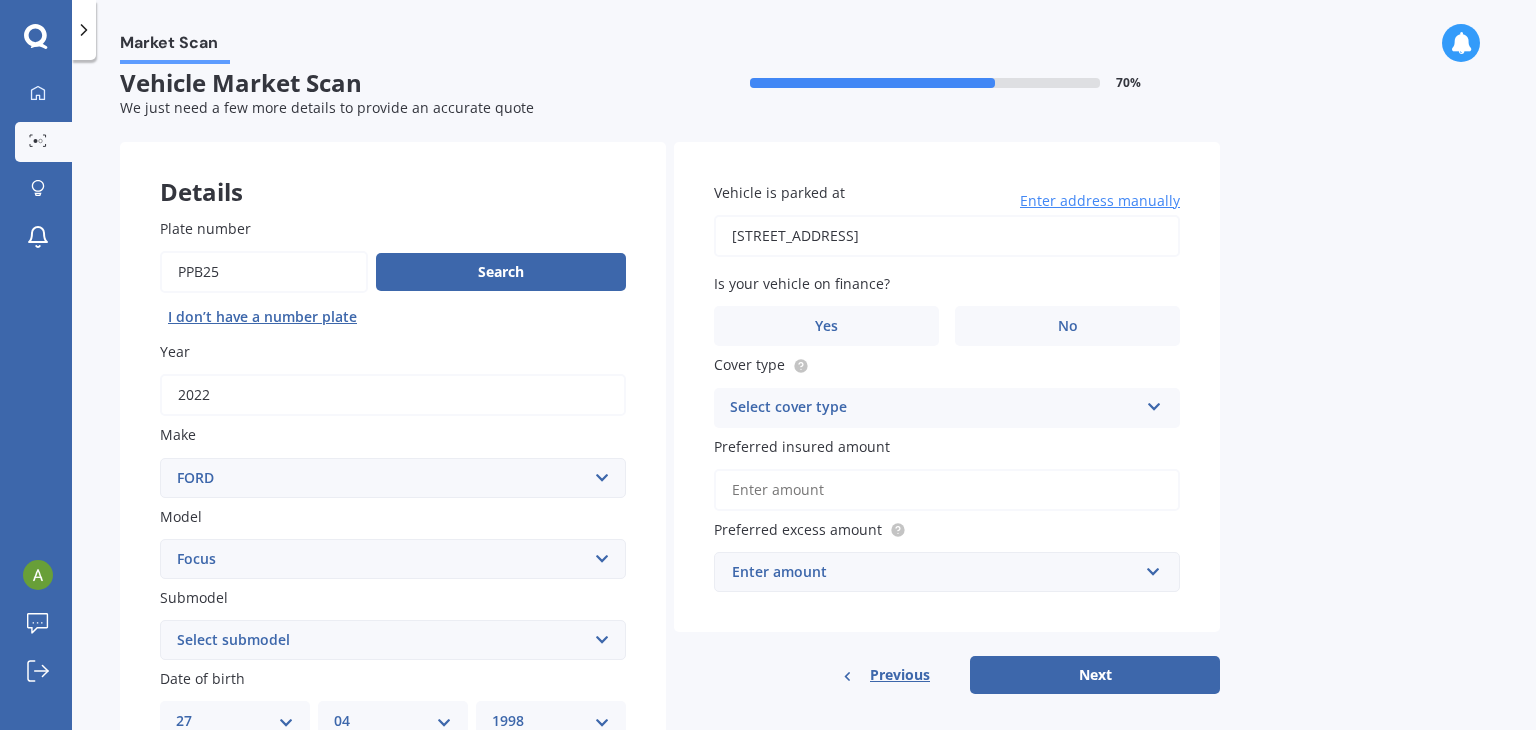 click on "[STREET_ADDRESS]" at bounding box center [947, 236] 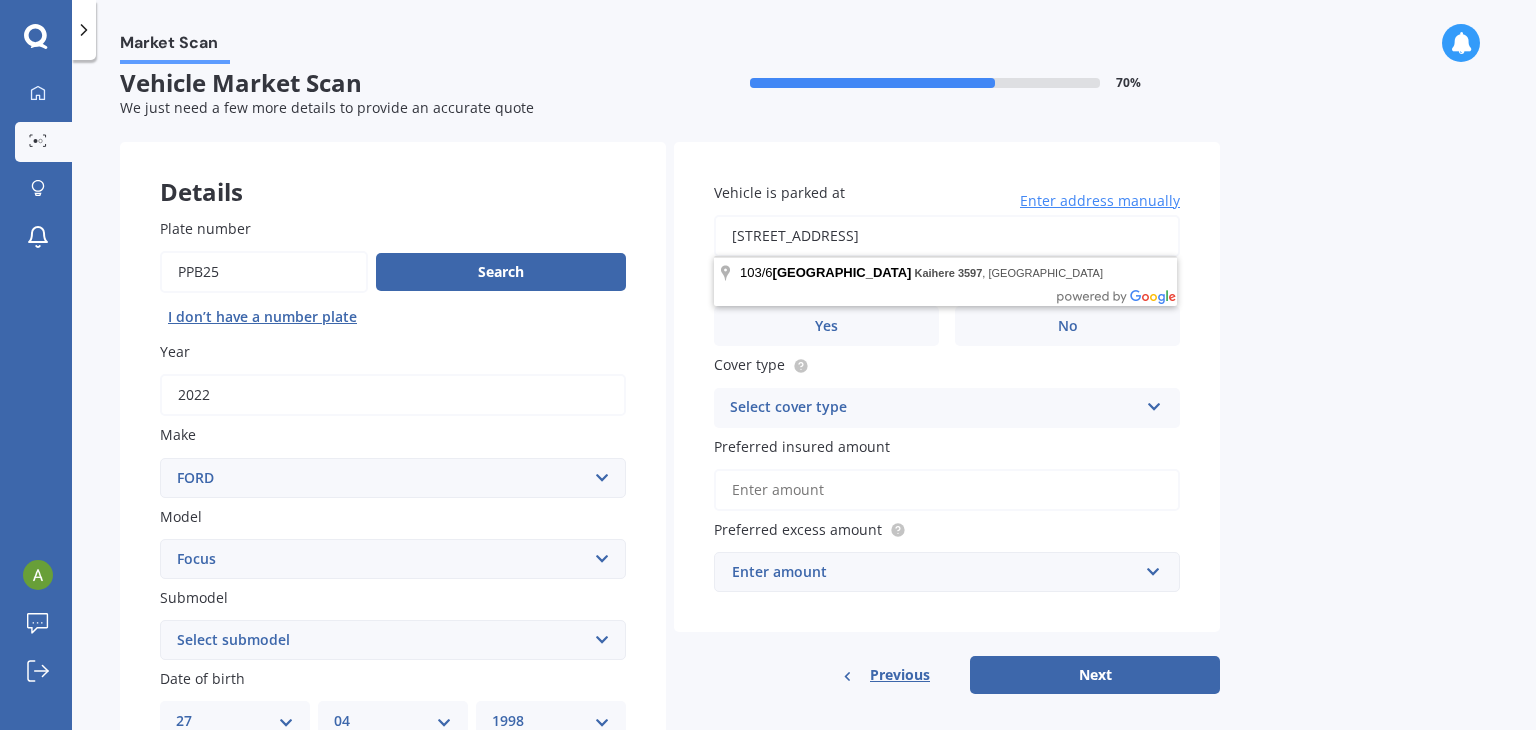 click on "[STREET_ADDRESS]" at bounding box center [947, 236] 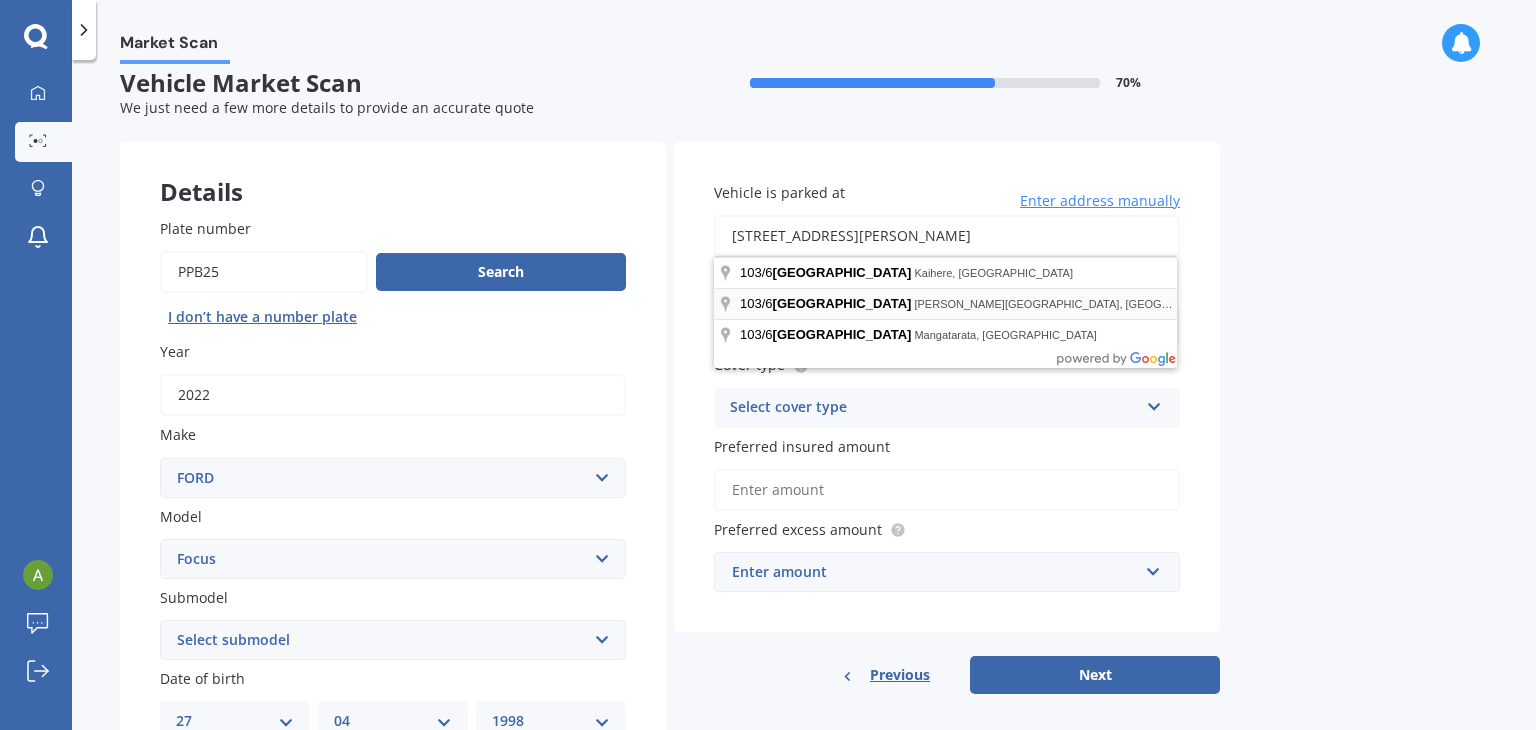 type on "[STREET_ADDRESS][PERSON_NAME]" 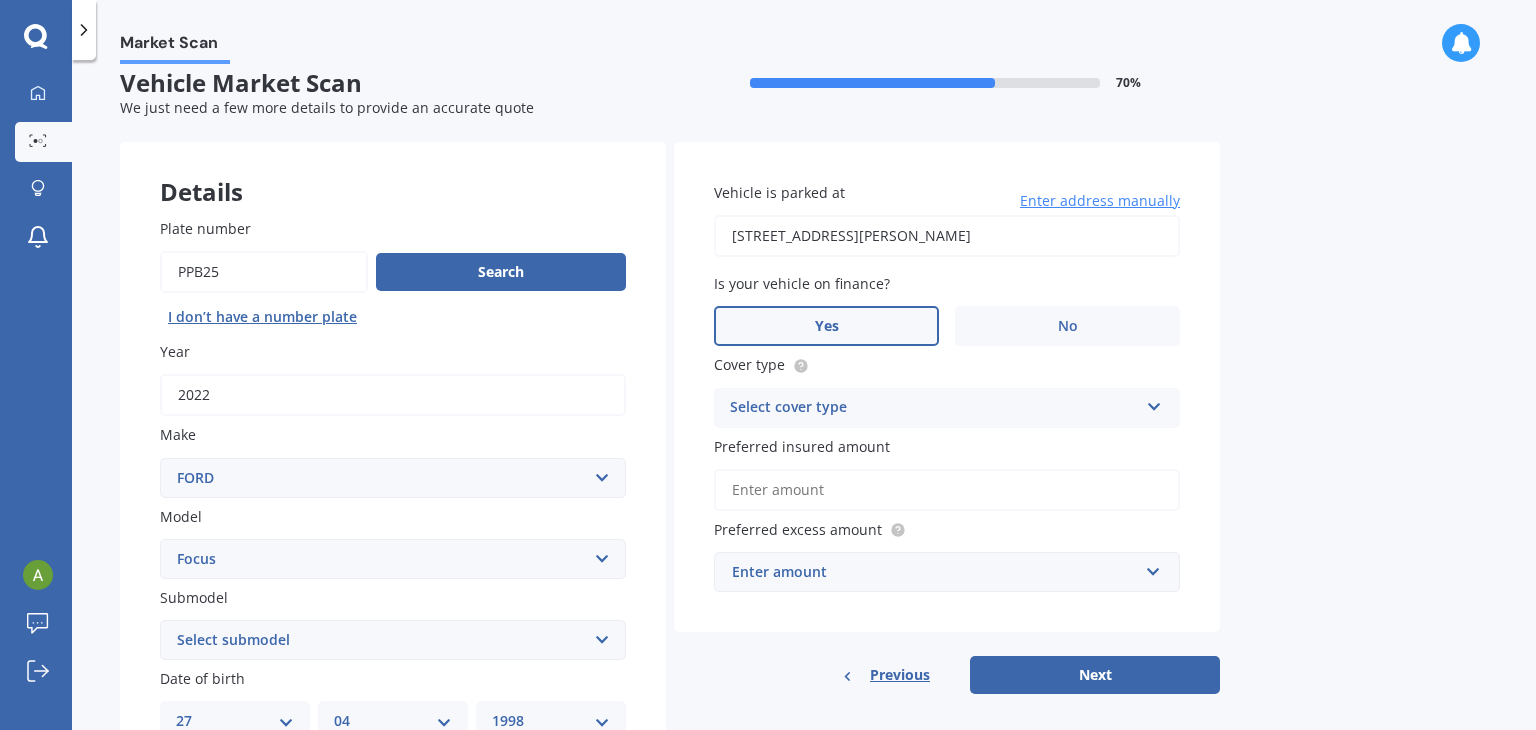 click on "Yes" at bounding box center (826, 326) 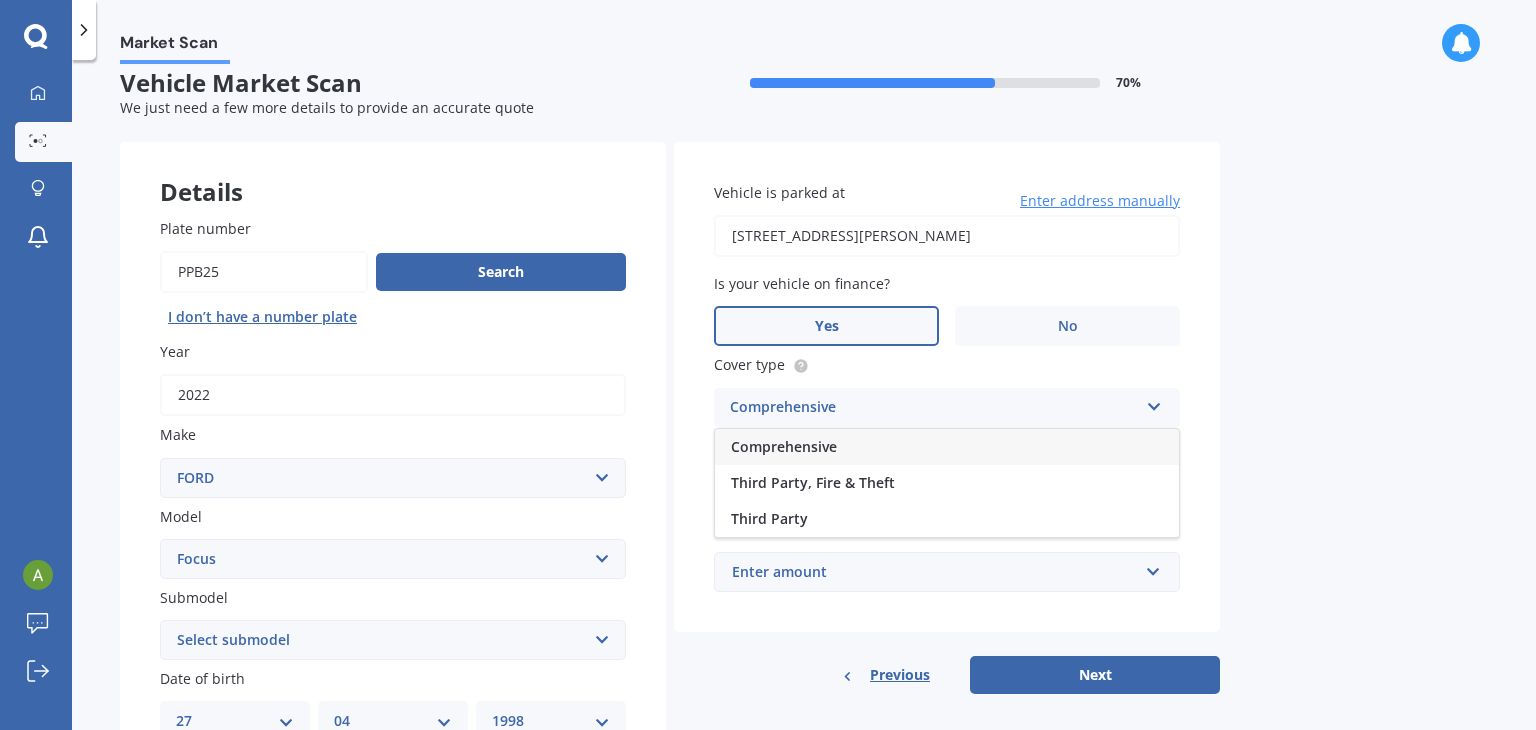 click on "Comprehensive" at bounding box center [947, 447] 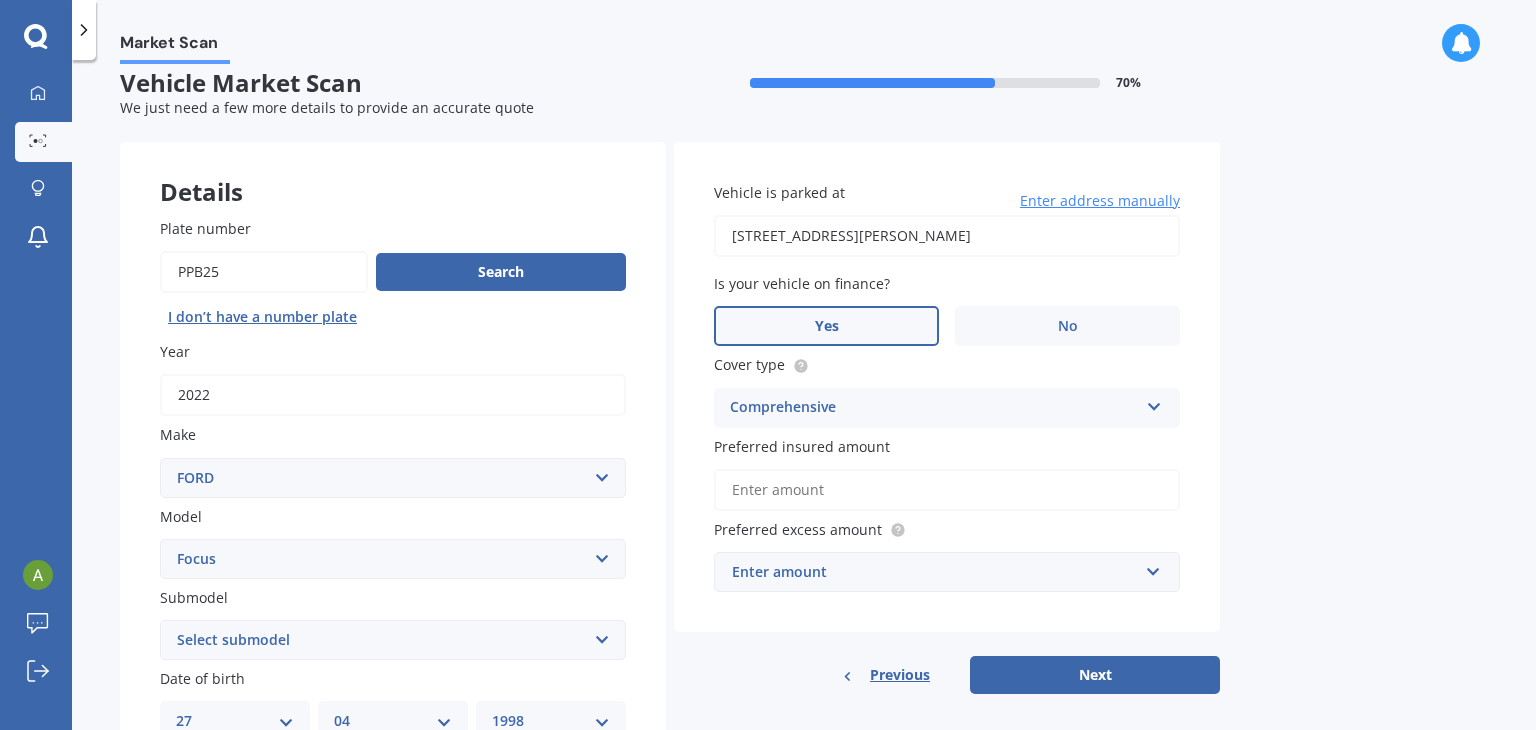click on "Preferred insured amount" at bounding box center (947, 490) 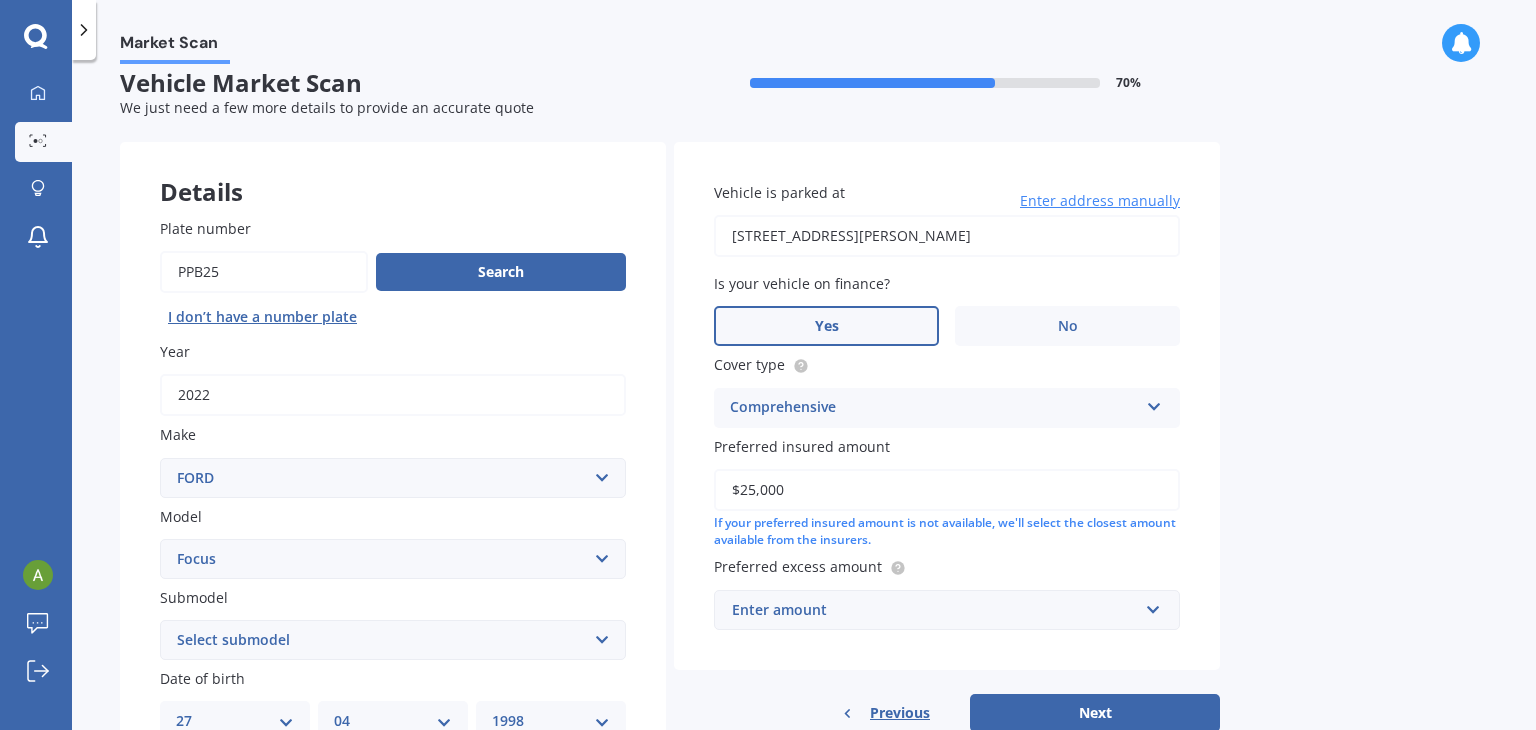 type on "$25,000" 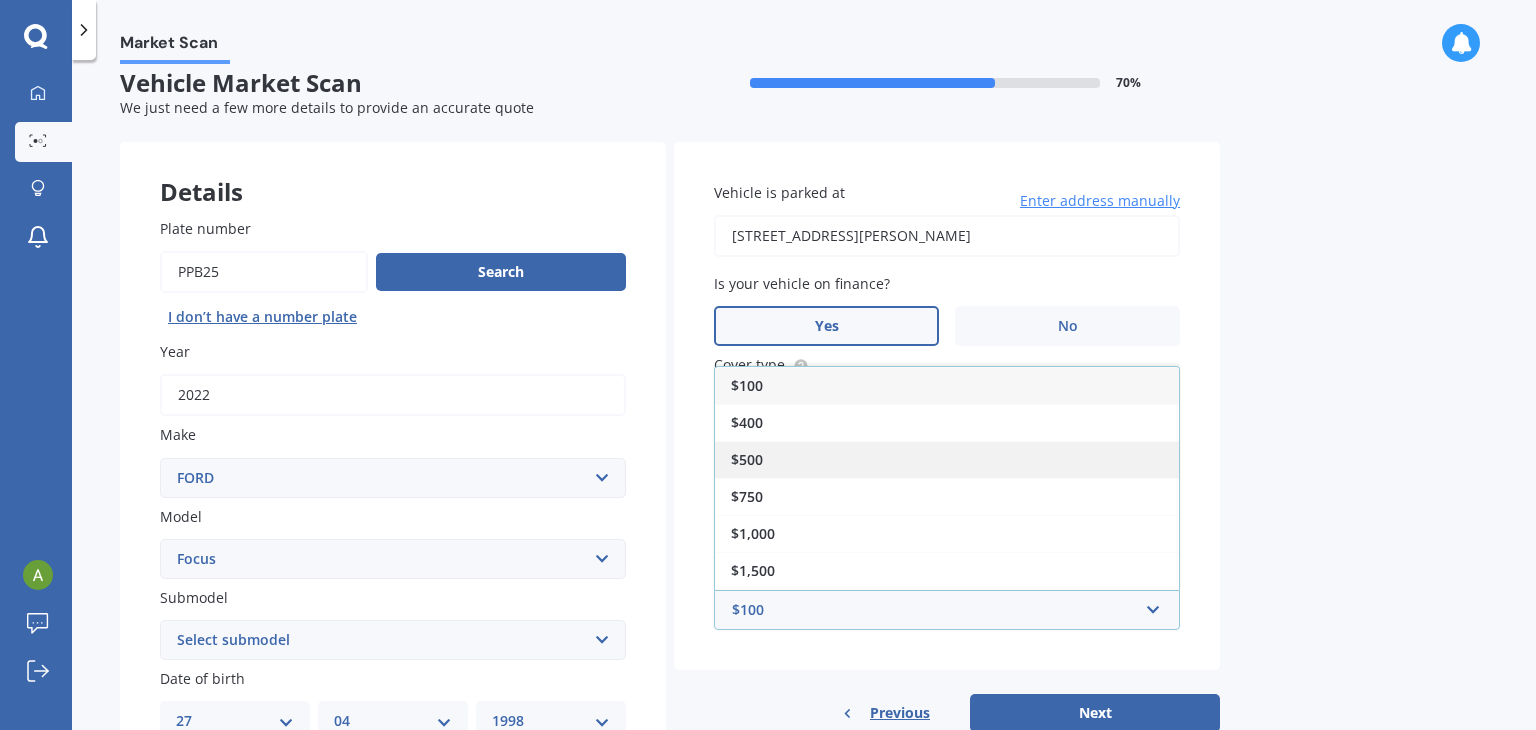 click on "$500" at bounding box center [947, 459] 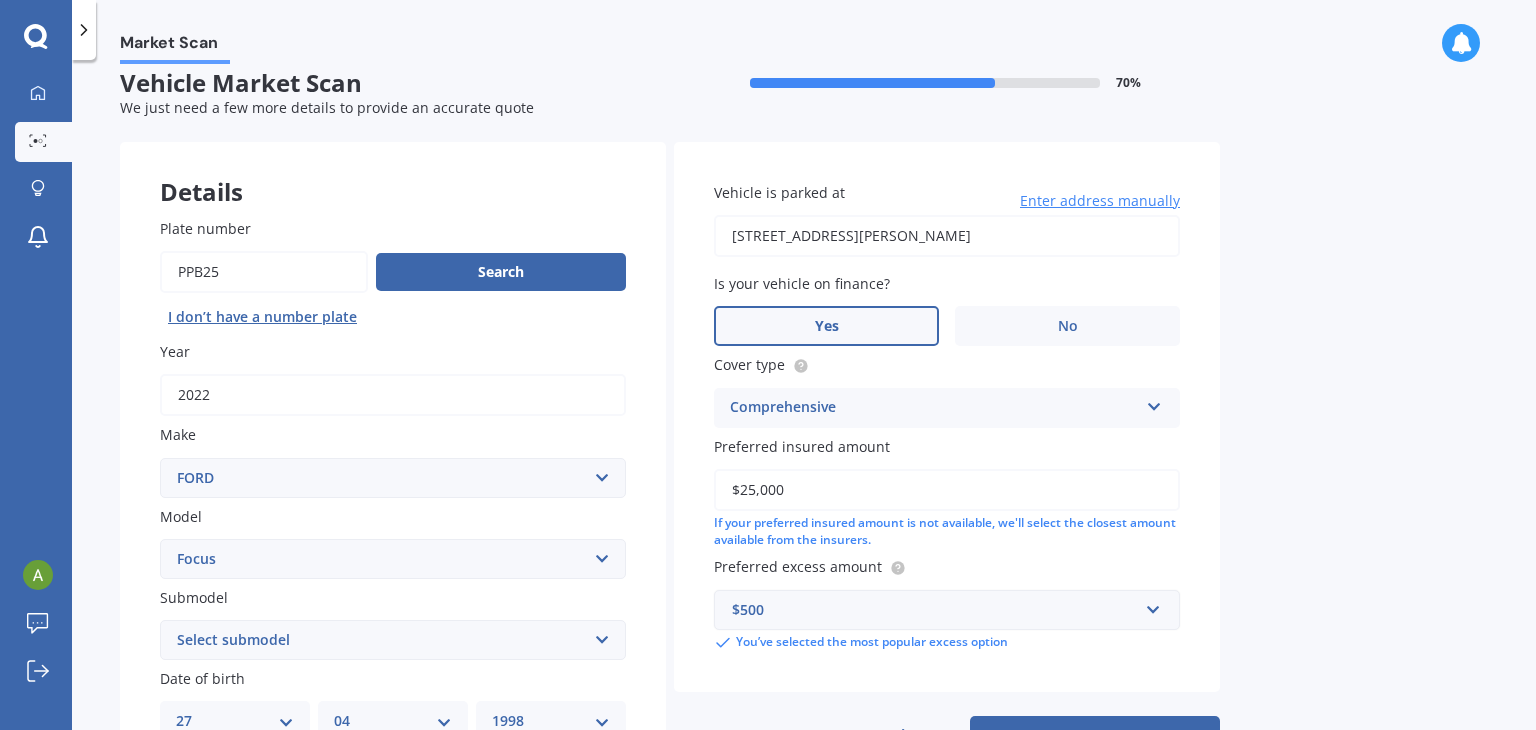 scroll, scrollTop: 219, scrollLeft: 0, axis: vertical 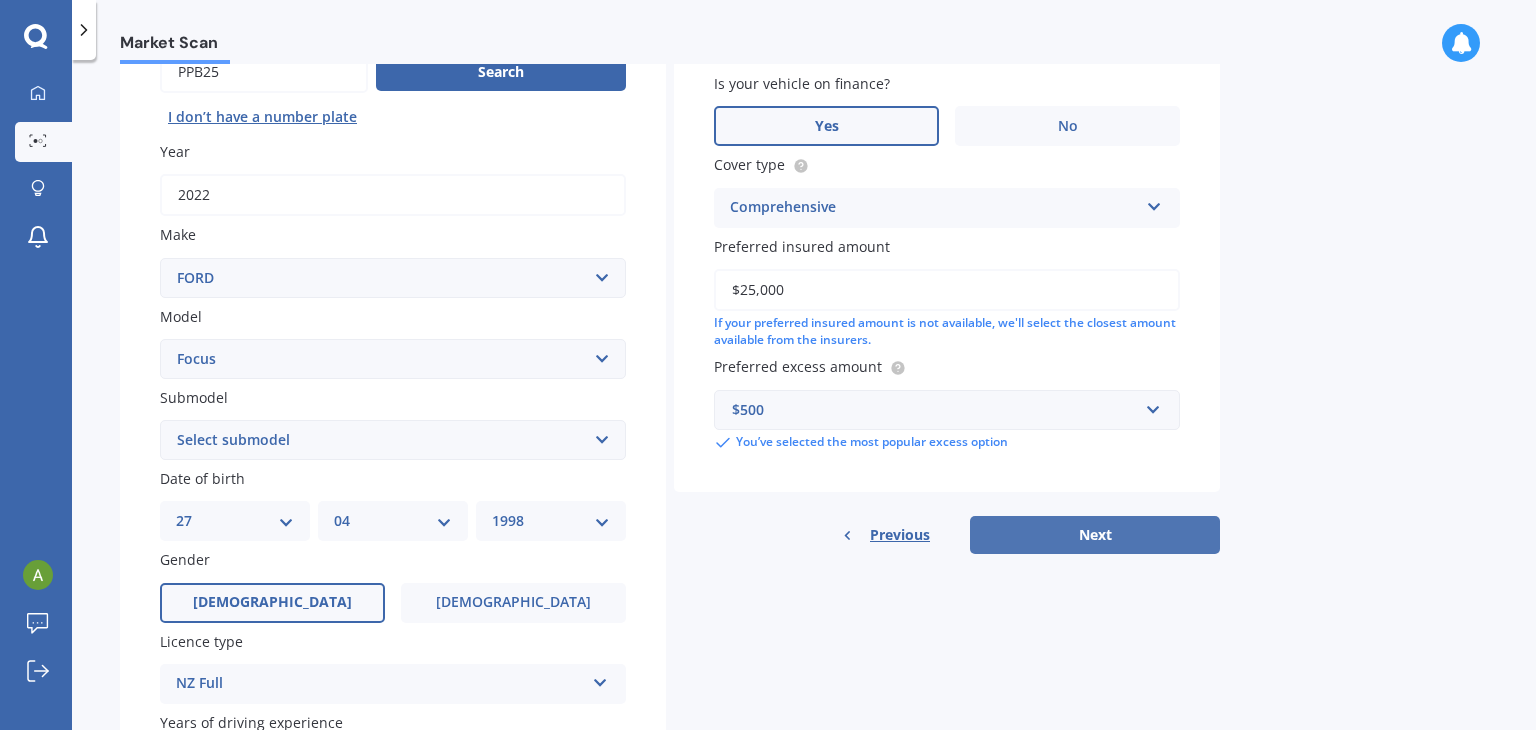 click on "Next" at bounding box center (1095, 535) 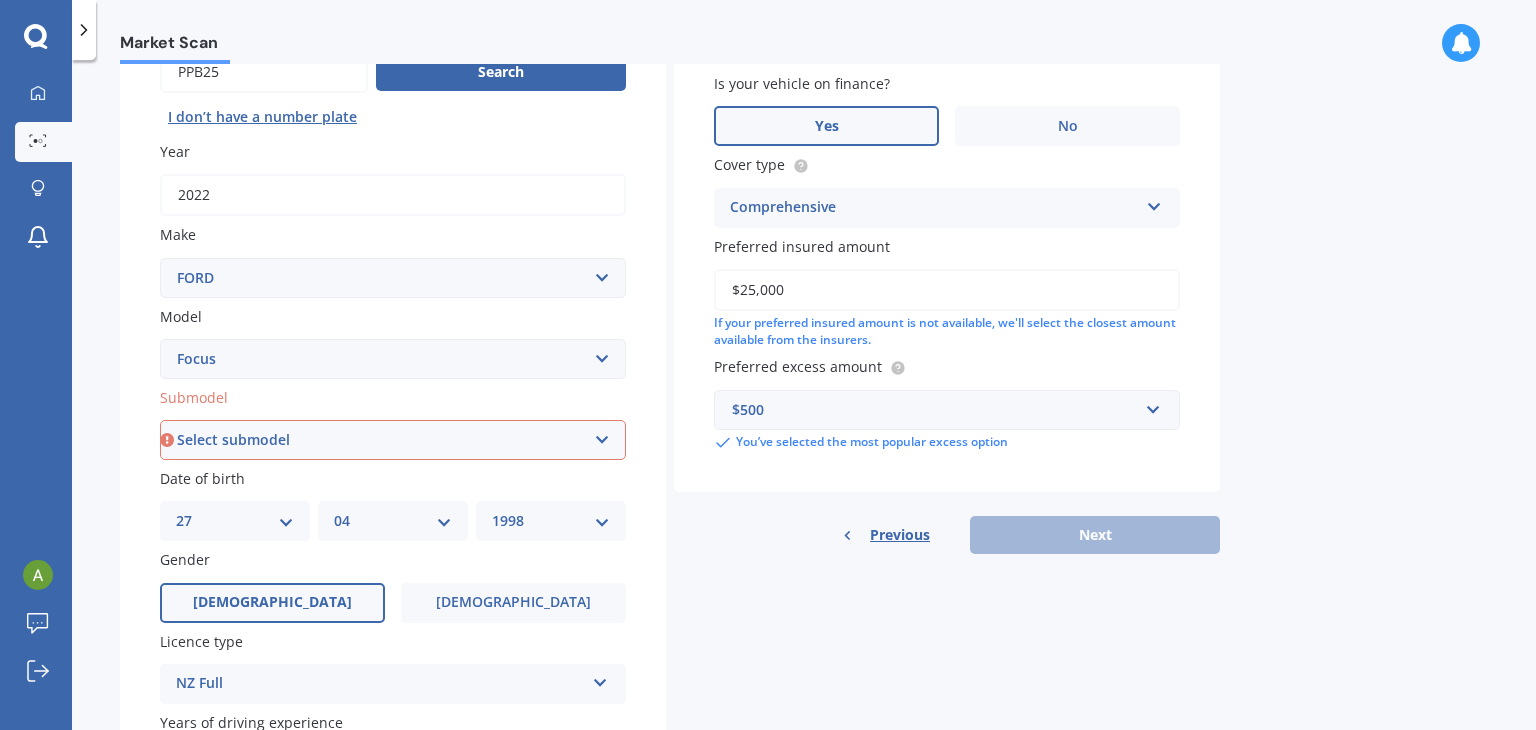 click on "Select submodel (All other) 1.8 TDCi Turbo Diesel Wagon 2.0 Petrol Wagon Ambiente Hatch 1.6 Ambiente Wagon 1.6 CL 1.8 CL 2.0 Electric Ghia 2.0 Hatchback 2.0L Hybrid LX 1.8 LX 2.0 RS 2.3 Turbo Sport 1.5P Hatchback Sport Hatch 2.0 ST 2.0 Turbo ST170 2.0 Titanium 1.5 Titanium Hatch 2.0 Titanium Sedan 2.0 Trend 1.5 Trend Hatch 2.0 Trend Hatch 2.0 Diesel Trend Petrol Turbo Trend Wagon 2.0 Diesel XR5 Turbo Zetec 2.0" at bounding box center (393, 440) 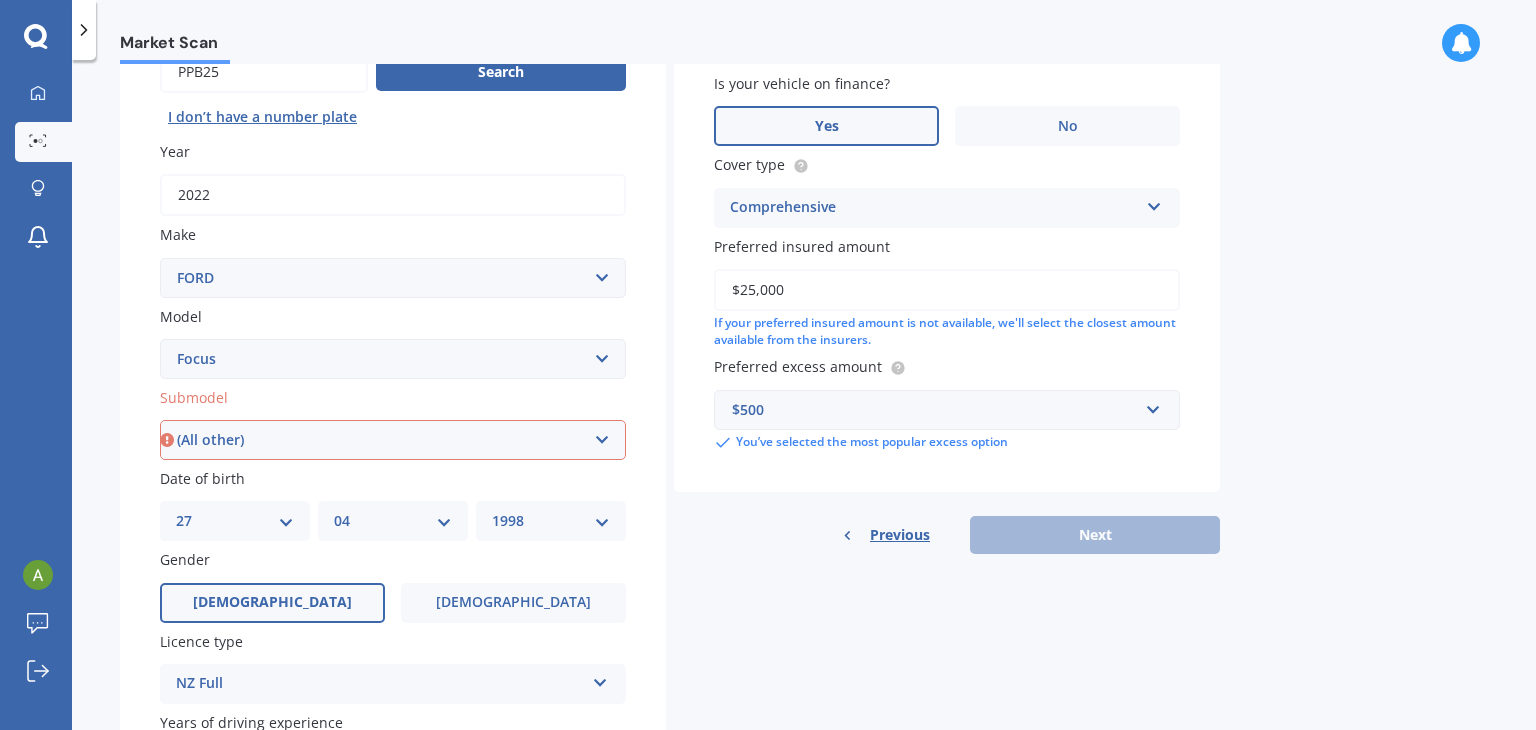 click on "Select submodel (All other) 1.8 TDCi Turbo Diesel Wagon 2.0 Petrol Wagon Ambiente Hatch 1.6 Ambiente Wagon 1.6 CL 1.8 CL 2.0 Electric Ghia 2.0 Hatchback 2.0L Hybrid LX 1.8 LX 2.0 RS 2.3 Turbo Sport 1.5P Hatchback Sport Hatch 2.0 ST 2.0 Turbo ST170 2.0 Titanium 1.5 Titanium Hatch 2.0 Titanium Sedan 2.0 Trend 1.5 Trend Hatch 2.0 Trend Hatch 2.0 Diesel Trend Petrol Turbo Trend Wagon 2.0 Diesel XR5 Turbo Zetec 2.0" at bounding box center [393, 440] 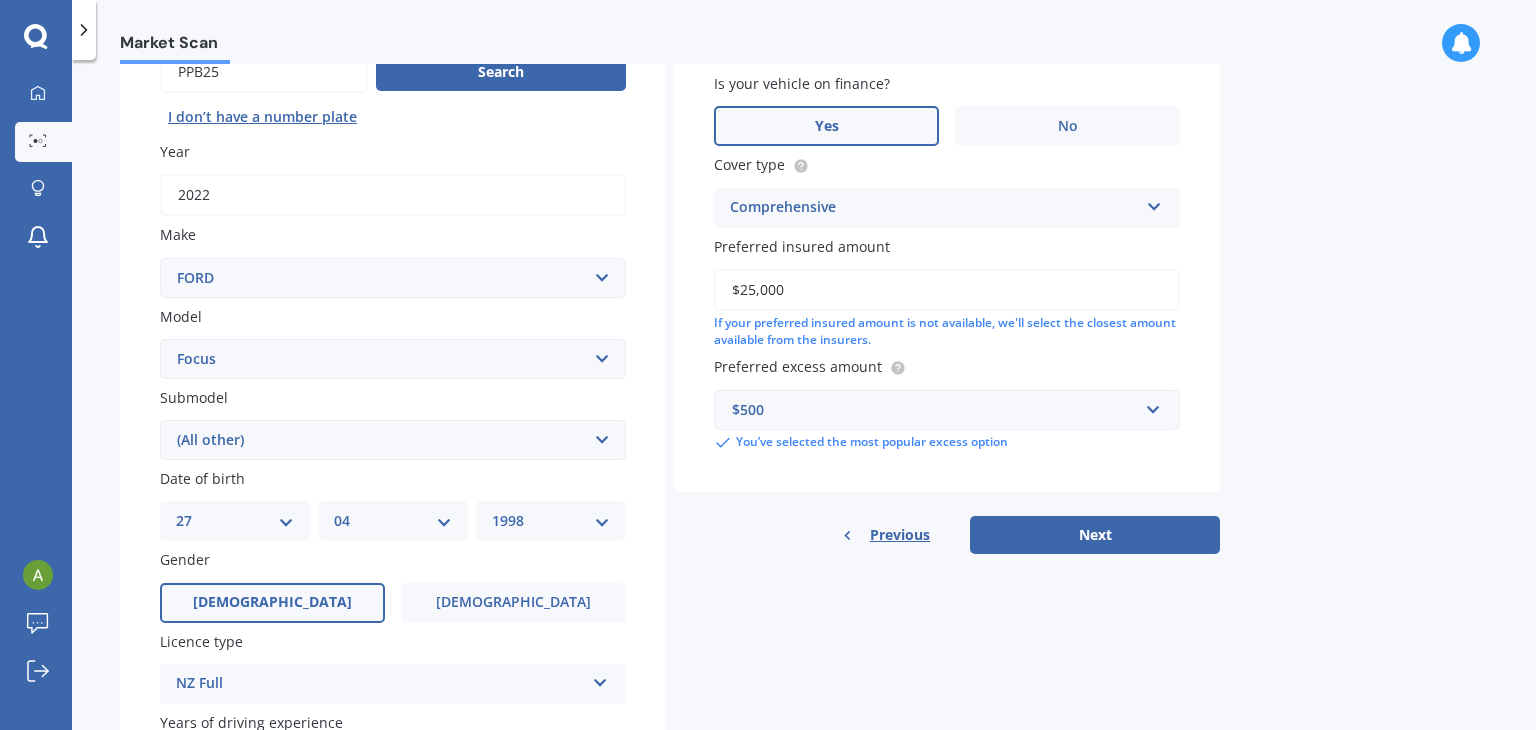 click on "Select submodel (All other) 1.8 TDCi Turbo Diesel Wagon 2.0 Petrol Wagon Ambiente Hatch 1.6 Ambiente Wagon 1.6 CL 1.8 CL 2.0 Electric Ghia 2.0 Hatchback 2.0L Hybrid LX 1.8 LX 2.0 RS 2.3 Turbo Sport 1.5P Hatchback Sport Hatch 2.0 ST 2.0 Turbo ST170 2.0 Titanium 1.5 Titanium Hatch 2.0 Titanium Sedan 2.0 Trend 1.5 Trend Hatch 2.0 Trend Hatch 2.0 Diesel Trend Petrol Turbo Trend Wagon 2.0 Diesel XR5 Turbo Zetec 2.0" at bounding box center [393, 440] 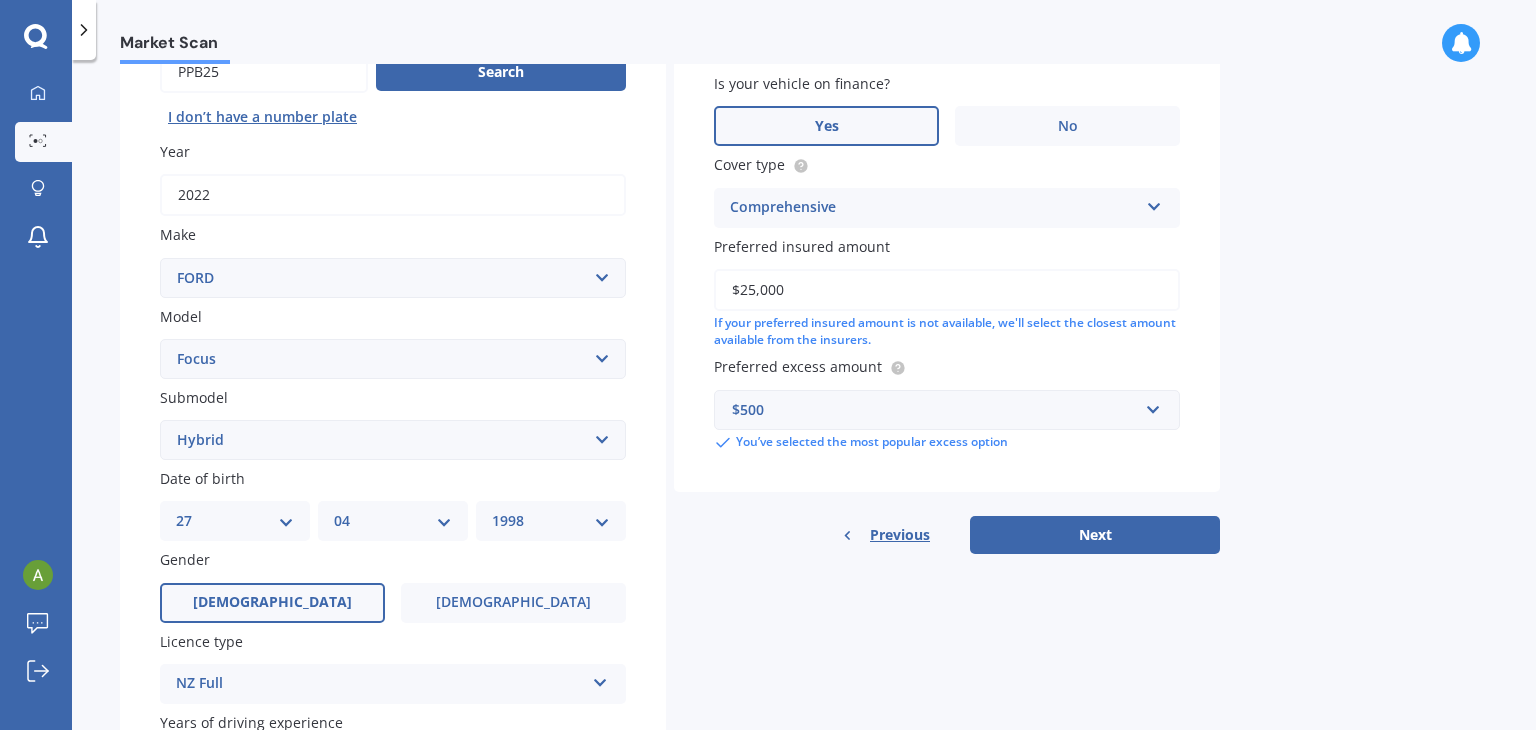 click on "Select submodel (All other) 1.8 TDCi Turbo Diesel Wagon 2.0 Petrol Wagon Ambiente Hatch 1.6 Ambiente Wagon 1.6 CL 1.8 CL 2.0 Electric Ghia 2.0 Hatchback 2.0L Hybrid LX 1.8 LX 2.0 RS 2.3 Turbo Sport 1.5P Hatchback Sport Hatch 2.0 ST 2.0 Turbo ST170 2.0 Titanium 1.5 Titanium Hatch 2.0 Titanium Sedan 2.0 Trend 1.5 Trend Hatch 2.0 Trend Hatch 2.0 Diesel Trend Petrol Turbo Trend Wagon 2.0 Diesel XR5 Turbo Zetec 2.0" at bounding box center [393, 440] 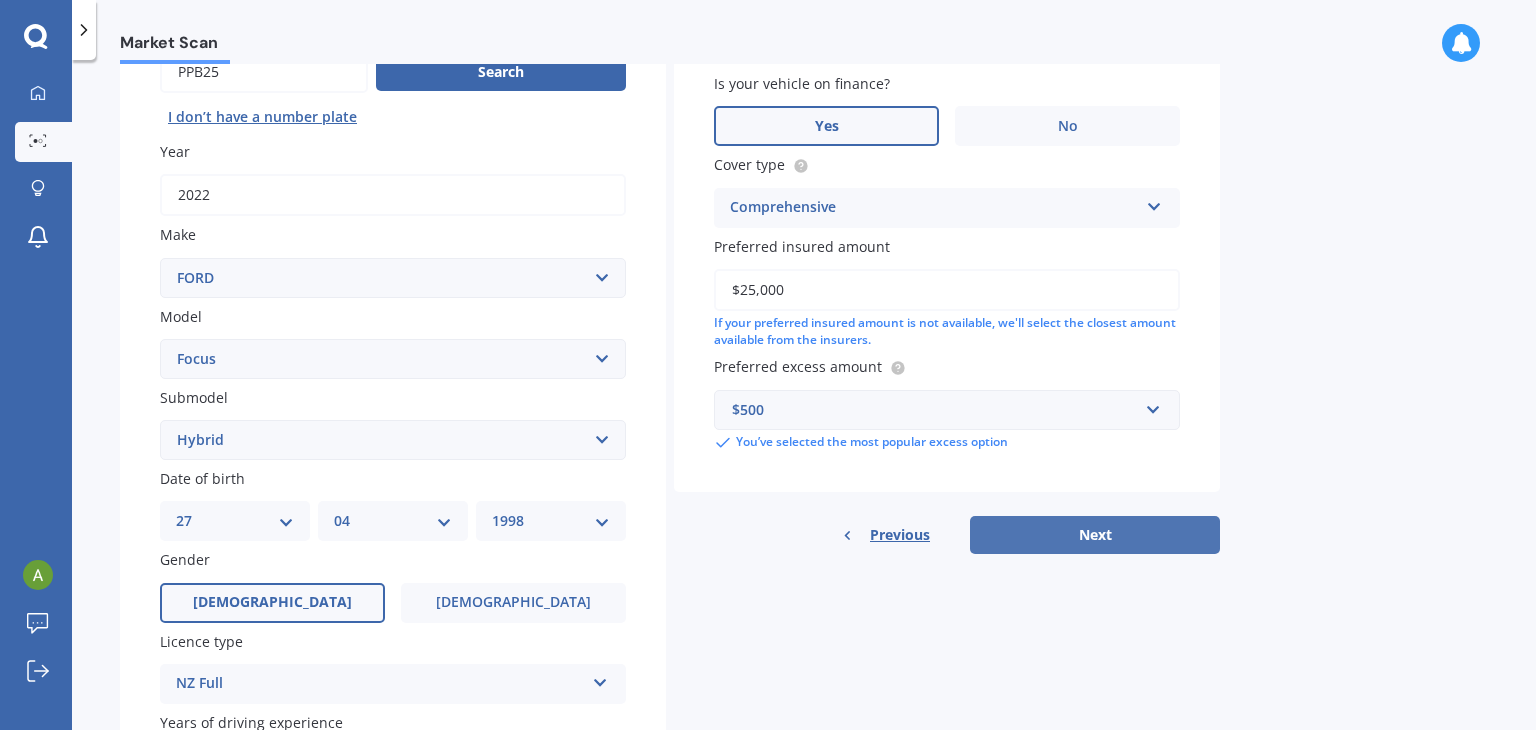 click on "Next" at bounding box center (1095, 535) 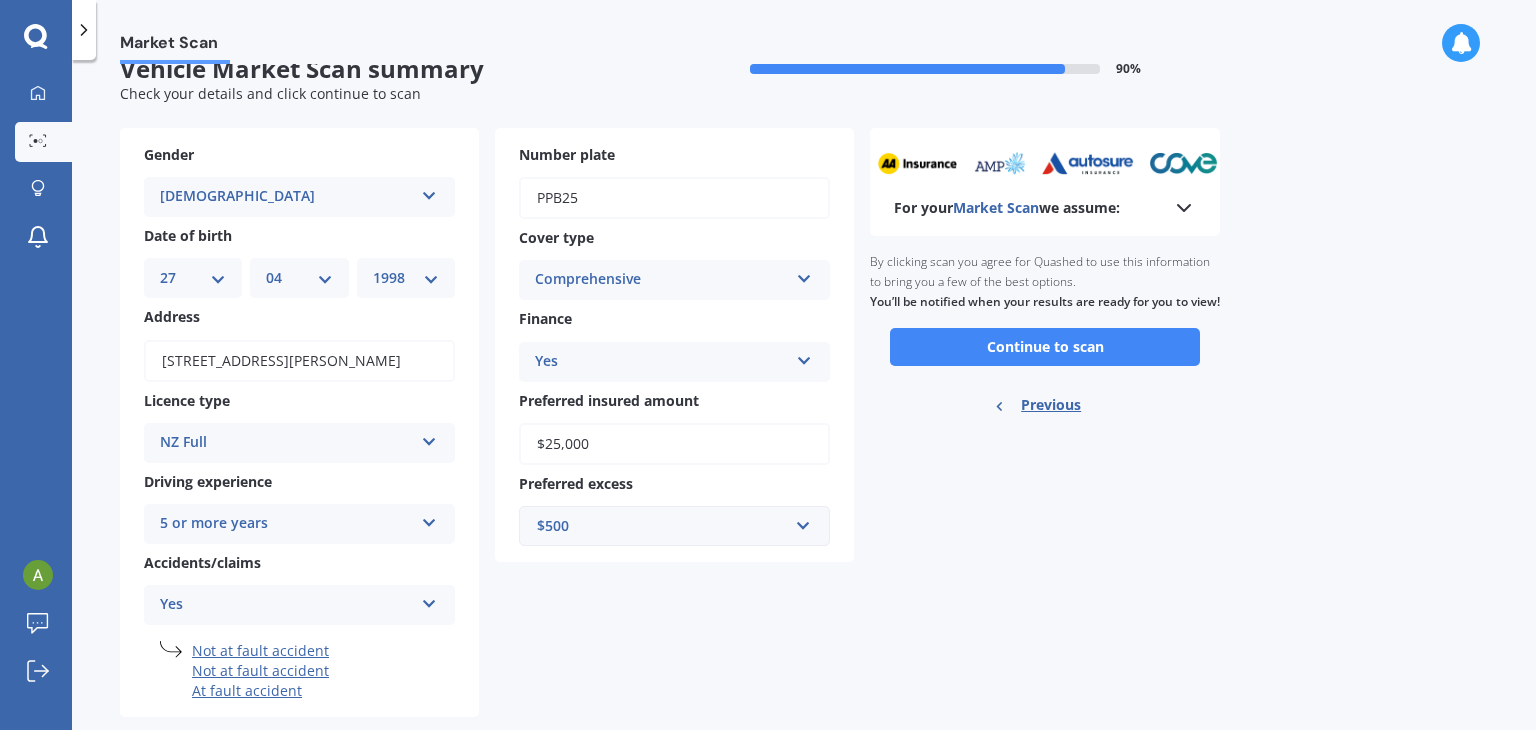 scroll, scrollTop: 0, scrollLeft: 0, axis: both 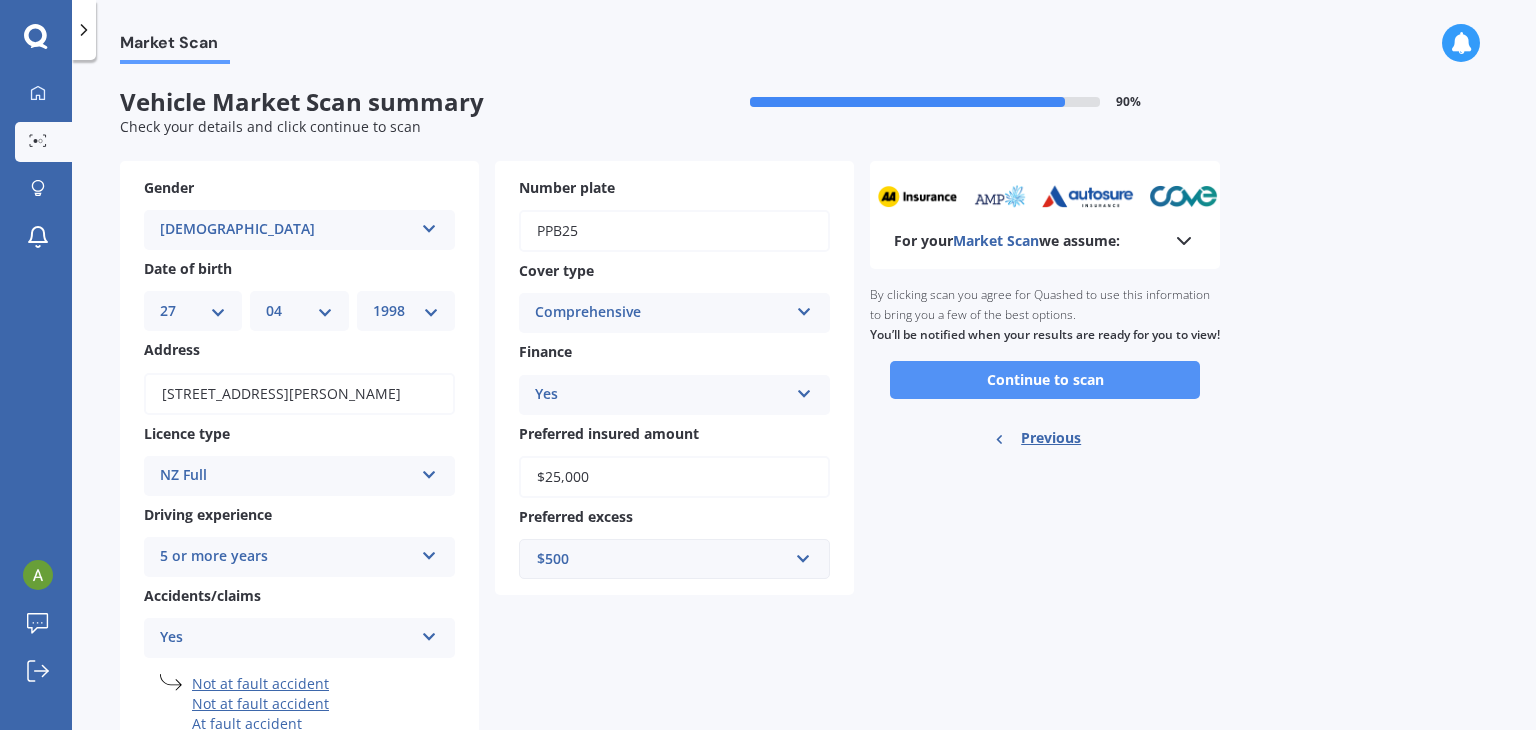 click on "Continue to scan" at bounding box center (1045, 380) 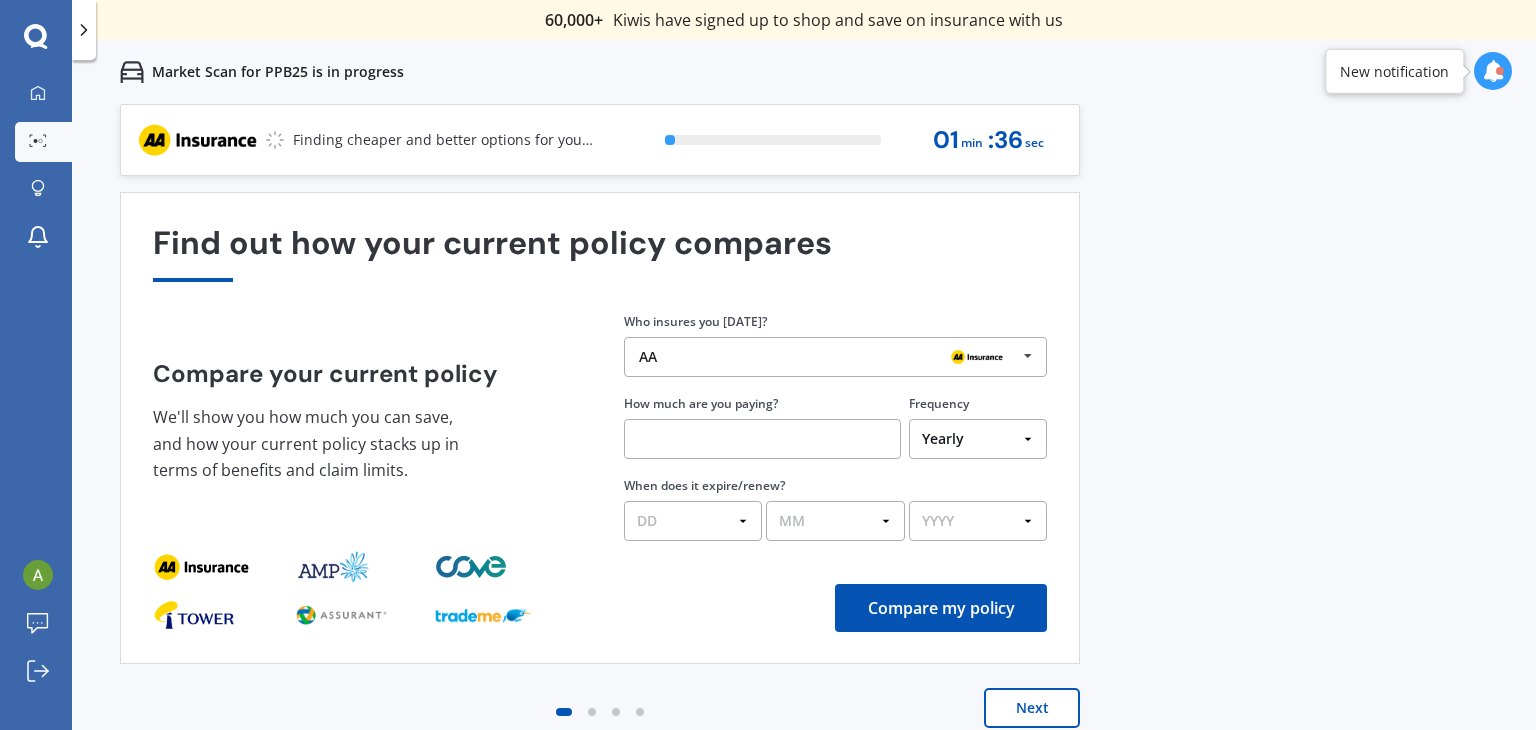 click on "AA" at bounding box center (828, 357) 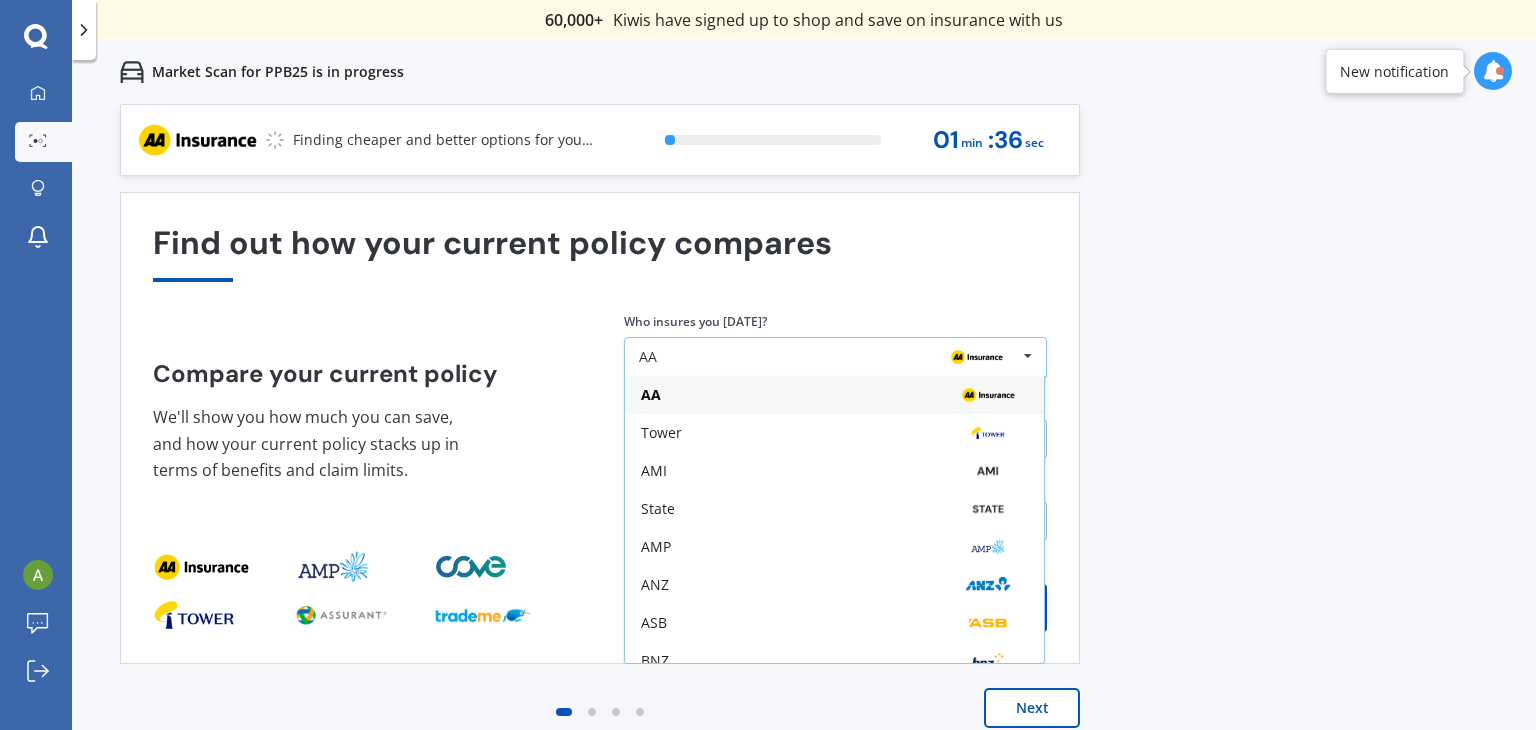 click on "AA" at bounding box center [828, 357] 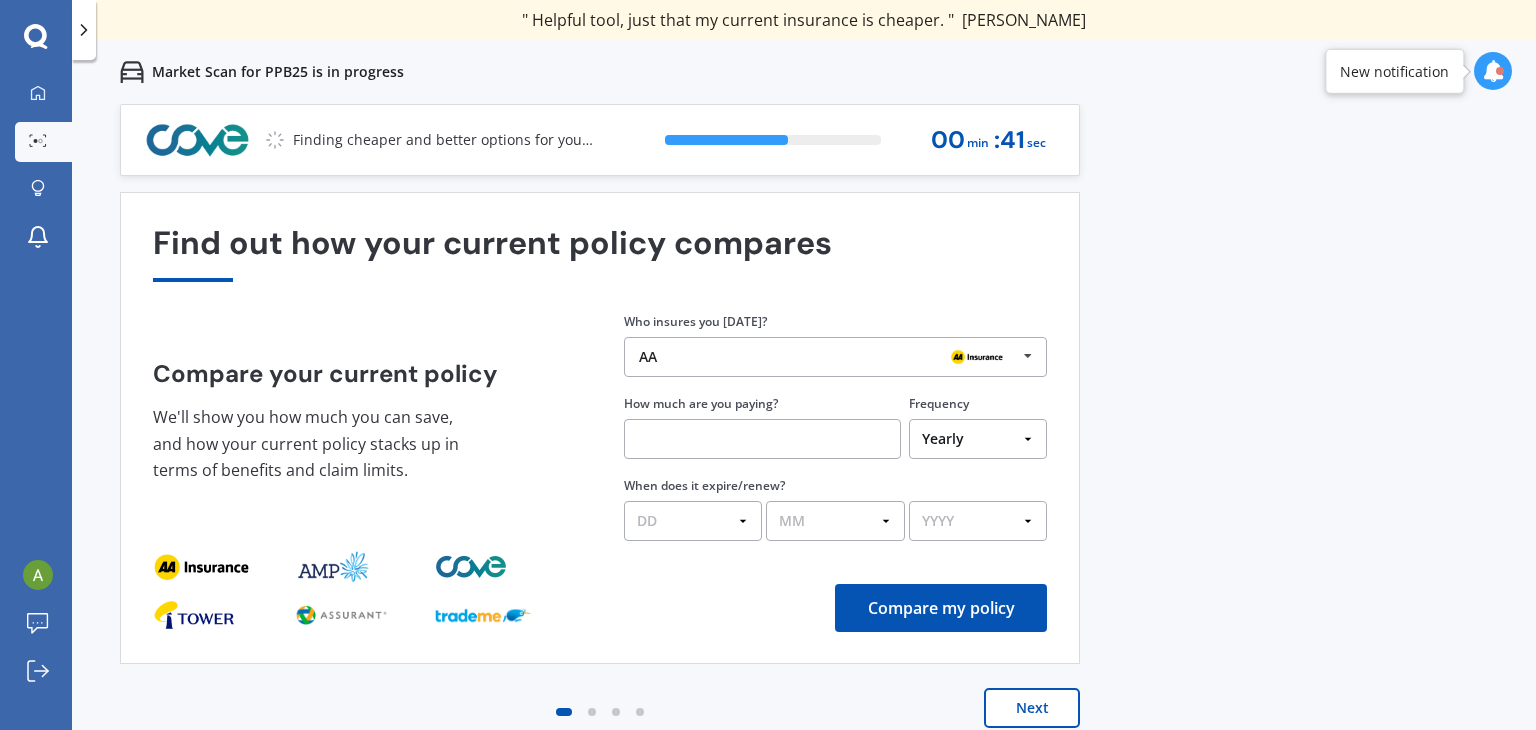 click on "MM 01 02 03 04 05 06 07 08 09 10 11 12" at bounding box center [835, 521] 